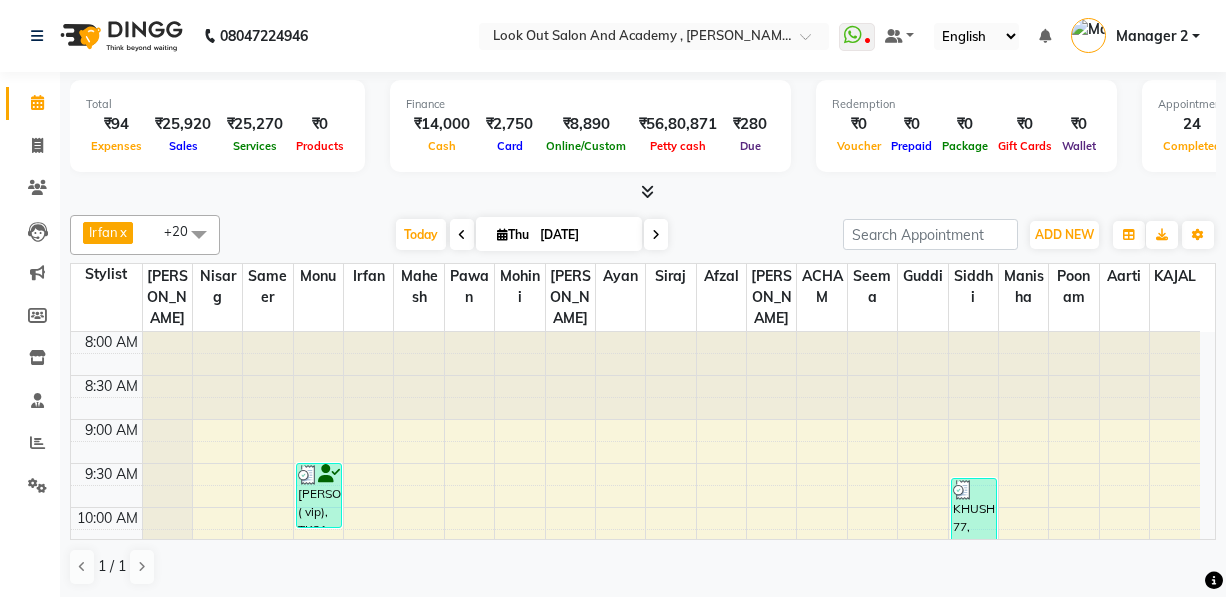 scroll, scrollTop: 0, scrollLeft: 0, axis: both 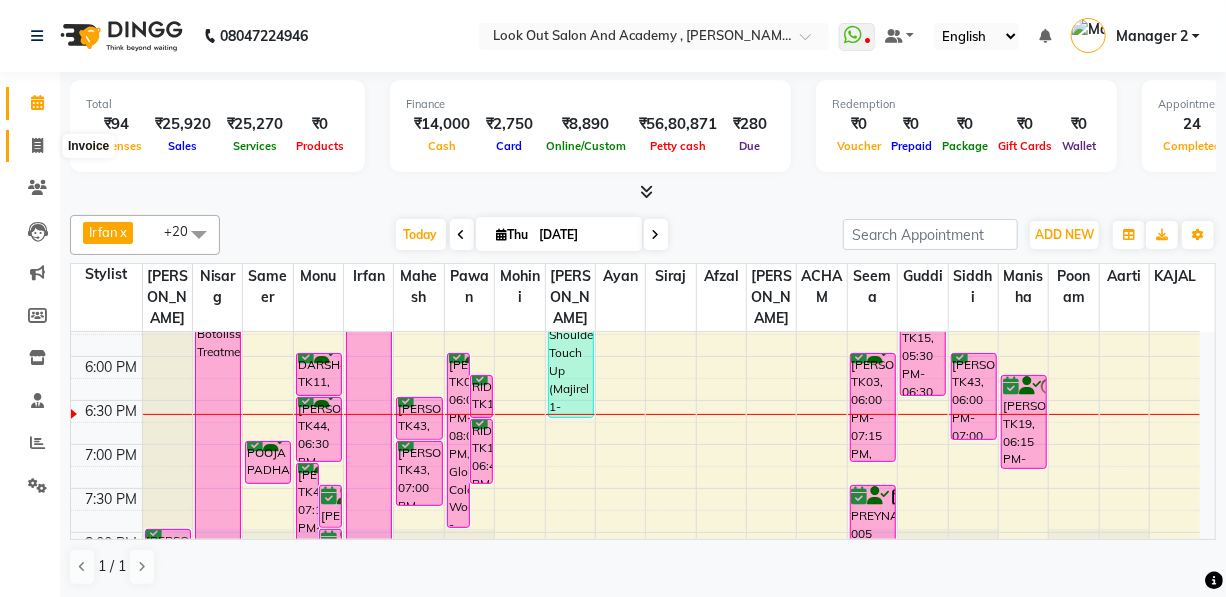 click 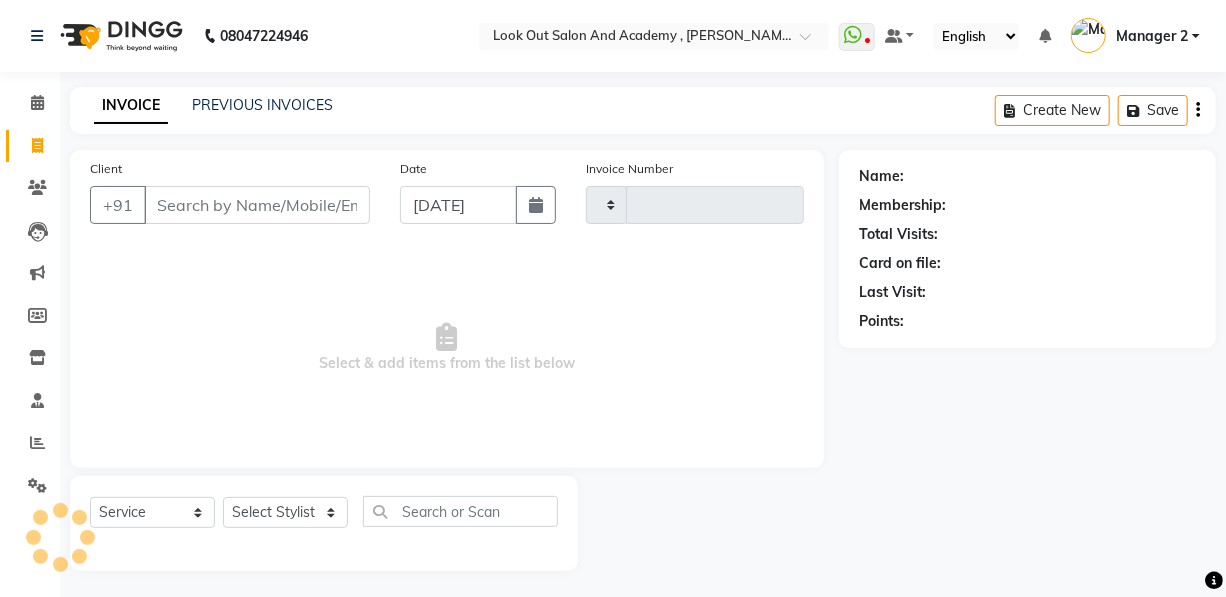 type on "7506" 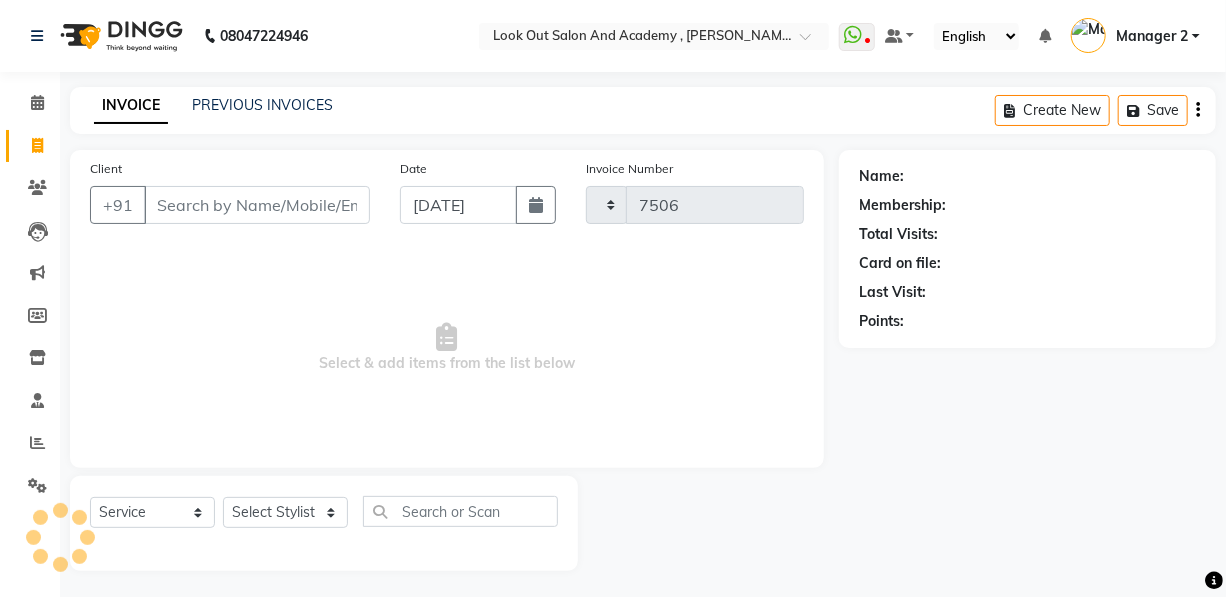 select on "4708" 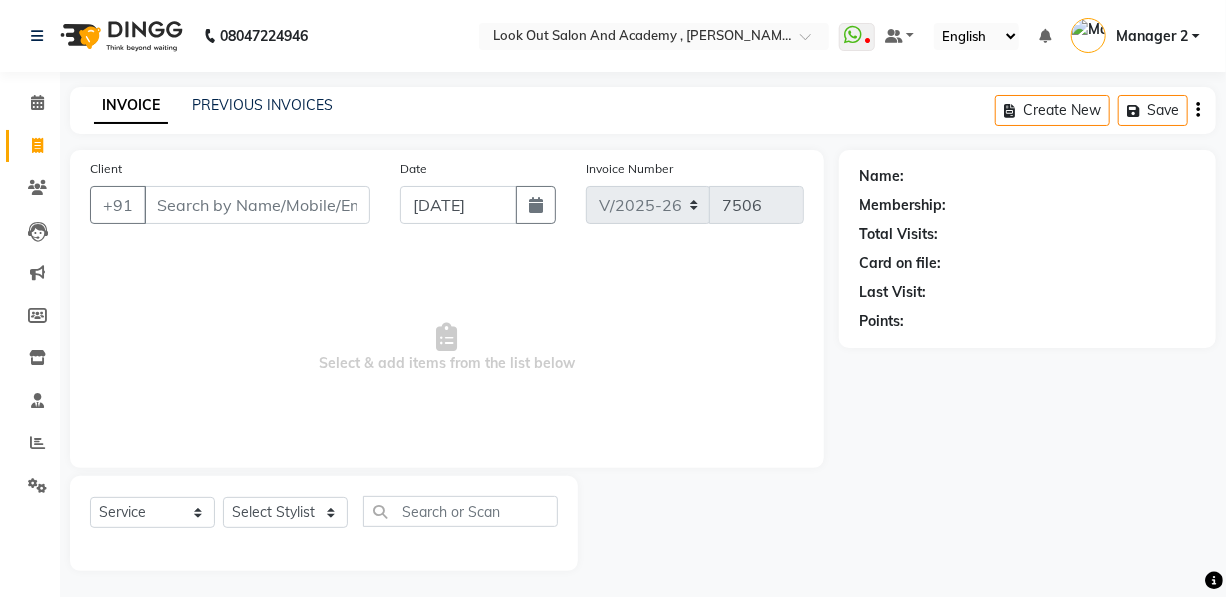 click on "Client" at bounding box center [257, 205] 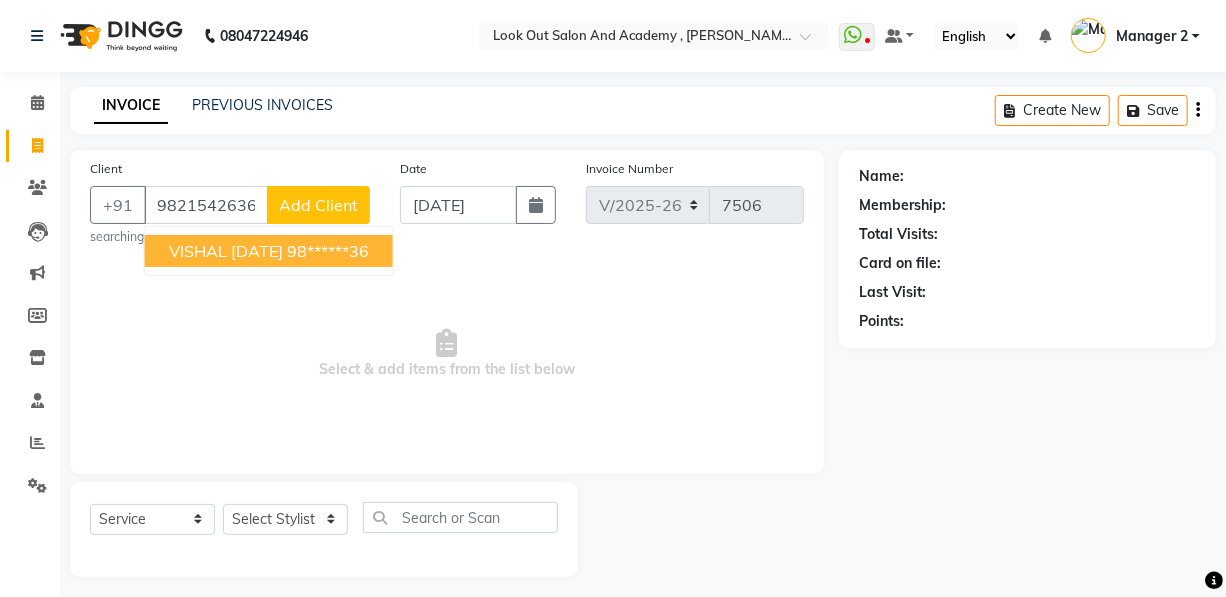 type on "9821542636" 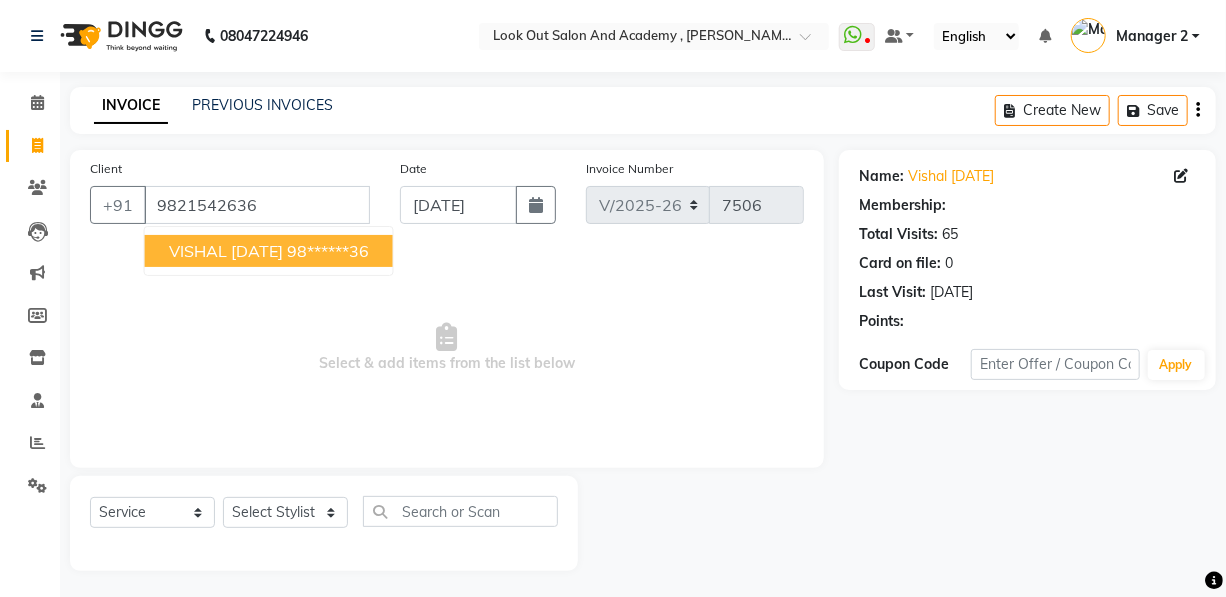 select on "1: Object" 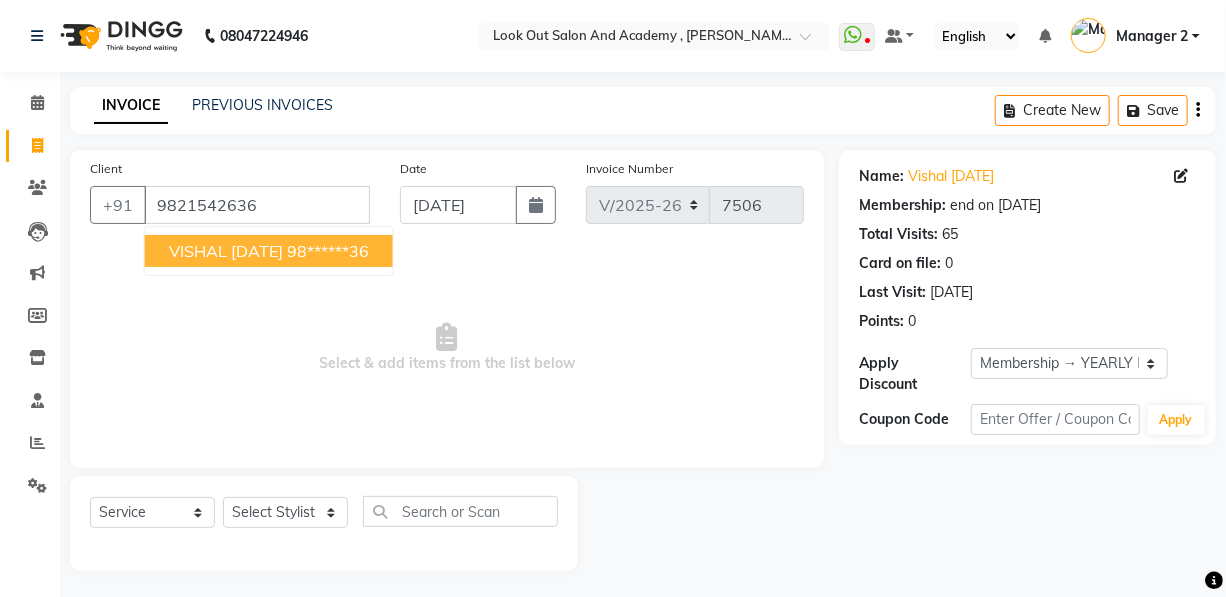 click on "VISHAL 9/11/2023" at bounding box center (226, 251) 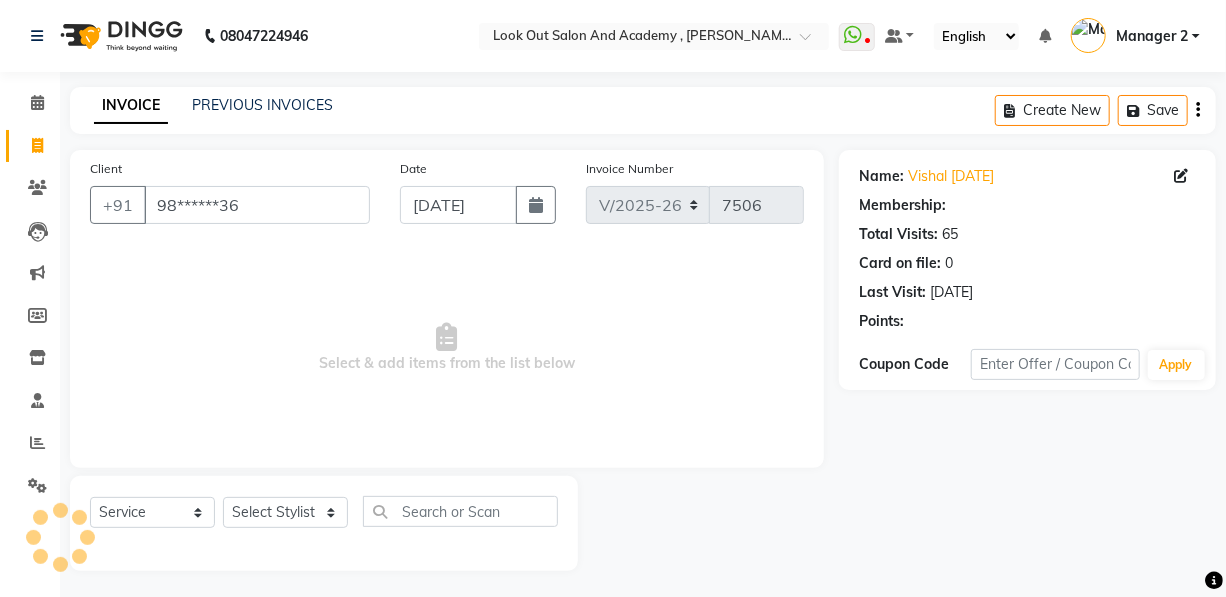 select on "1: Object" 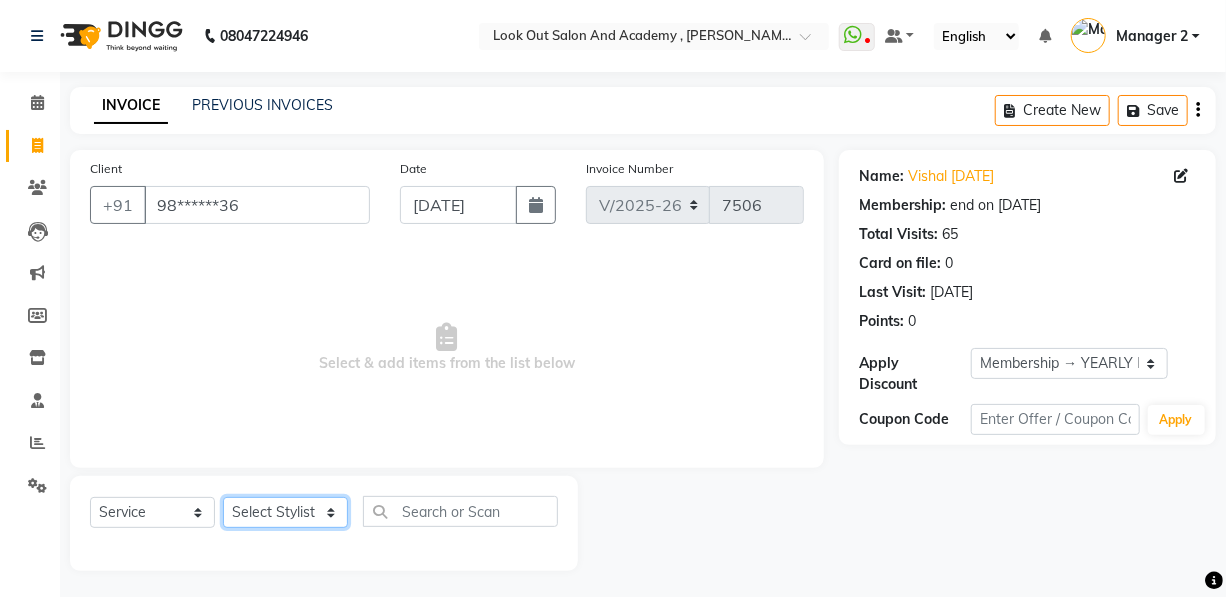 click on "Select Stylist Aarti Aatish ACHAM Aftab  Afzal AKSHADA ITWARI Akthar Hussain  Almas ARTI SAKPAL ATUL RATHOD Ayan  DEEPALI Dhaval Solanki DISHA H KAMDAR Guddi Huzaifa Indrajeet Irfan KAJAL karishma kapur Mahesh Manager 1 Manager 2 Manisha  Manoj Mayuri Mohini  Monu NABIL Nikita  Nisarg Pawan  Poonam PRABHA SAHAI PRAKASH JADHAV RADHIKA SOLANKI Rajan Rajesh Ravi Rishika RRAHUL SADIK Sahil Salmani Sameer Seema SHIVAM Siddhi Siraj  SUJIT Suresh TEJAL TOHSIF UMAR Vighnesh Jagkar" 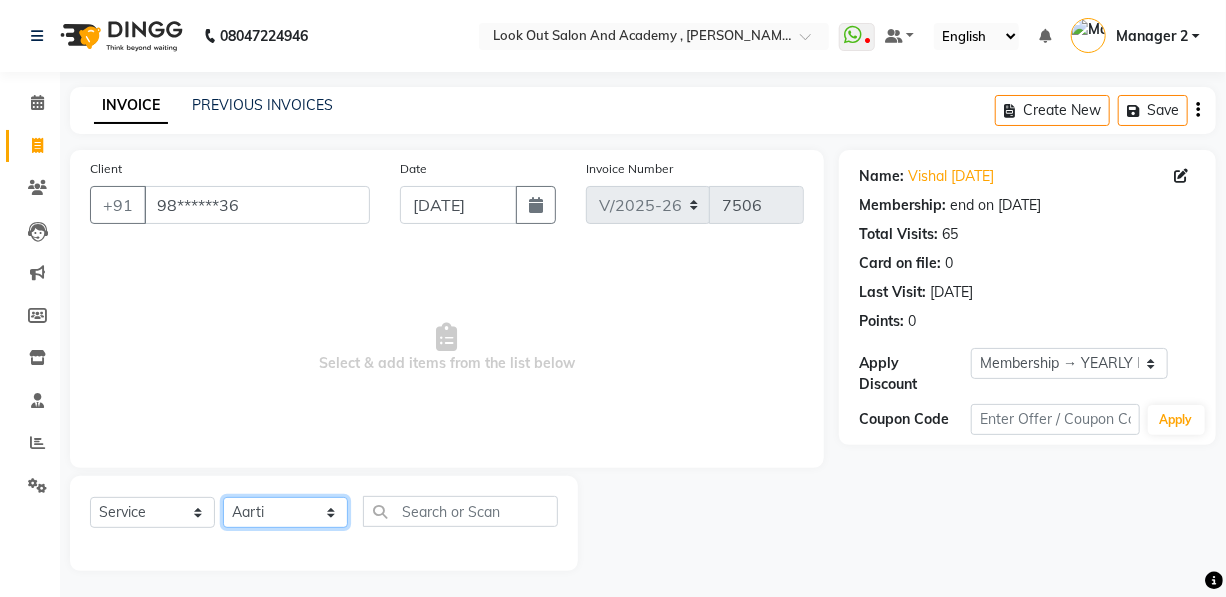 click on "Select Stylist Aarti Aatish ACHAM Aftab  Afzal AKSHADA ITWARI Akthar Hussain  Almas ARTI SAKPAL ATUL RATHOD Ayan  DEEPALI Dhaval Solanki DISHA H KAMDAR Guddi Huzaifa Indrajeet Irfan KAJAL karishma kapur Mahesh Manager 1 Manager 2 Manisha  Manoj Mayuri Mohini  Monu NABIL Nikita  Nisarg Pawan  Poonam PRABHA SAHAI PRAKASH JADHAV RADHIKA SOLANKI Rajan Rajesh Ravi Rishika RRAHUL SADIK Sahil Salmani Sameer Seema SHIVAM Siddhi Siraj  SUJIT Suresh TEJAL TOHSIF UMAR Vighnesh Jagkar" 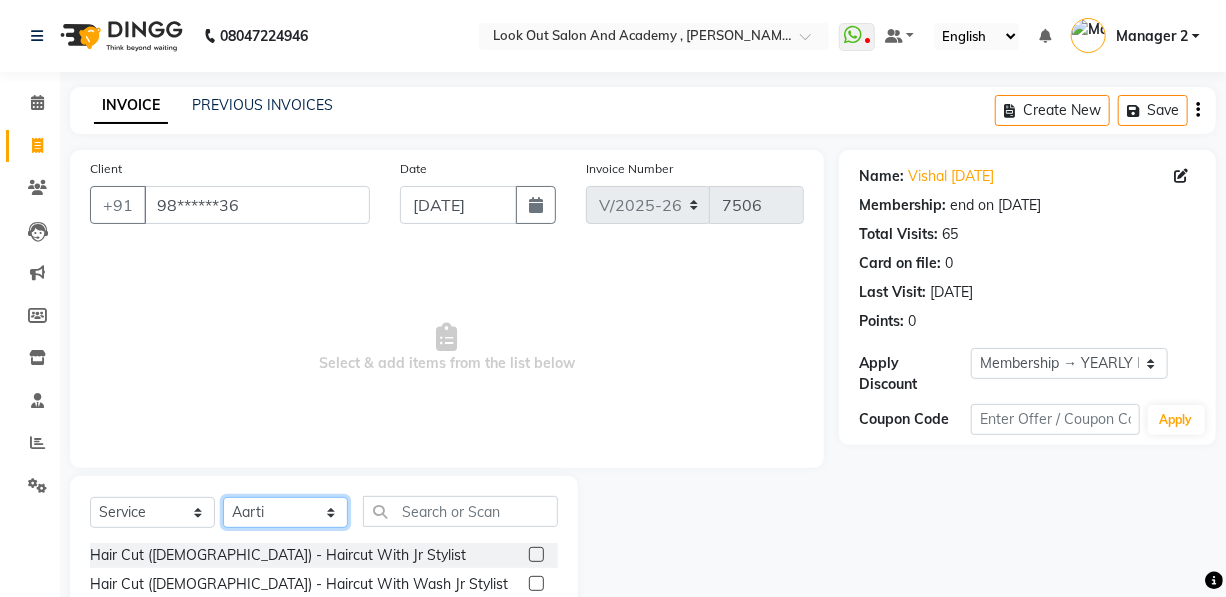click on "Select Stylist Aarti Aatish ACHAM Aftab  Afzal AKSHADA ITWARI Akthar Hussain  Almas ARTI SAKPAL ATUL RATHOD Ayan  DEEPALI Dhaval Solanki DISHA H KAMDAR Guddi Huzaifa Indrajeet Irfan KAJAL karishma kapur Mahesh Manager 1 Manager 2 Manisha  Manoj Mayuri Mohini  Monu NABIL Nikita  Nisarg Pawan  Poonam PRABHA SAHAI PRAKASH JADHAV RADHIKA SOLANKI Rajan Rajesh Ravi Rishika RRAHUL SADIK Sahil Salmani Sameer Seema SHIVAM Siddhi Siraj  SUJIT Suresh TEJAL TOHSIF UMAR Vighnesh Jagkar" 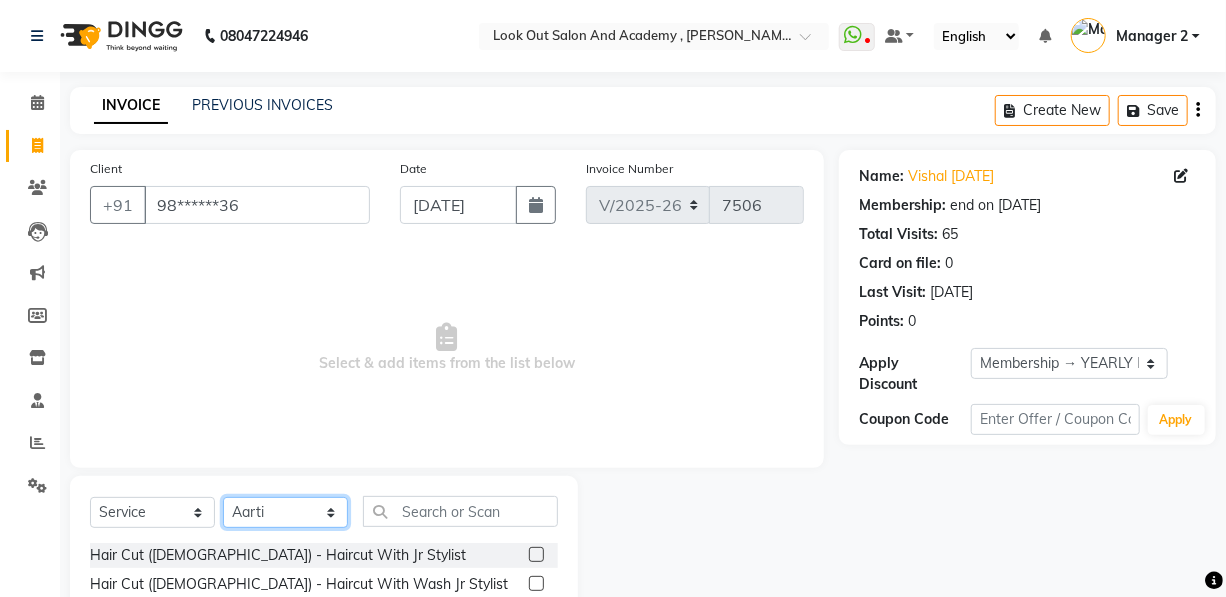 click on "Select Stylist Aarti Aatish ACHAM Aftab  Afzal AKSHADA ITWARI Akthar Hussain  Almas ARTI SAKPAL ATUL RATHOD Ayan  DEEPALI Dhaval Solanki DISHA H KAMDAR Guddi Huzaifa Indrajeet Irfan KAJAL karishma kapur Mahesh Manager 1 Manager 2 Manisha  Manoj Mayuri Mohini  Monu NABIL Nikita  Nisarg Pawan  Poonam PRABHA SAHAI PRAKASH JADHAV RADHIKA SOLANKI Rajan Rajesh Ravi Rishika RRAHUL SADIK Sahil Salmani Sameer Seema SHIVAM Siddhi Siraj  SUJIT Suresh TEJAL TOHSIF UMAR Vighnesh Jagkar" 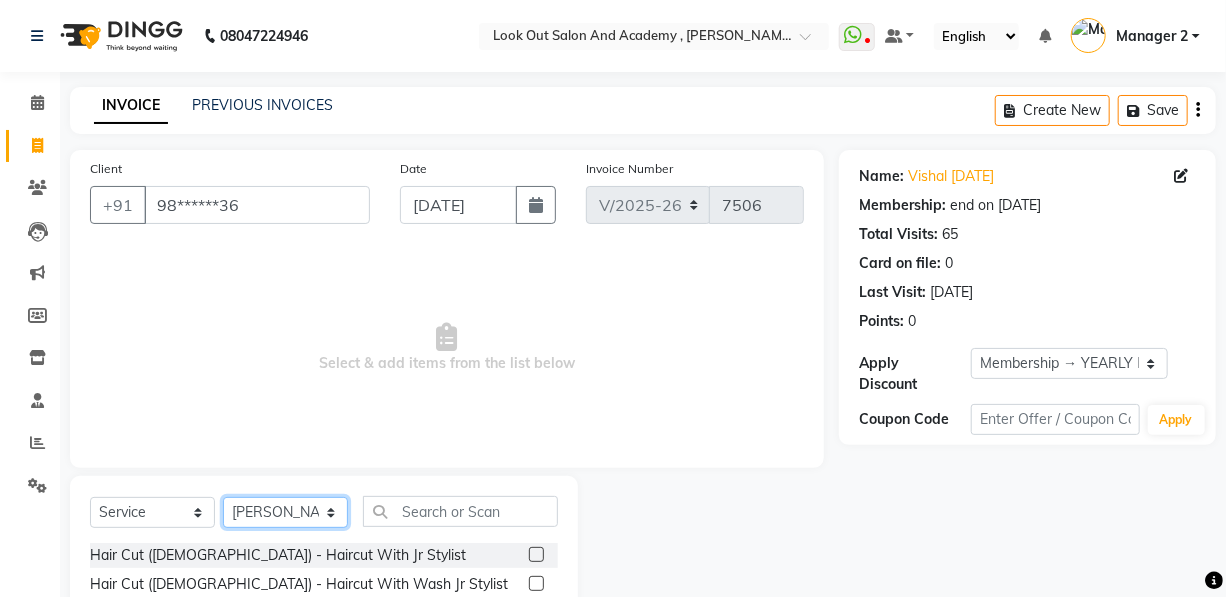 click on "Select Stylist Aarti Aatish ACHAM Aftab  Afzal AKSHADA ITWARI Akthar Hussain  Almas ARTI SAKPAL ATUL RATHOD Ayan  DEEPALI Dhaval Solanki DISHA H KAMDAR Guddi Huzaifa Indrajeet Irfan KAJAL karishma kapur Mahesh Manager 1 Manager 2 Manisha  Manoj Mayuri Mohini  Monu NABIL Nikita  Nisarg Pawan  Poonam PRABHA SAHAI PRAKASH JADHAV RADHIKA SOLANKI Rajan Rajesh Ravi Rishika RRAHUL SADIK Sahil Salmani Sameer Seema SHIVAM Siddhi Siraj  SUJIT Suresh TEJAL TOHSIF UMAR Vighnesh Jagkar" 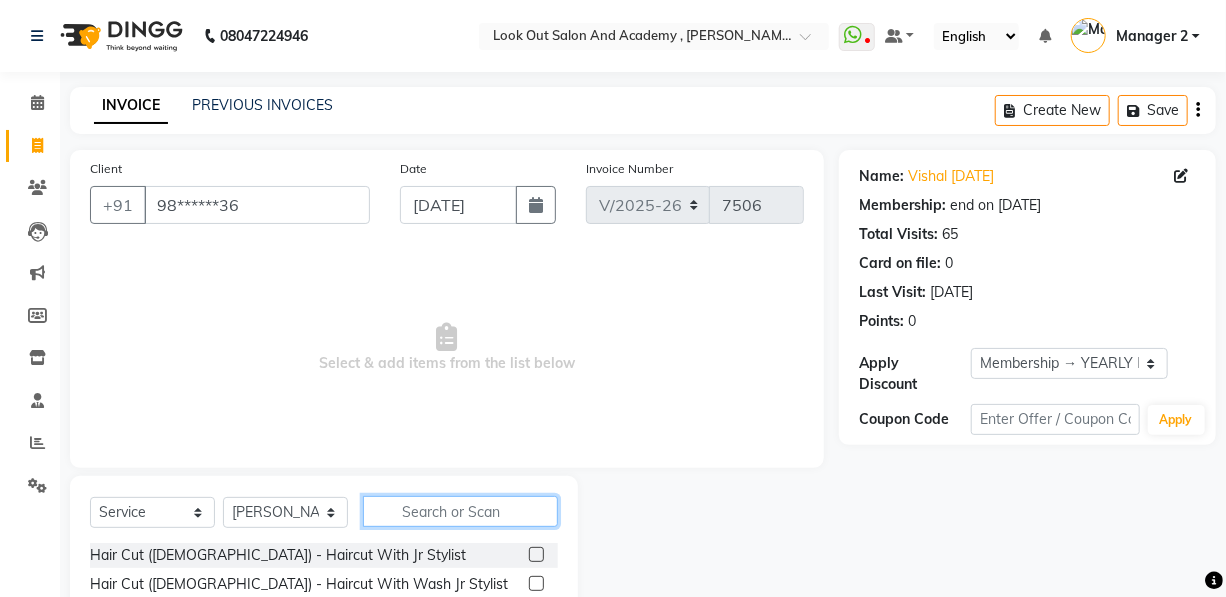 click 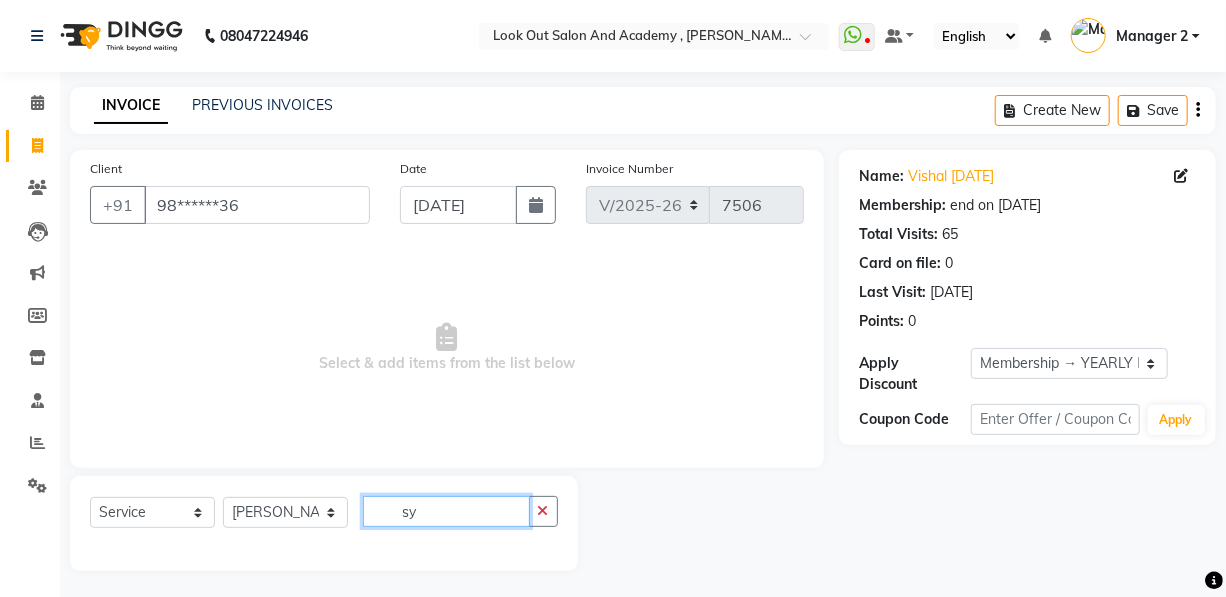 click on "sy" 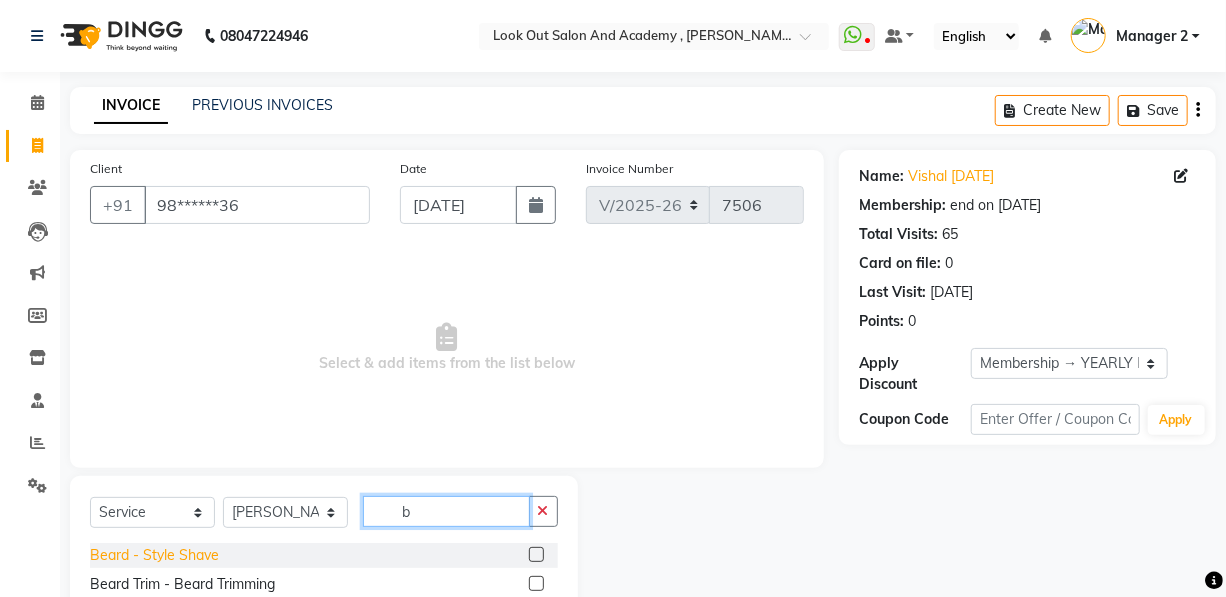 type on "b" 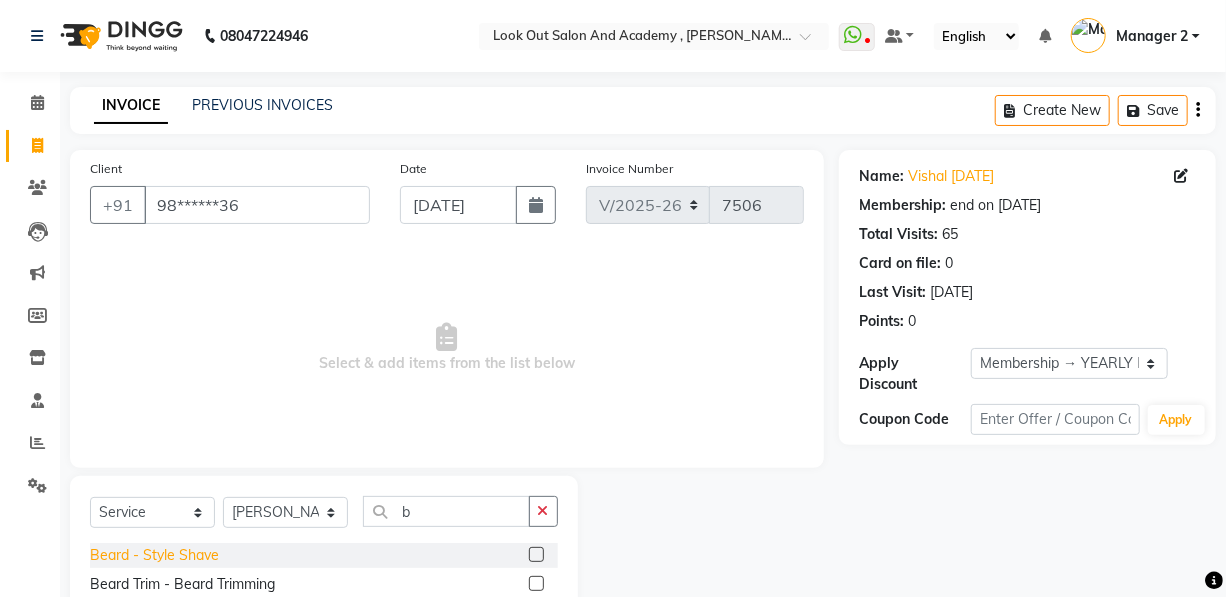 click on "Beard  - Style Shave" 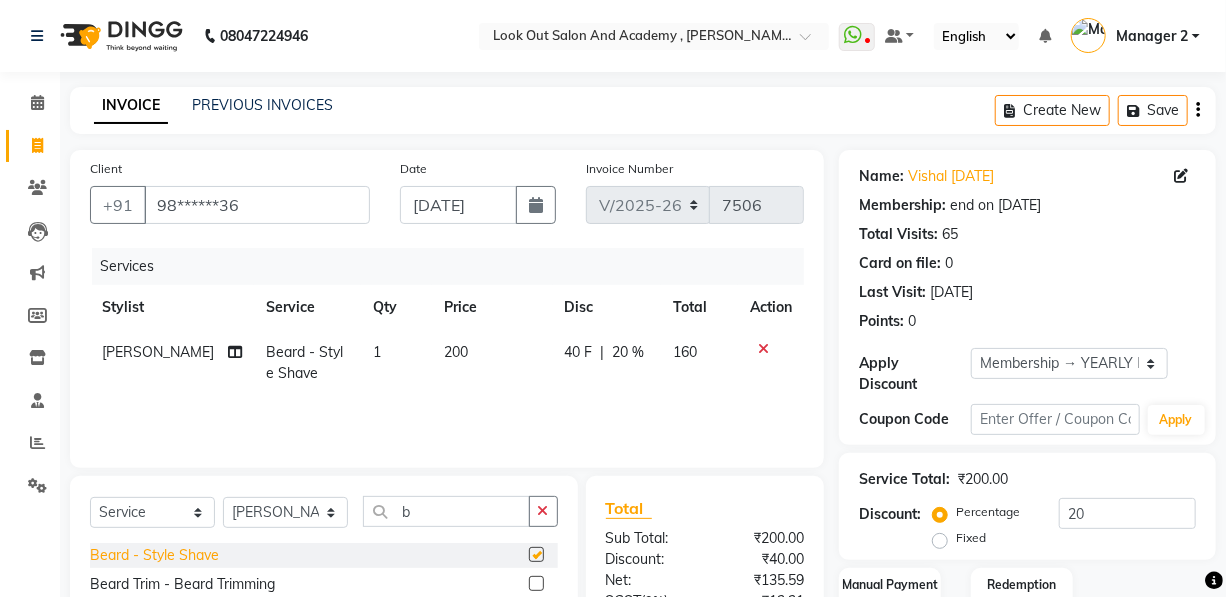 checkbox on "false" 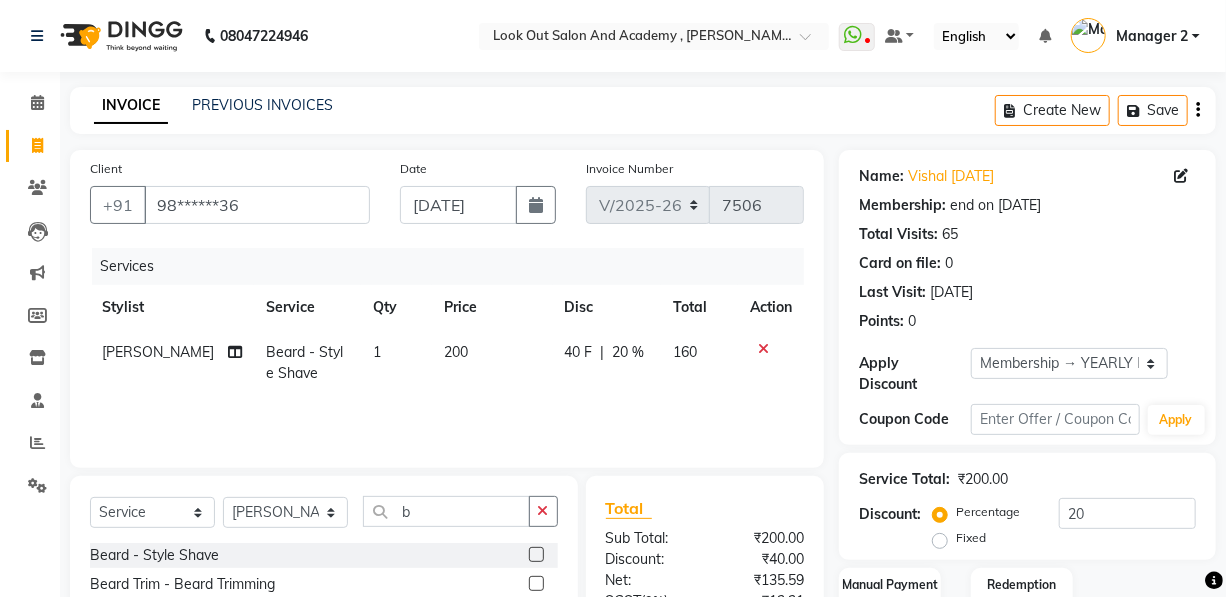 scroll, scrollTop: 181, scrollLeft: 0, axis: vertical 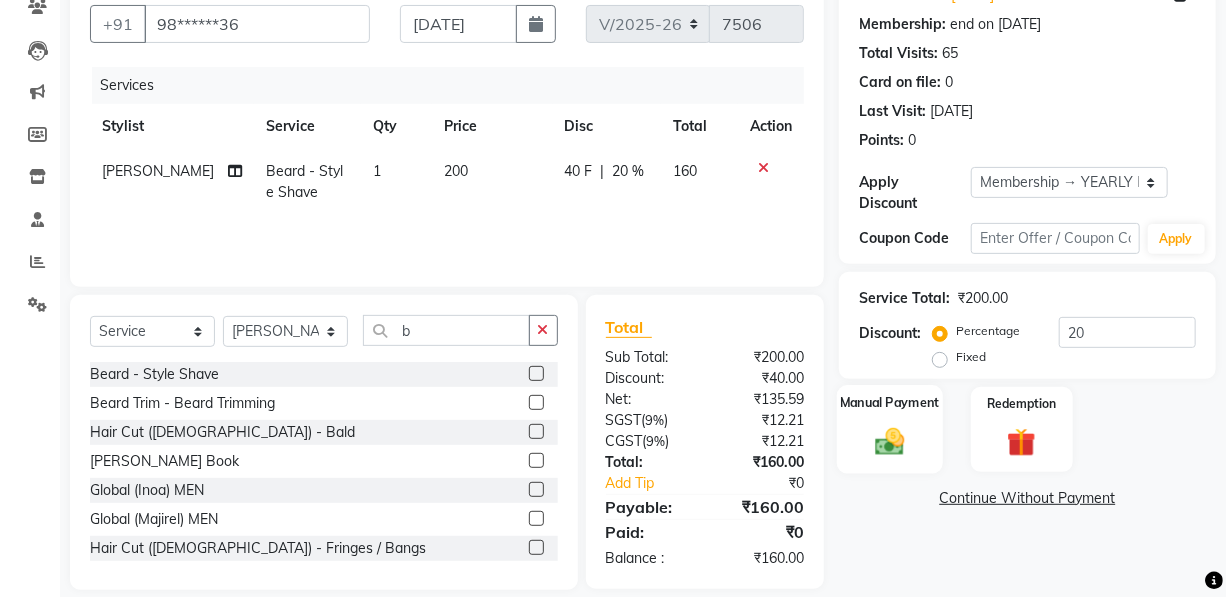 click 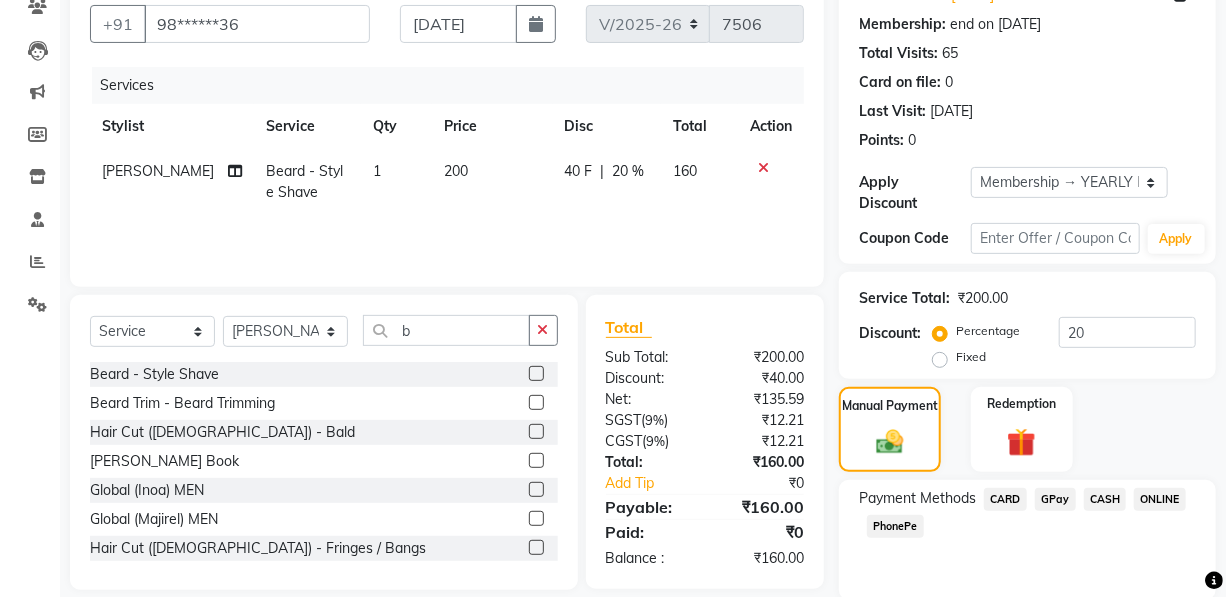 scroll, scrollTop: 254, scrollLeft: 0, axis: vertical 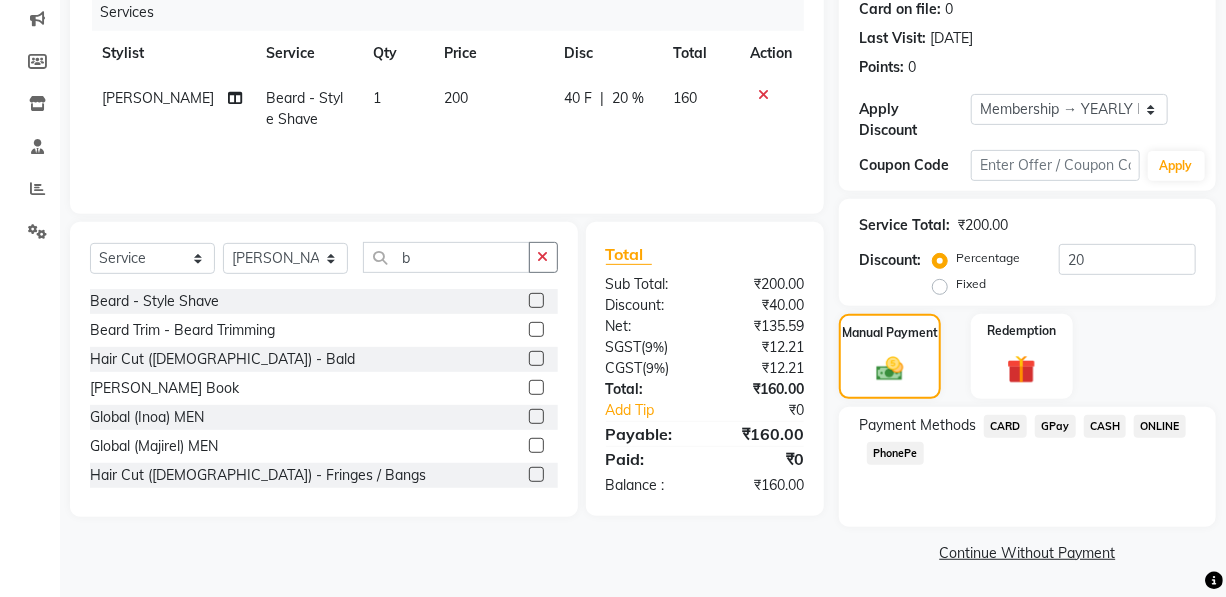 click on "GPay" 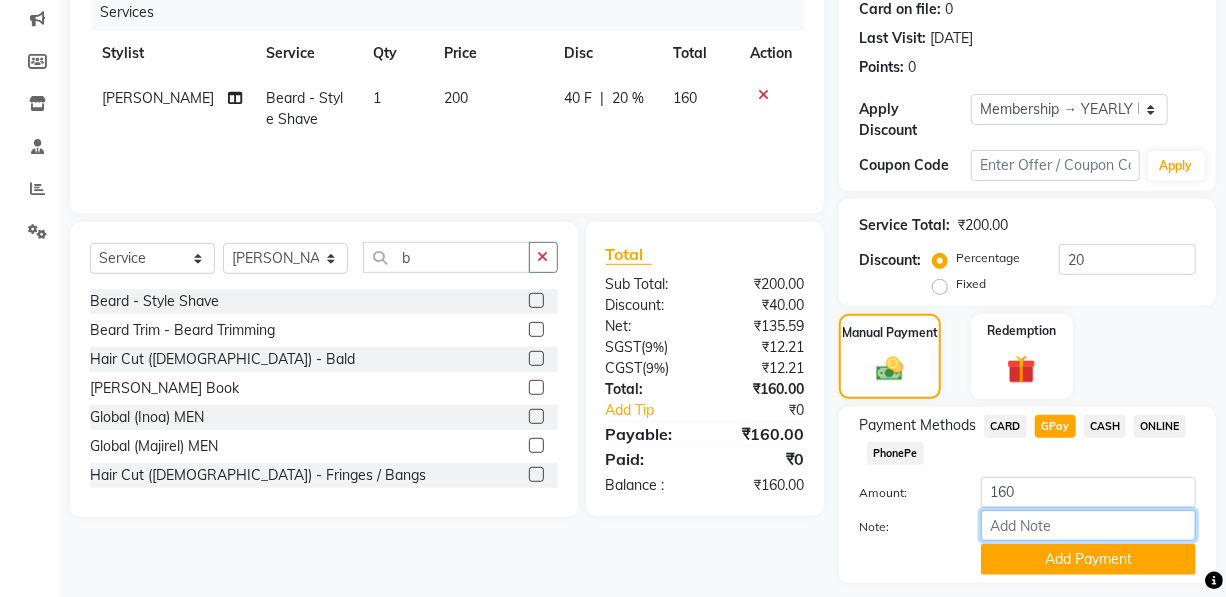 click on "Note:" at bounding box center (1088, 525) 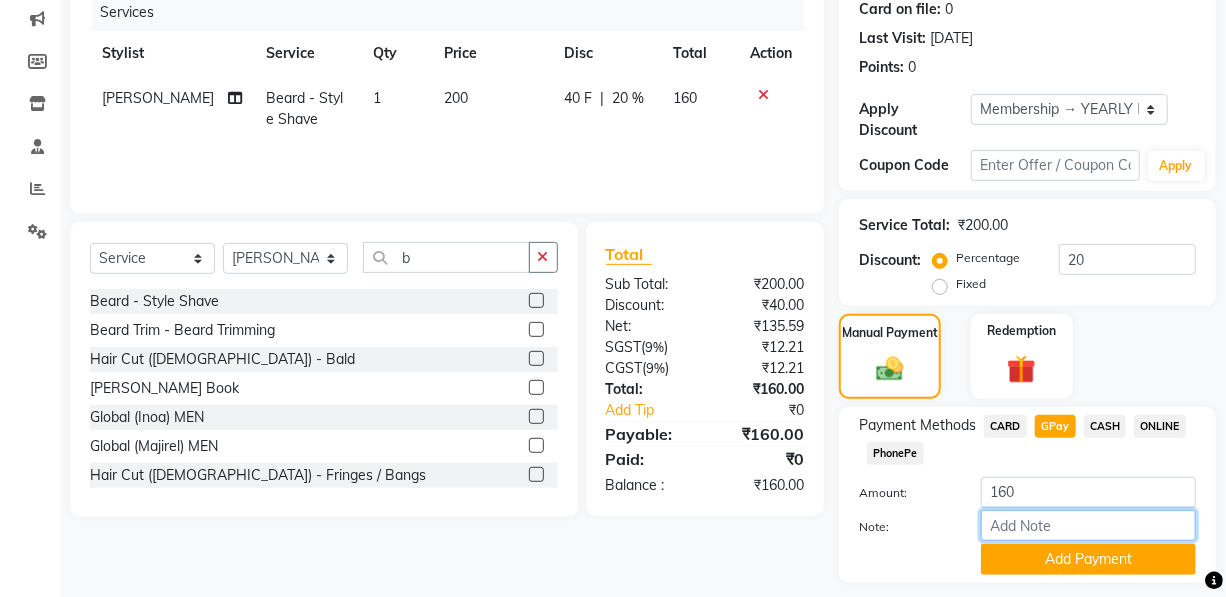 type on "Nisarg" 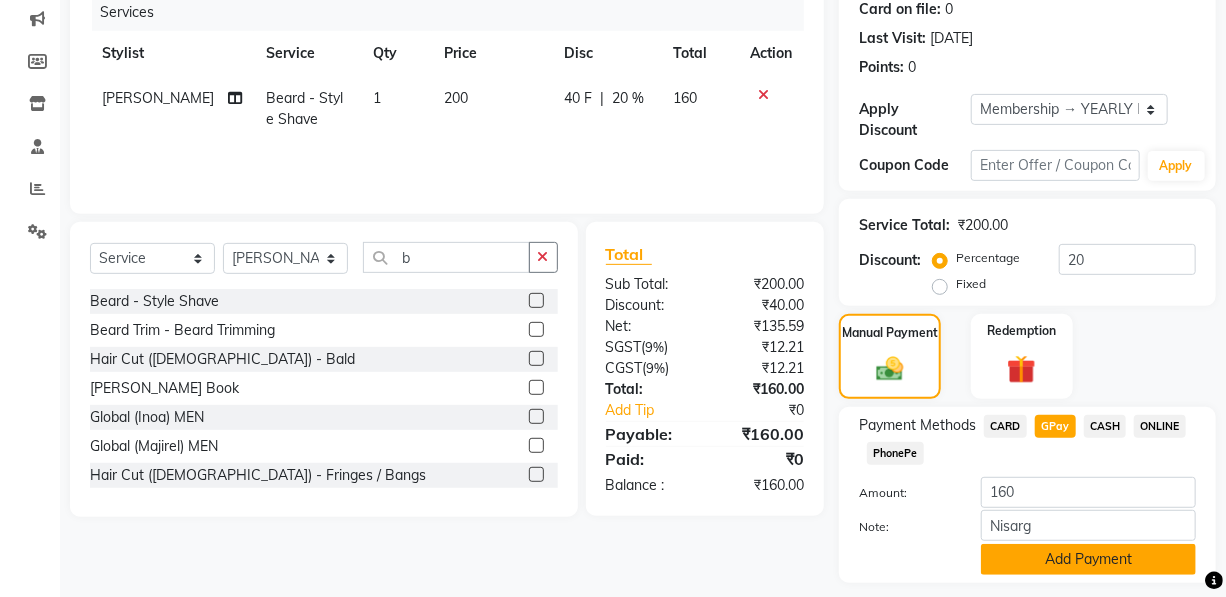 click on "Add Payment" 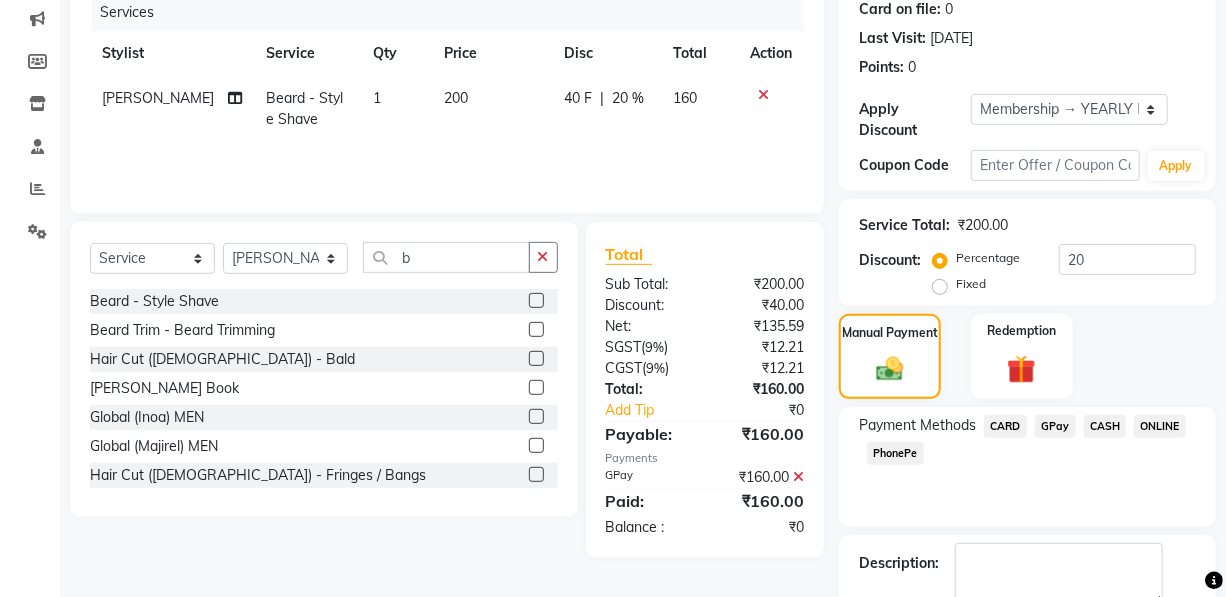 scroll, scrollTop: 367, scrollLeft: 0, axis: vertical 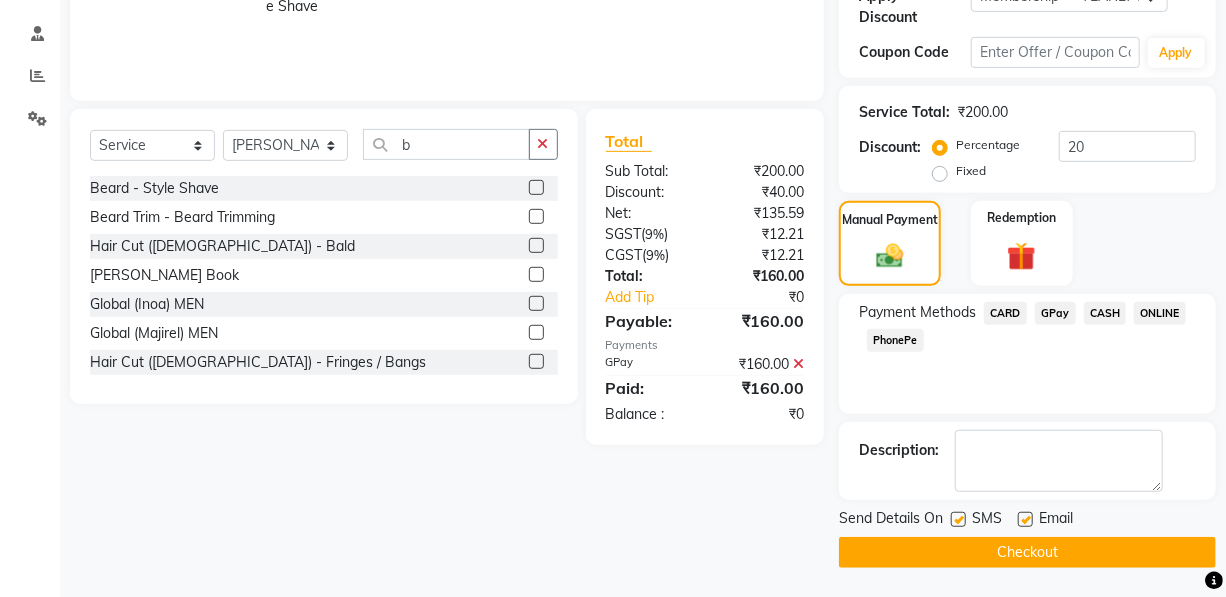 click 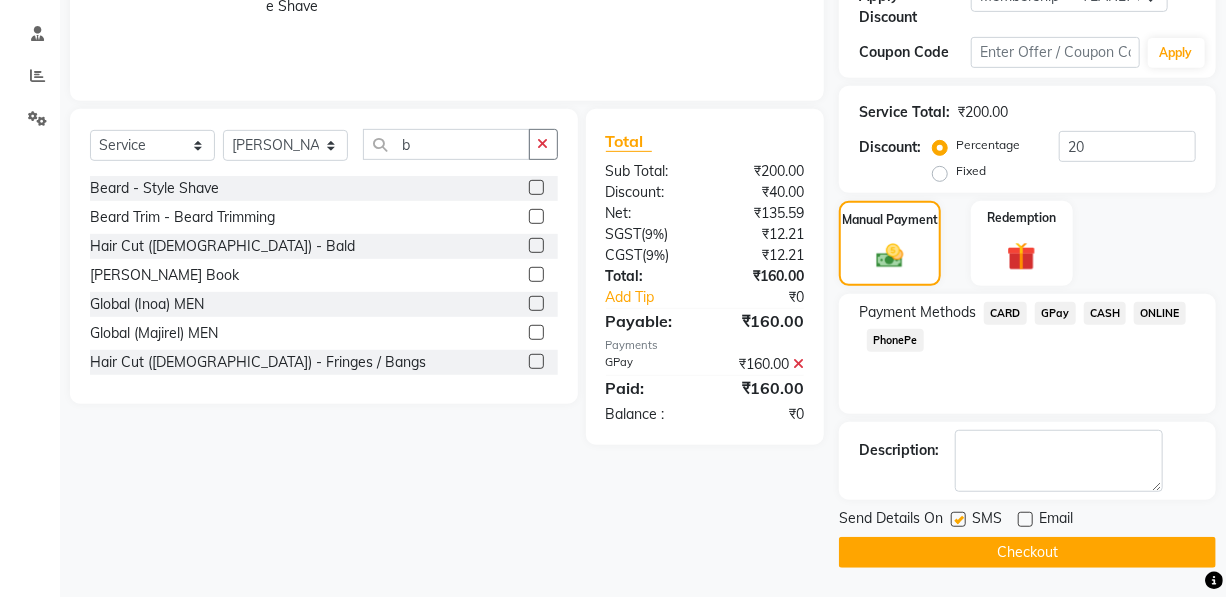 click on "Checkout" 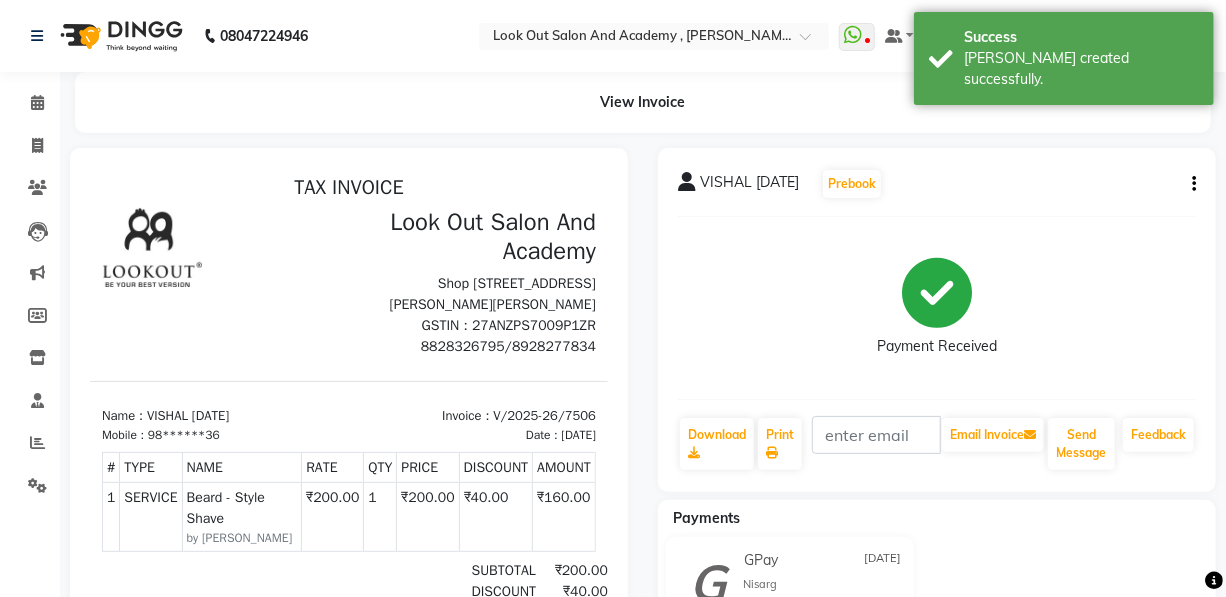 scroll, scrollTop: 0, scrollLeft: 0, axis: both 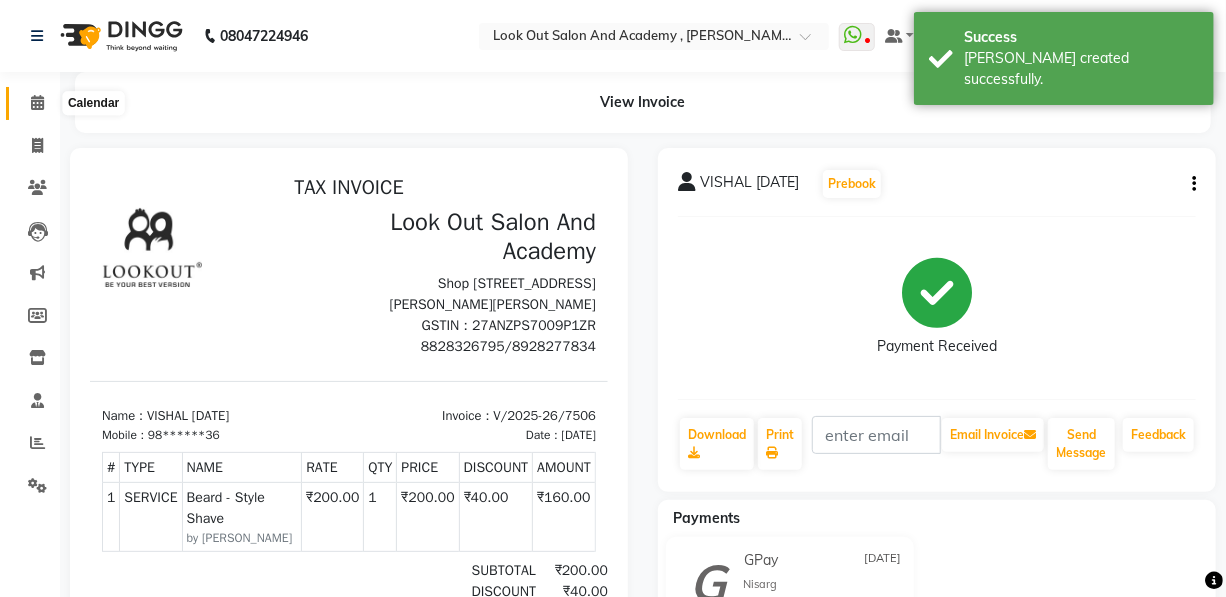 click 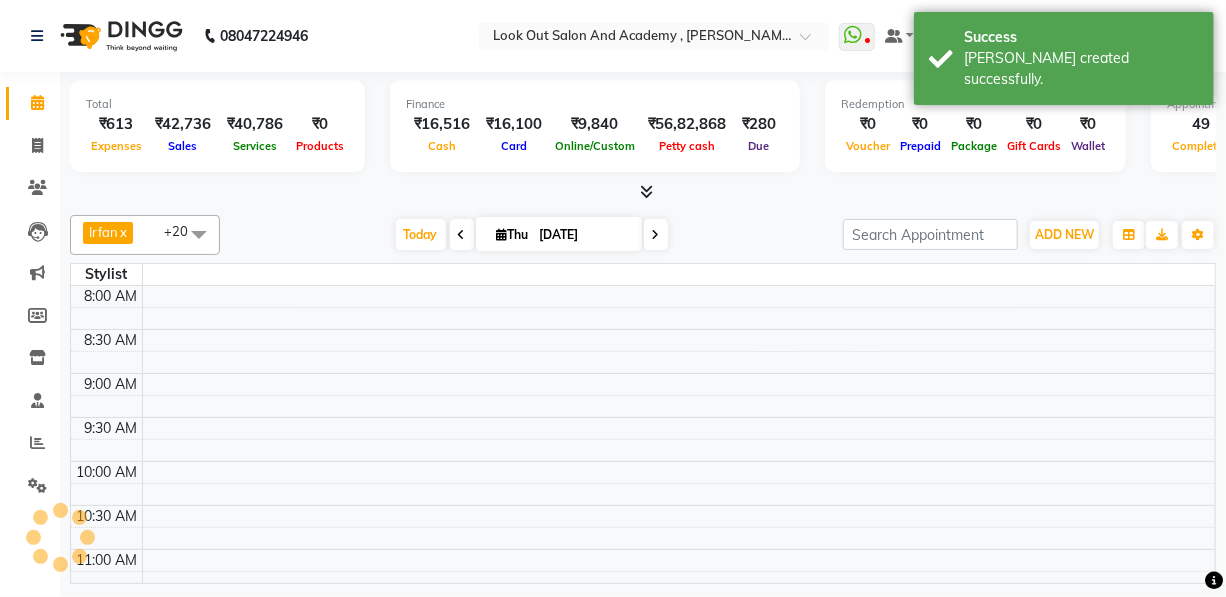 scroll, scrollTop: 0, scrollLeft: 0, axis: both 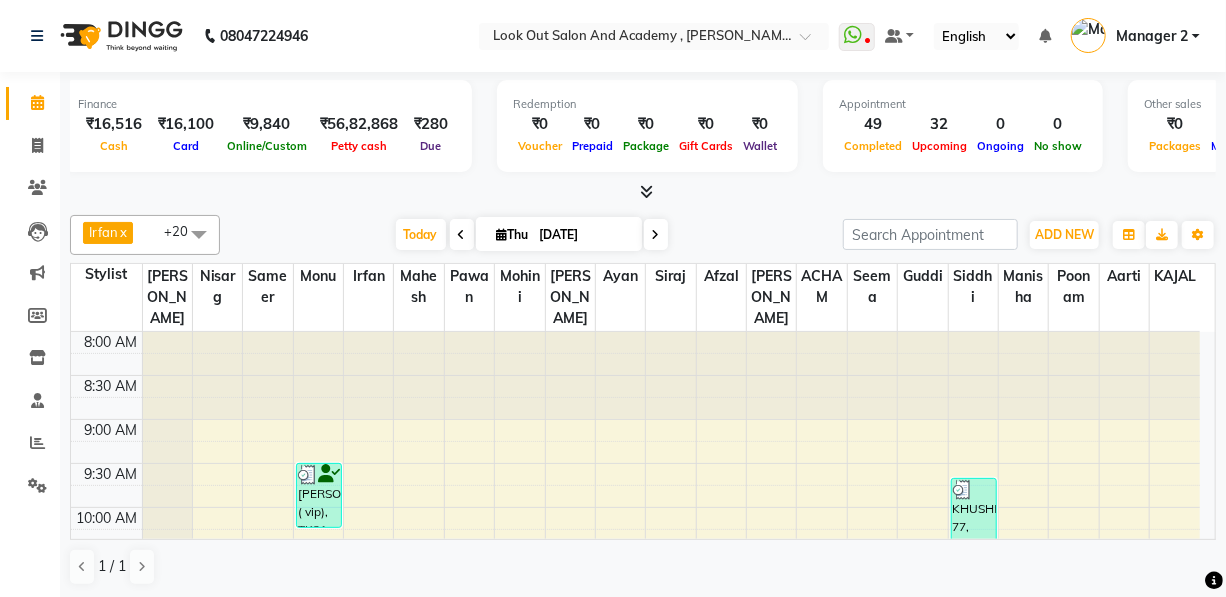 drag, startPoint x: 144, startPoint y: 160, endPoint x: 1095, endPoint y: 109, distance: 952.3665 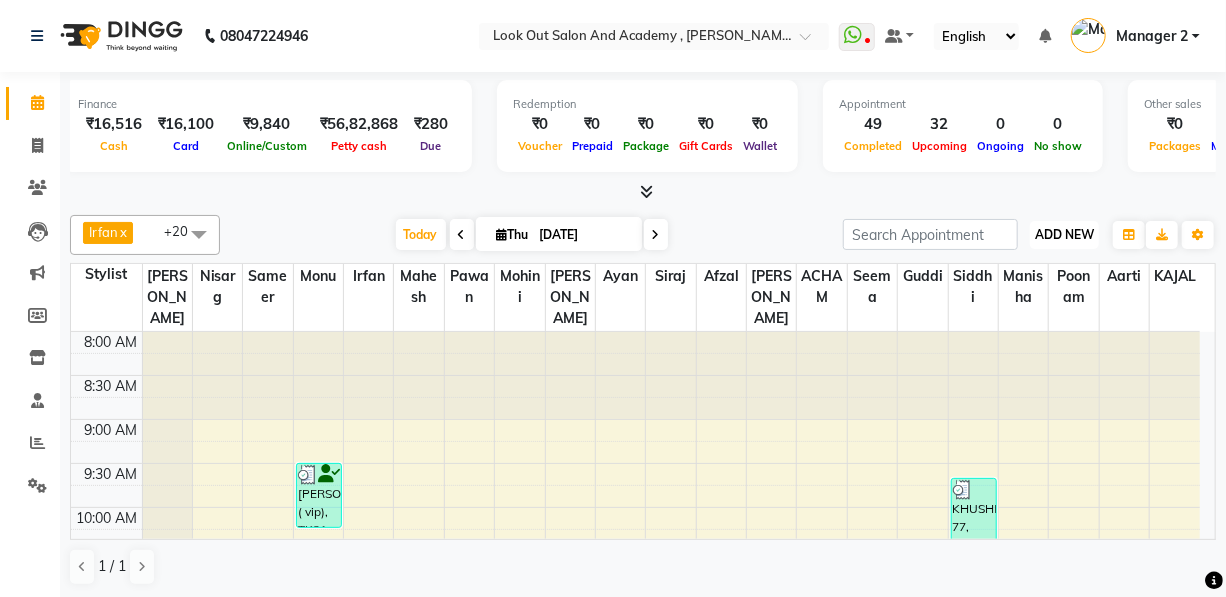 click on "ADD NEW" at bounding box center [1064, 234] 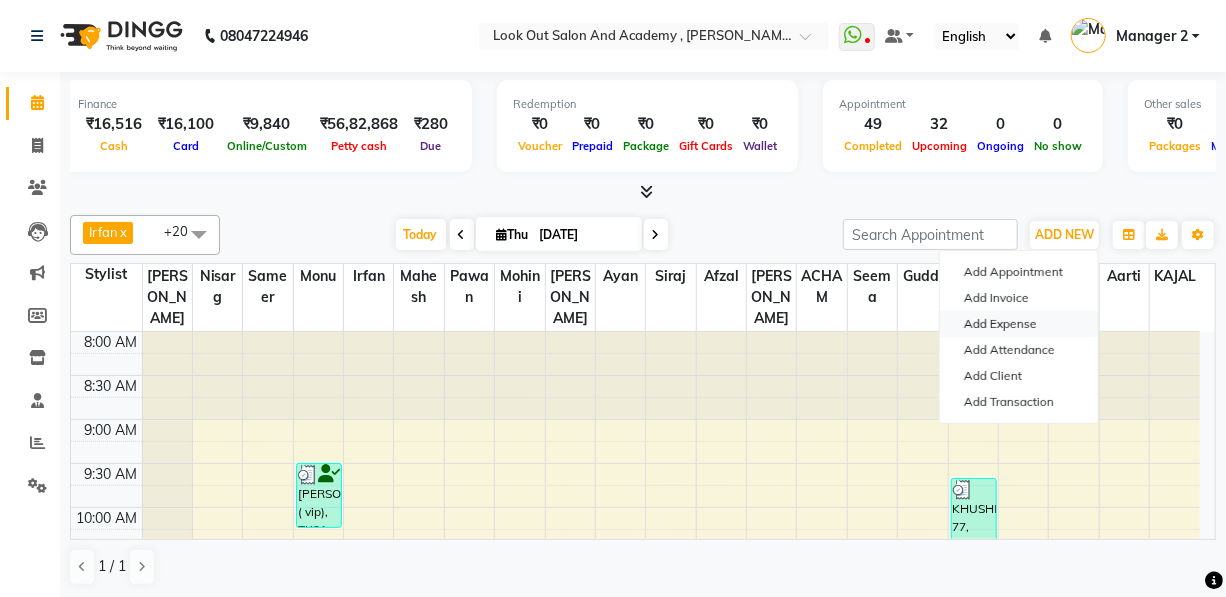 click on "Add Expense" at bounding box center (1019, 324) 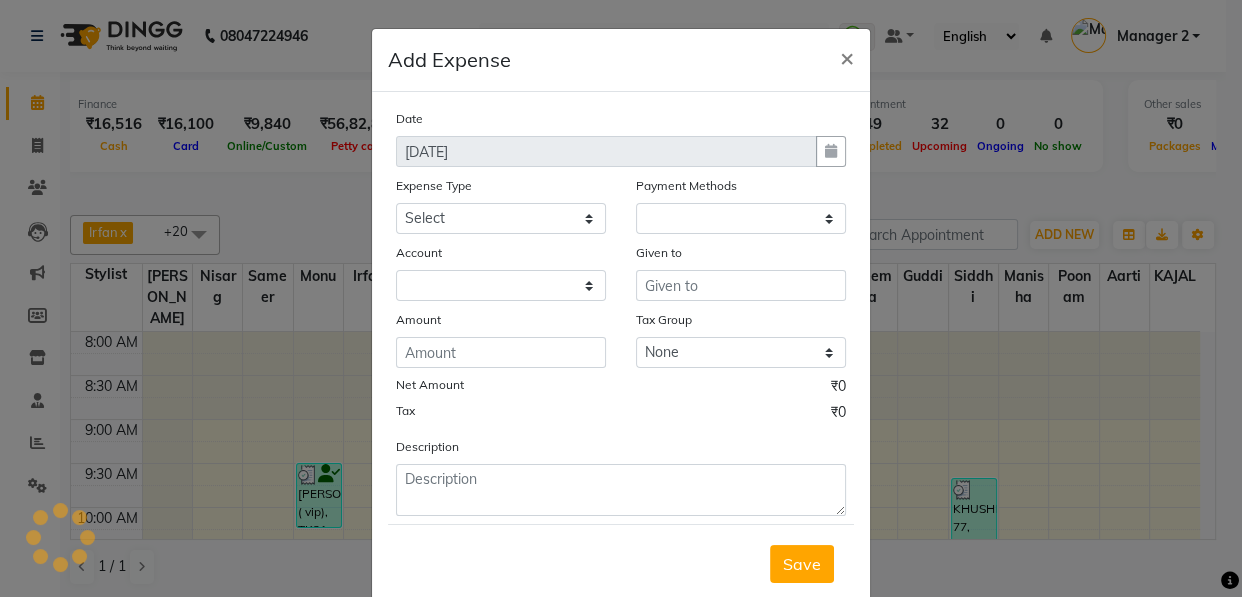 select on "1" 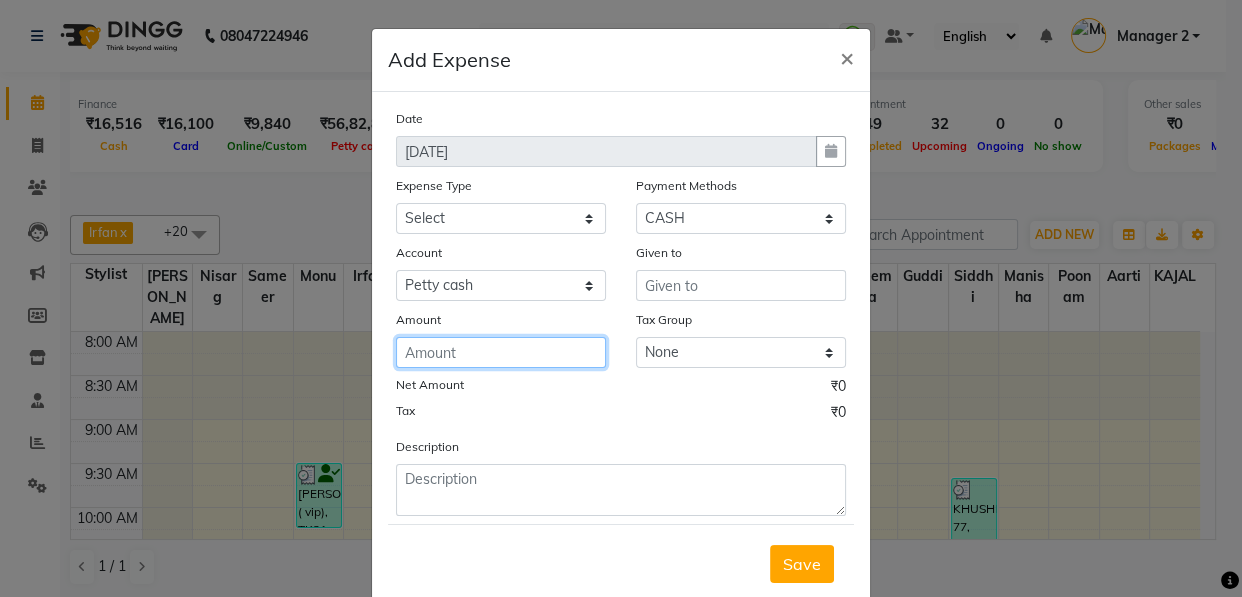 click 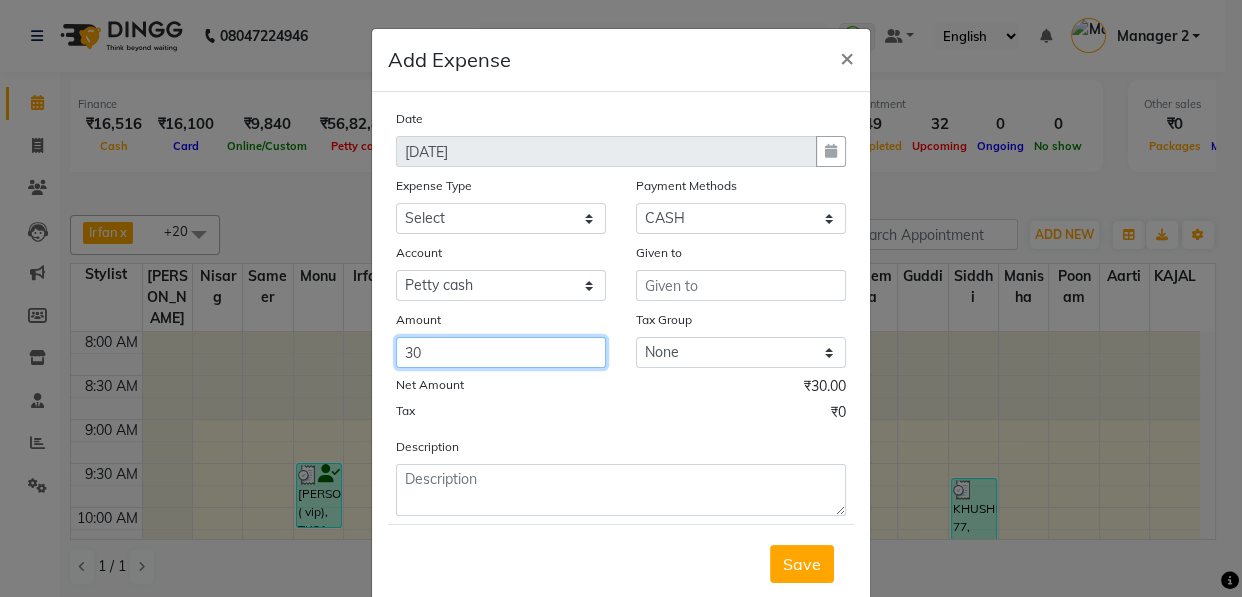 type on "30" 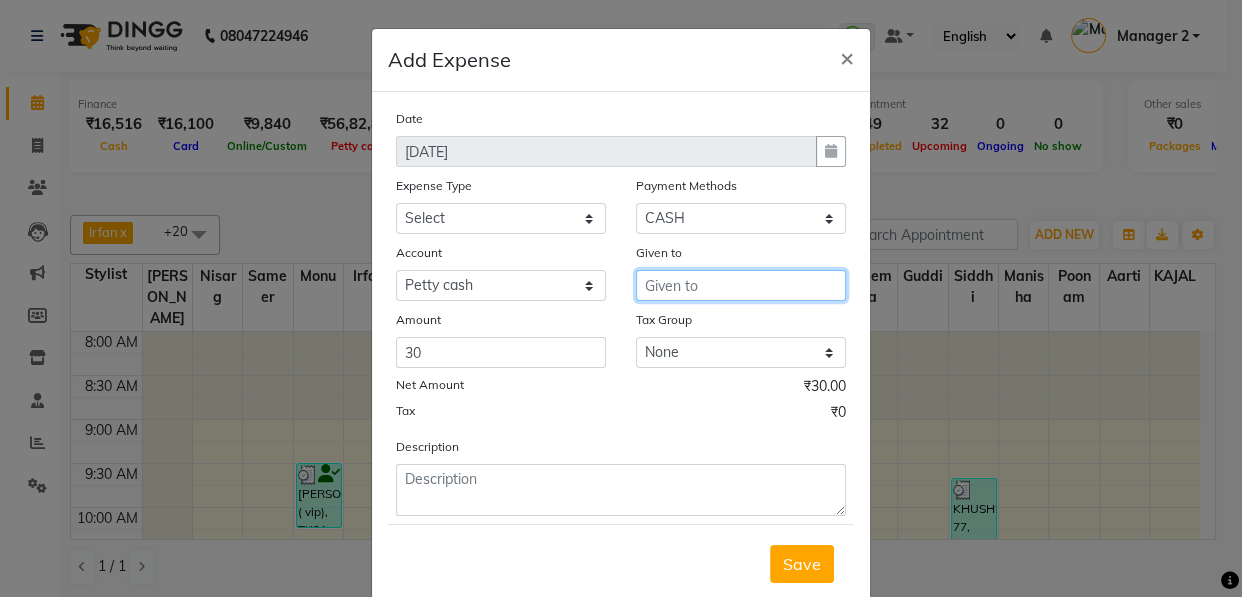 click at bounding box center [741, 285] 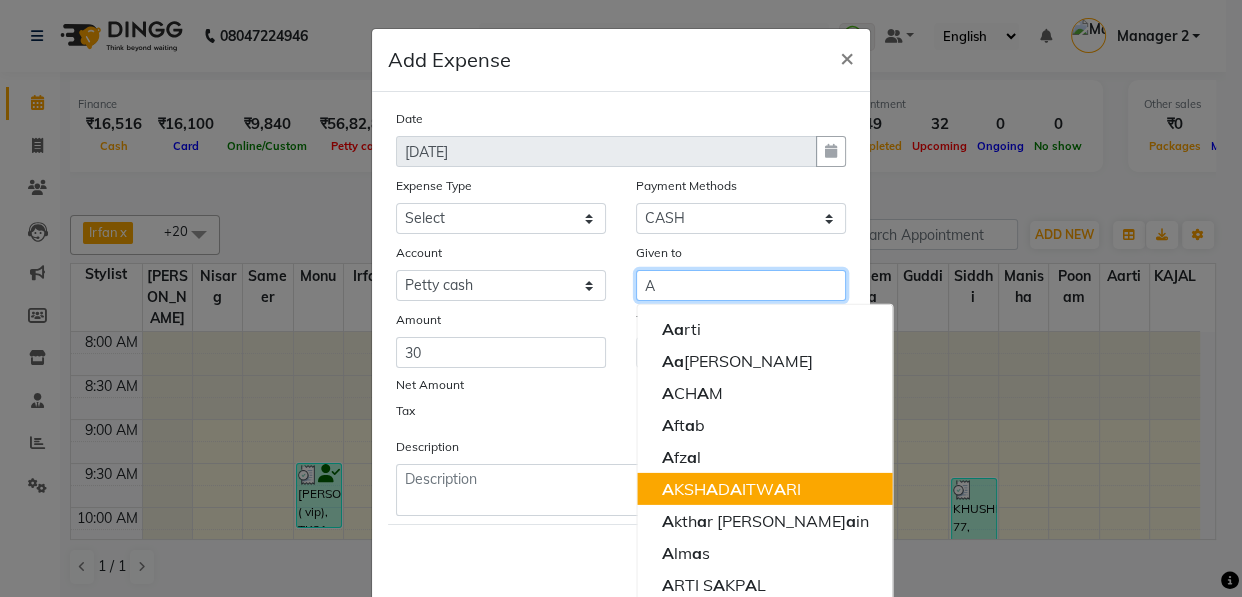 click on "A KSH A D A  ITW A RI" at bounding box center (730, 489) 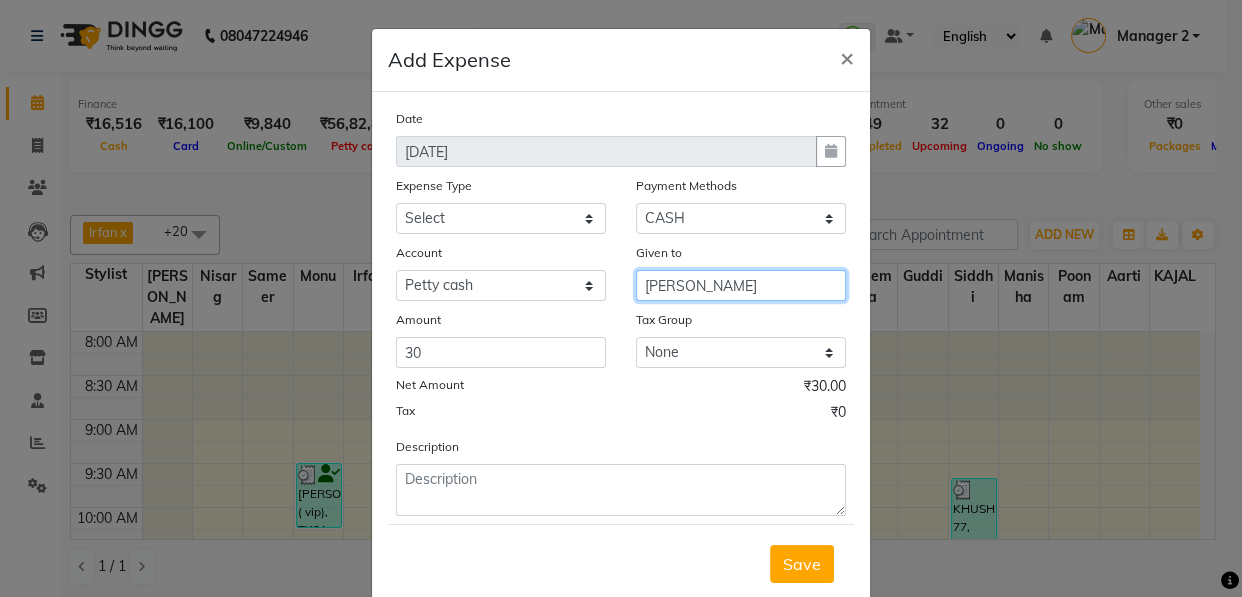 type on "AKSHADA ITWARI" 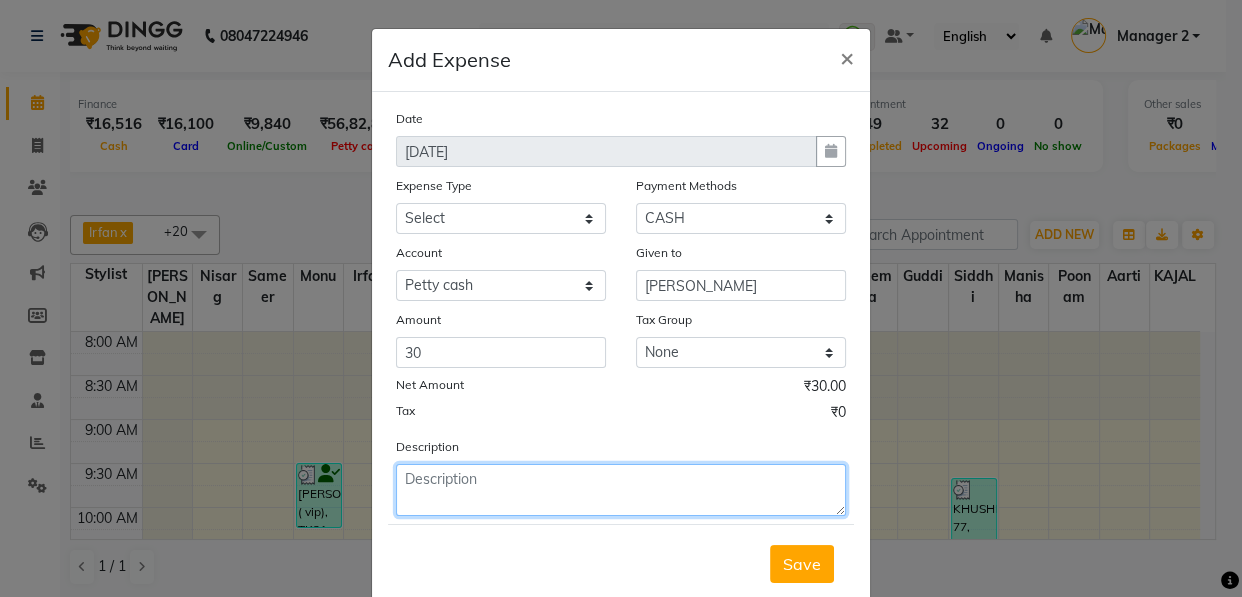click 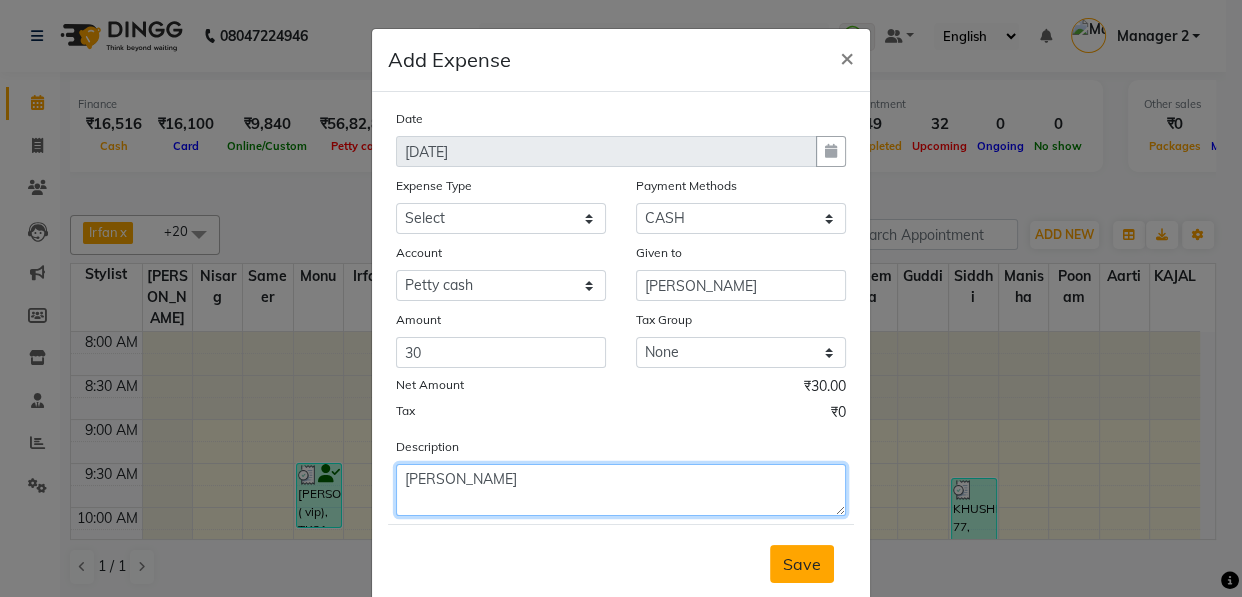 type on "PANI PURI" 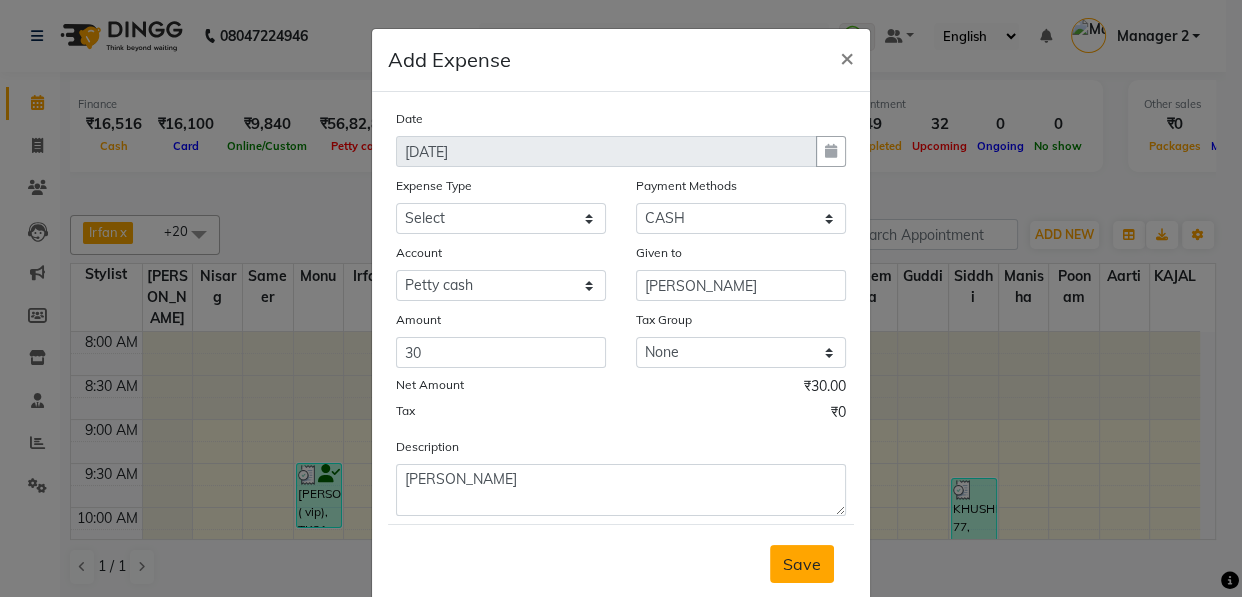 click on "Save" at bounding box center (802, 564) 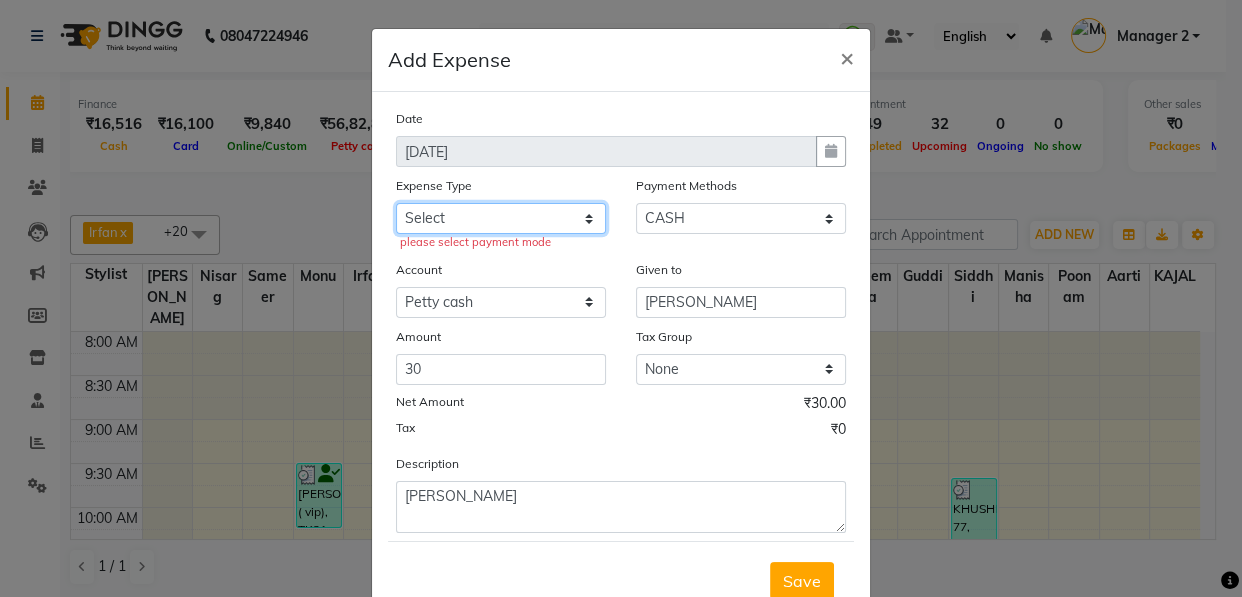click on "Select Advance Salary Big Temple Box Cash Shortage Commission Given To Staff DHAVAL SOLANKI AC Salary Given To Staff Small Temple Box Staff Welfare" 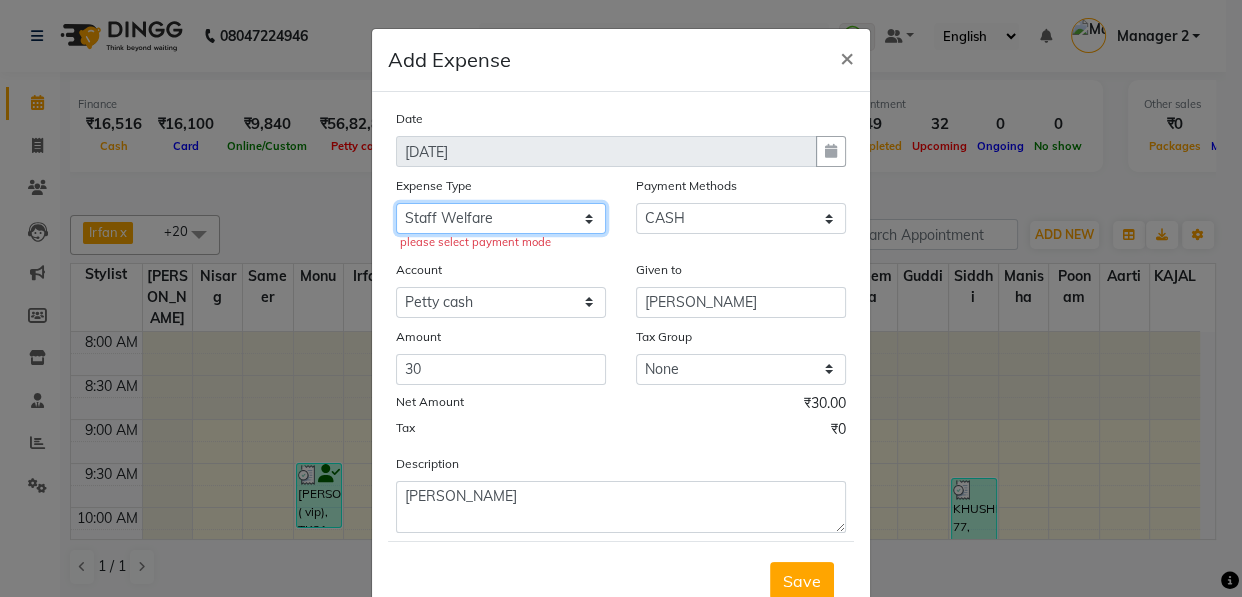 click on "Select Advance Salary Big Temple Box Cash Shortage Commission Given To Staff DHAVAL SOLANKI AC Salary Given To Staff Small Temple Box Staff Welfare" 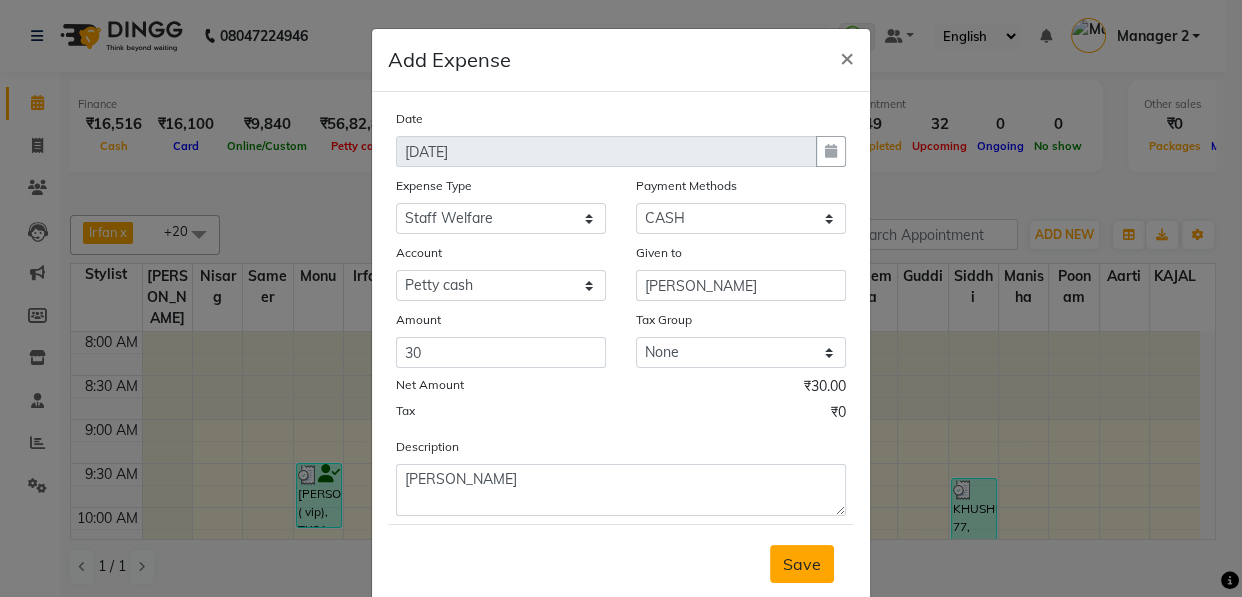 click on "Save" at bounding box center [802, 564] 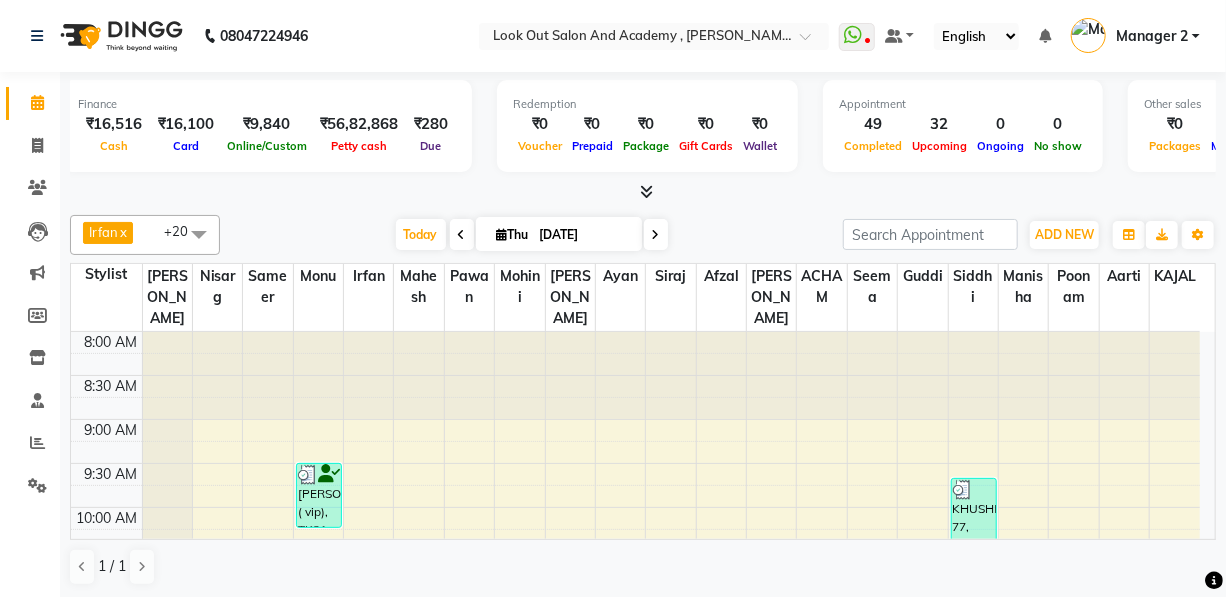 click at bounding box center [656, 235] 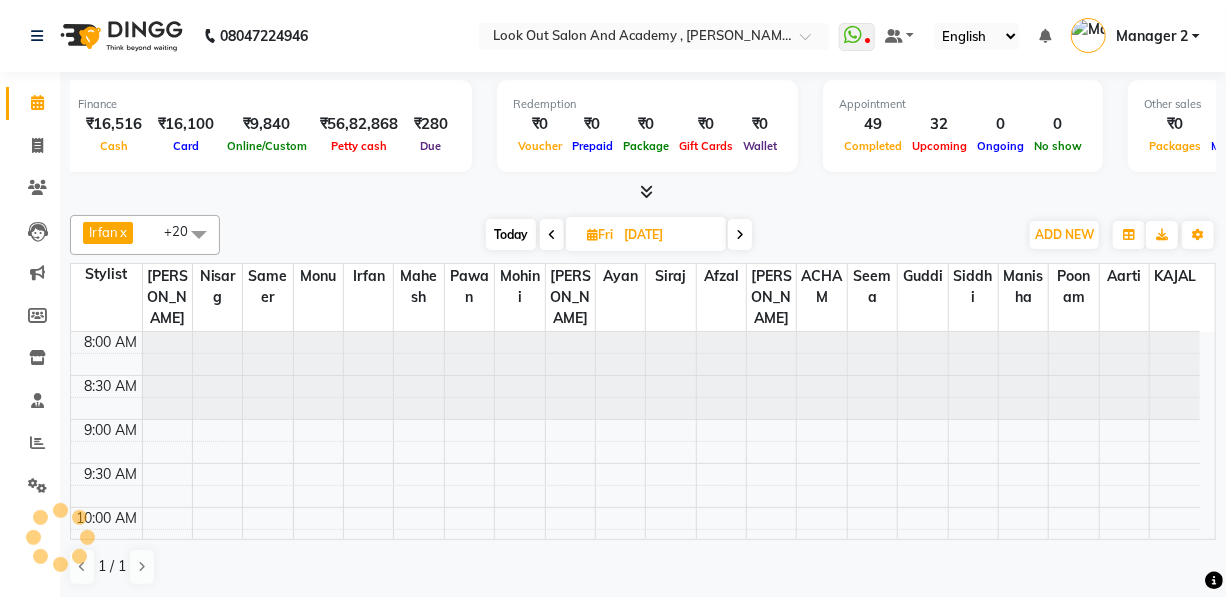 scroll, scrollTop: 964, scrollLeft: 0, axis: vertical 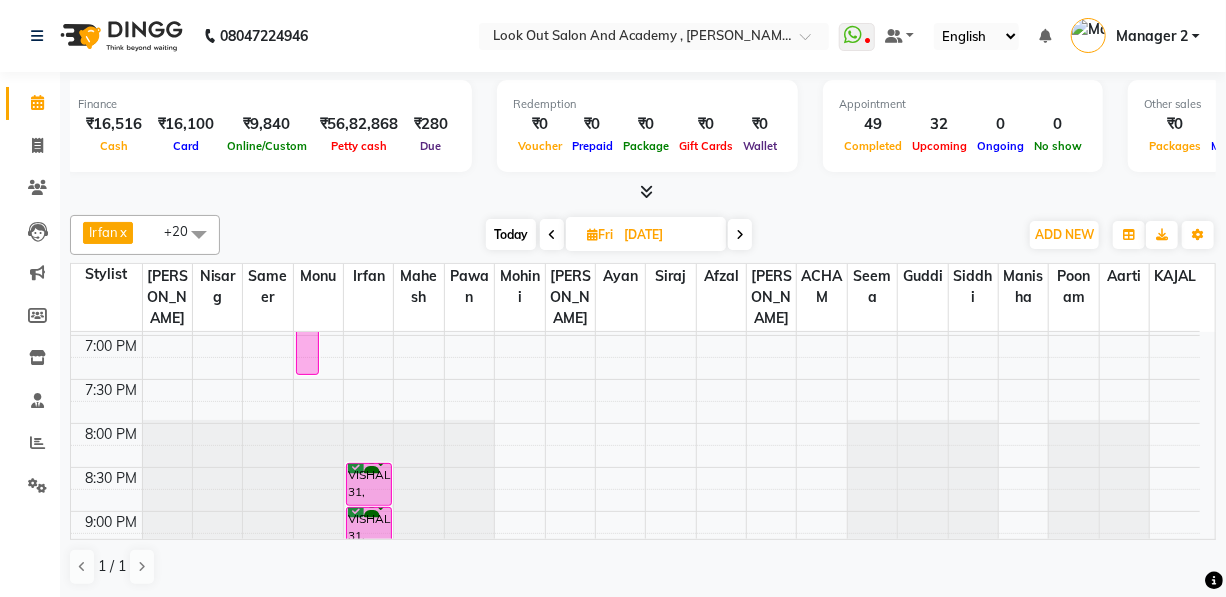 click at bounding box center (740, 235) 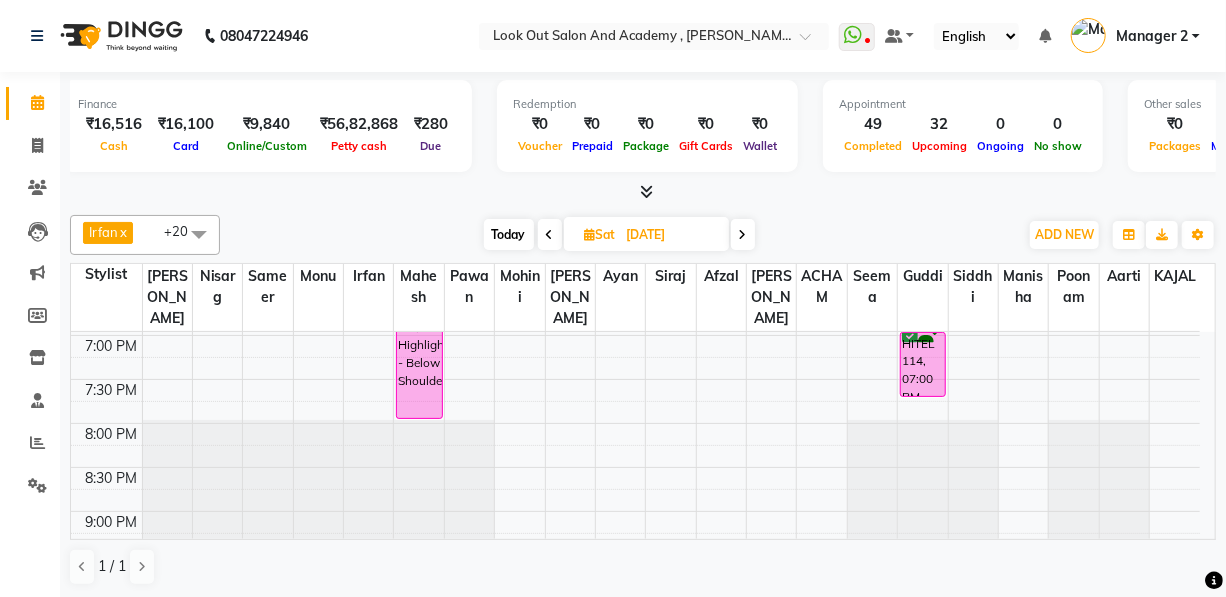 click at bounding box center (743, 235) 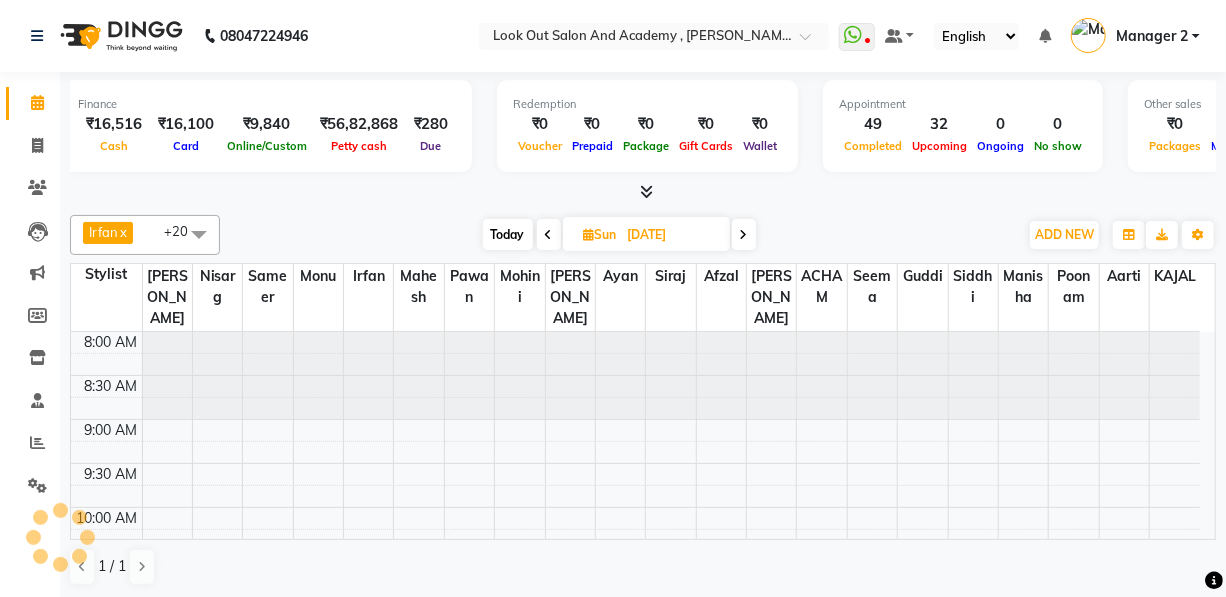 scroll, scrollTop: 964, scrollLeft: 0, axis: vertical 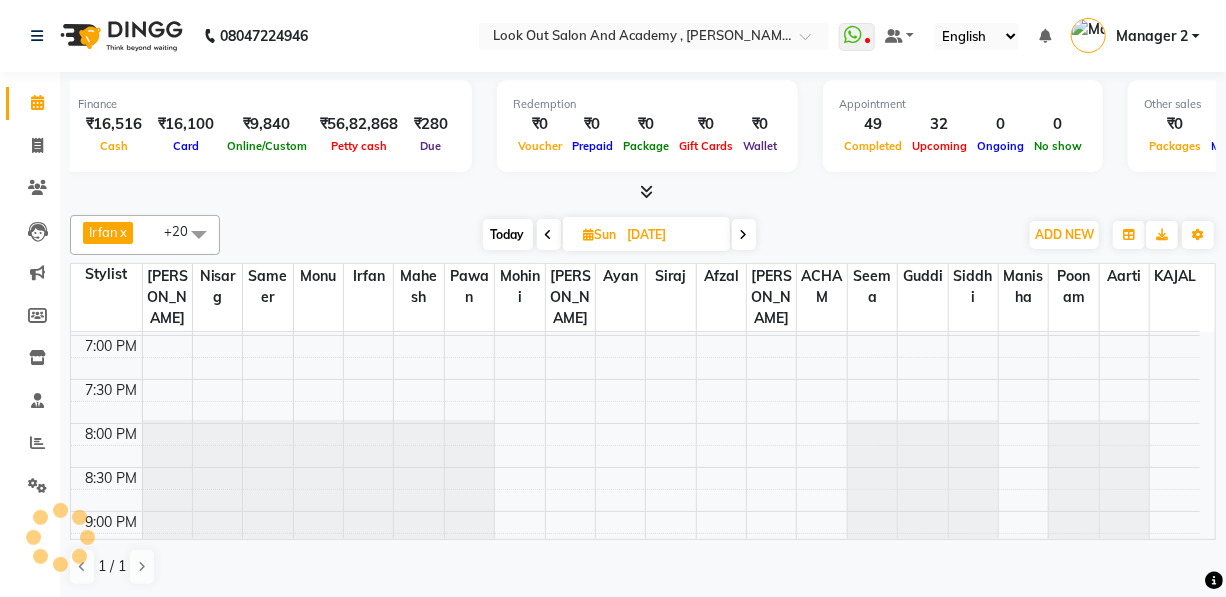 click at bounding box center (744, 235) 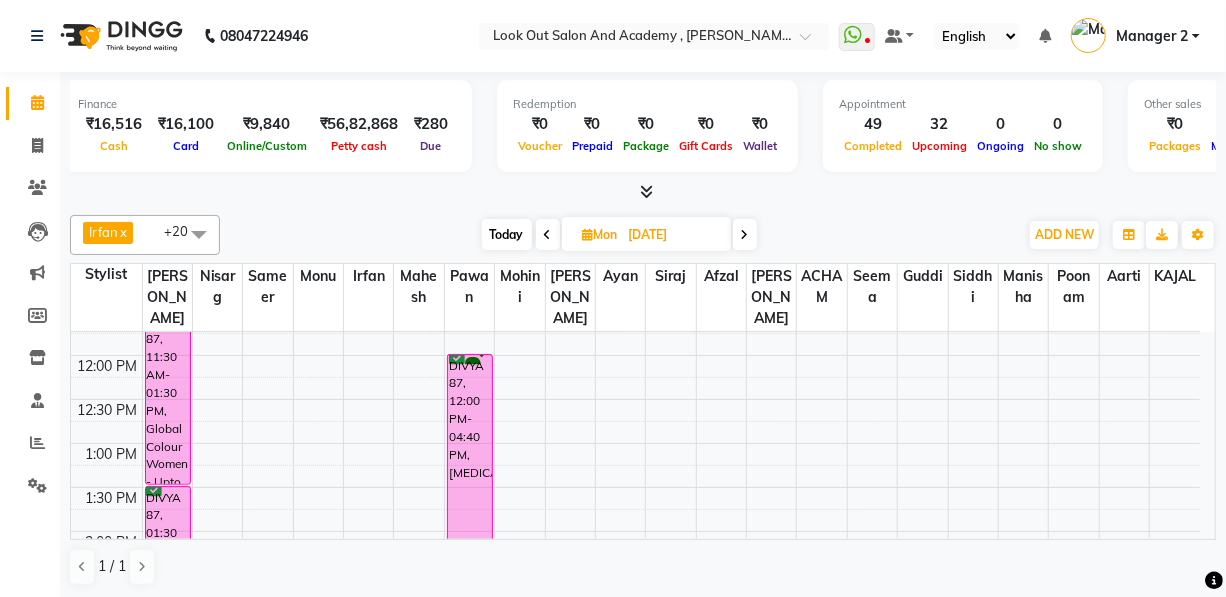 scroll, scrollTop: 237, scrollLeft: 0, axis: vertical 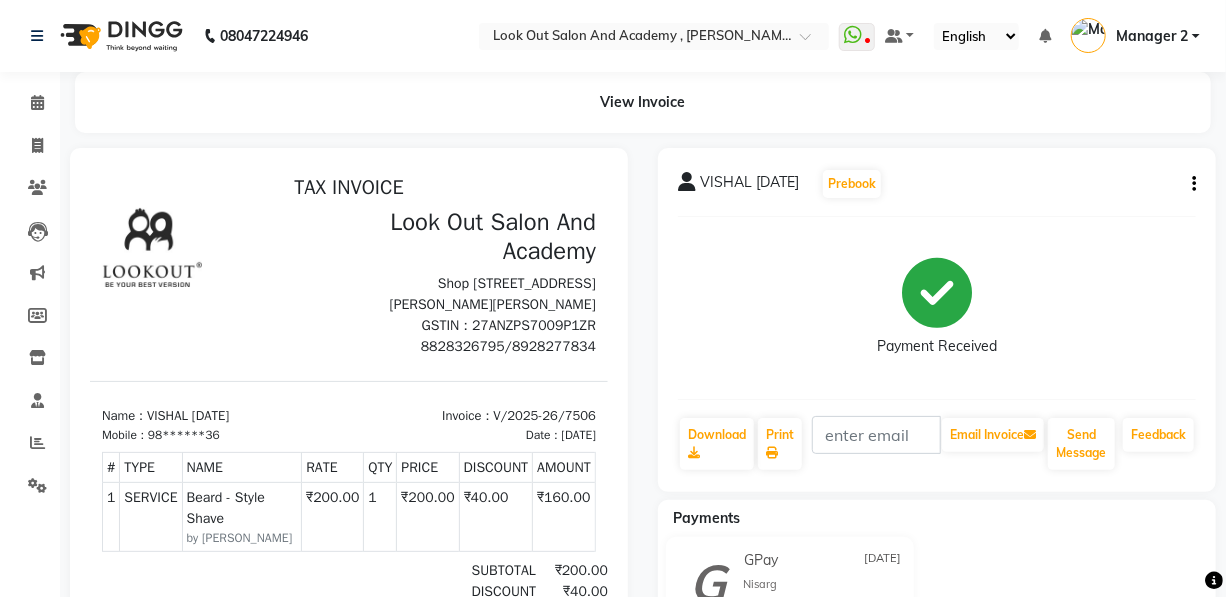 select on "service" 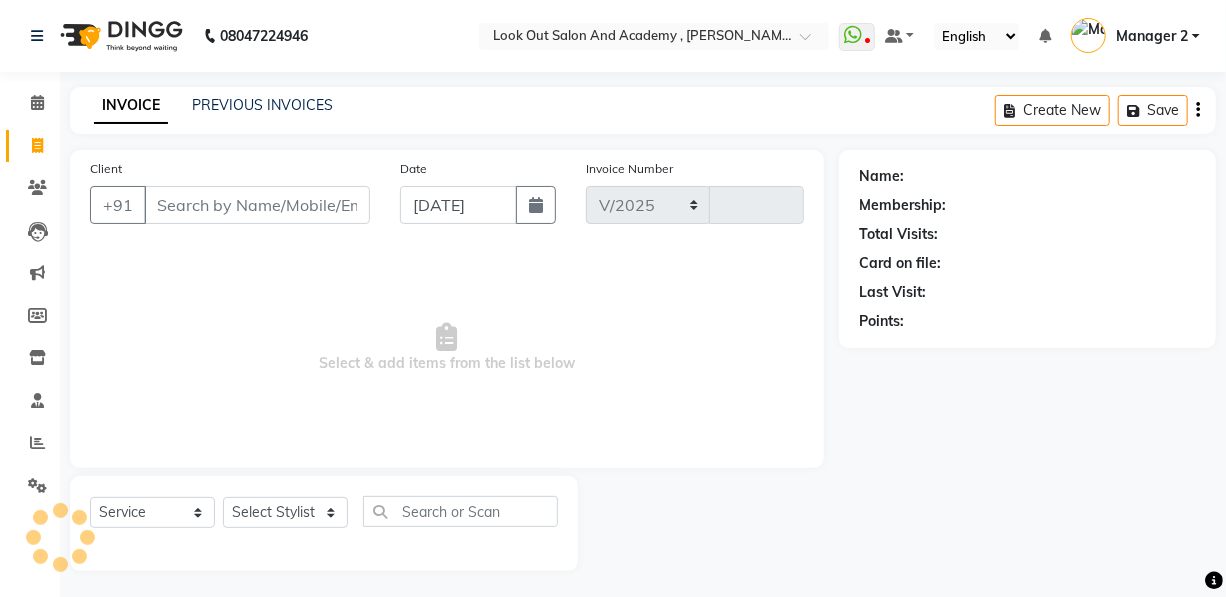 select on "4708" 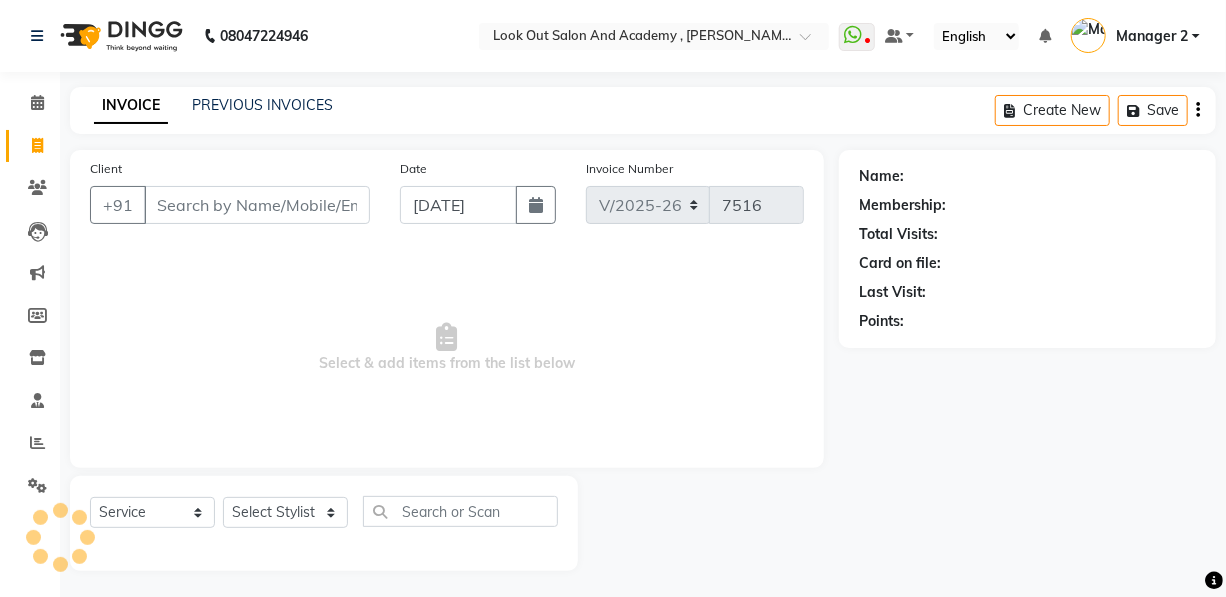 scroll, scrollTop: 4, scrollLeft: 0, axis: vertical 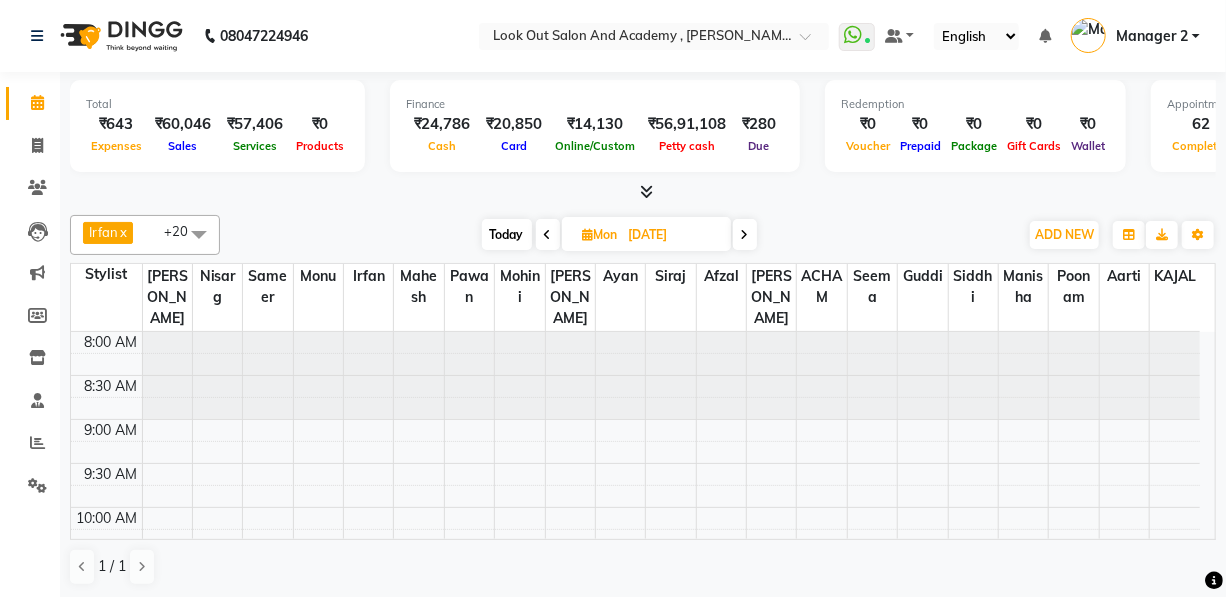 click on "Today" at bounding box center (507, 234) 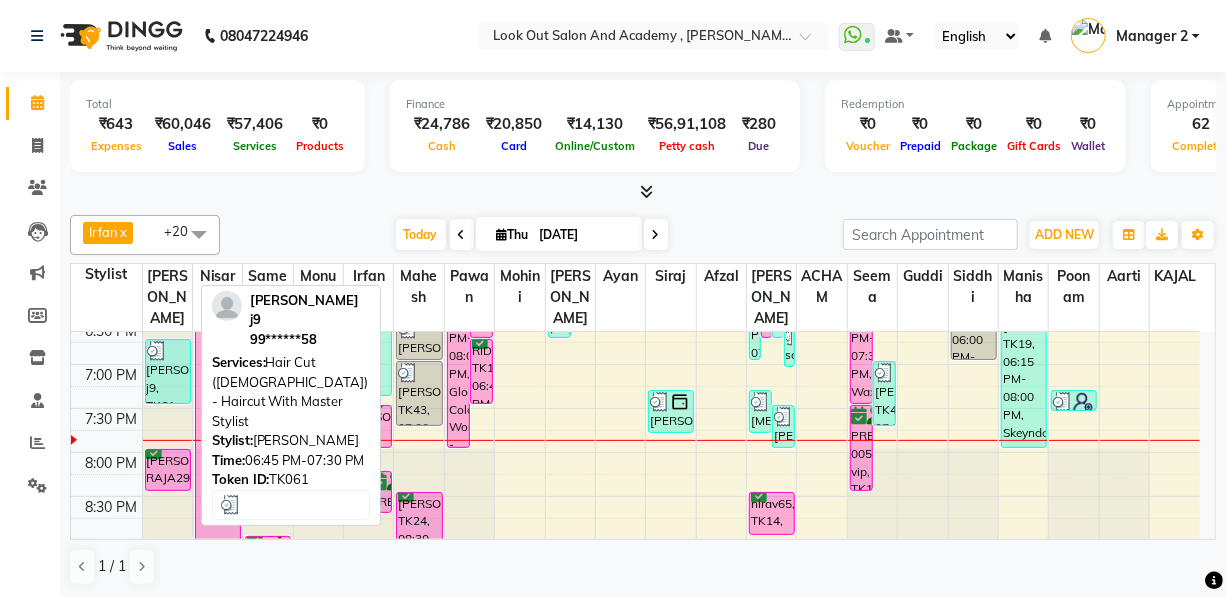 scroll, scrollTop: 964, scrollLeft: 0, axis: vertical 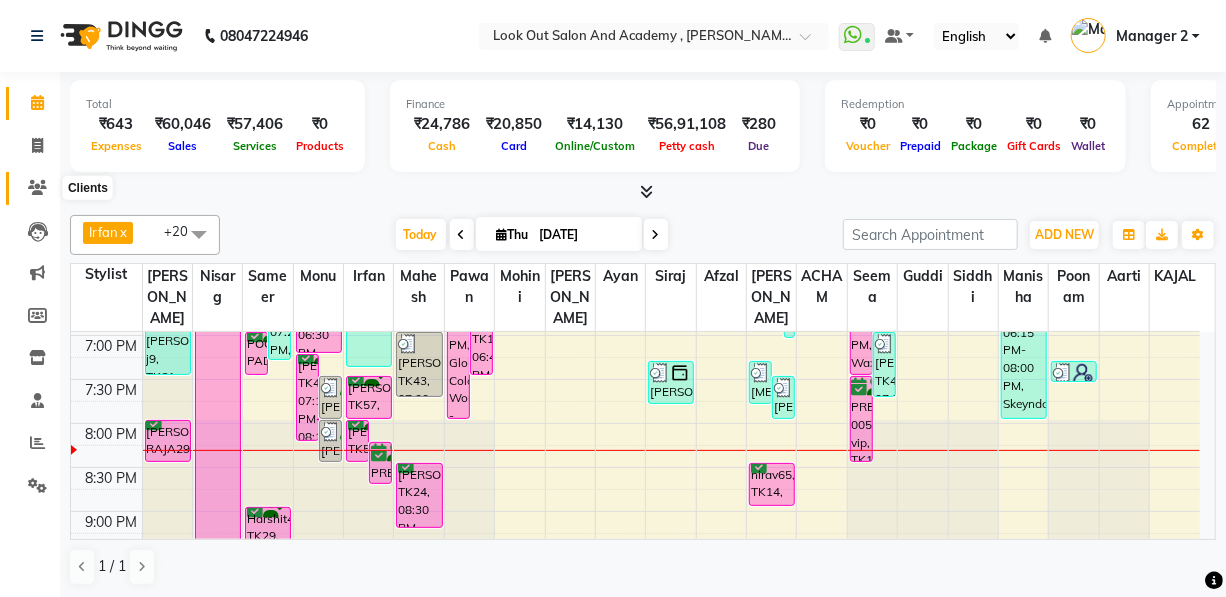 click 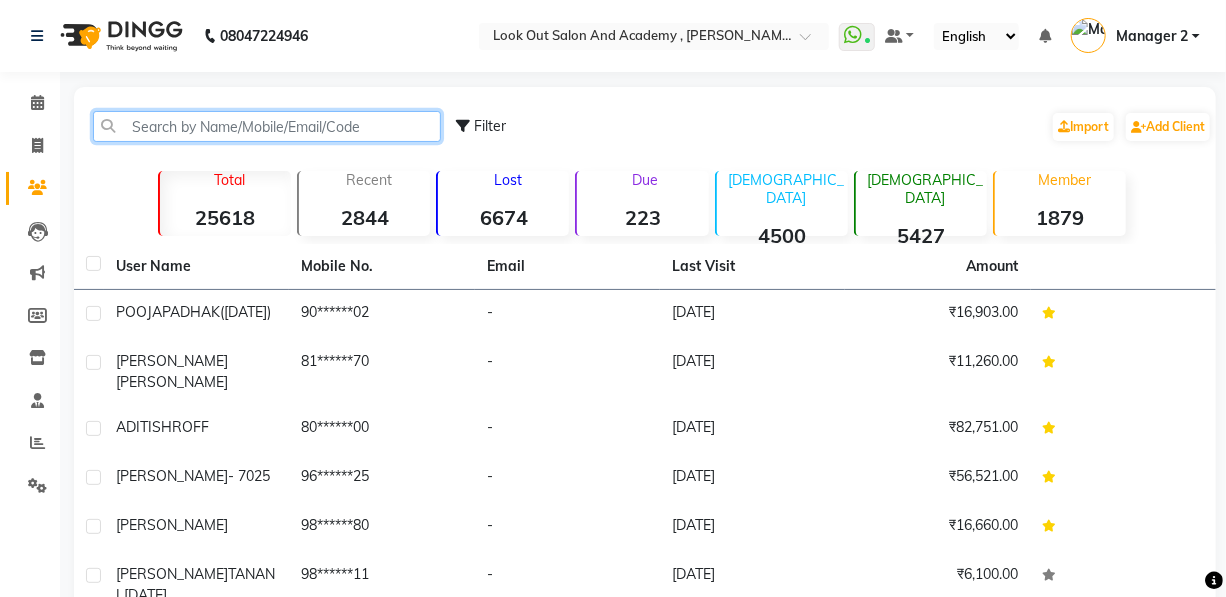 click 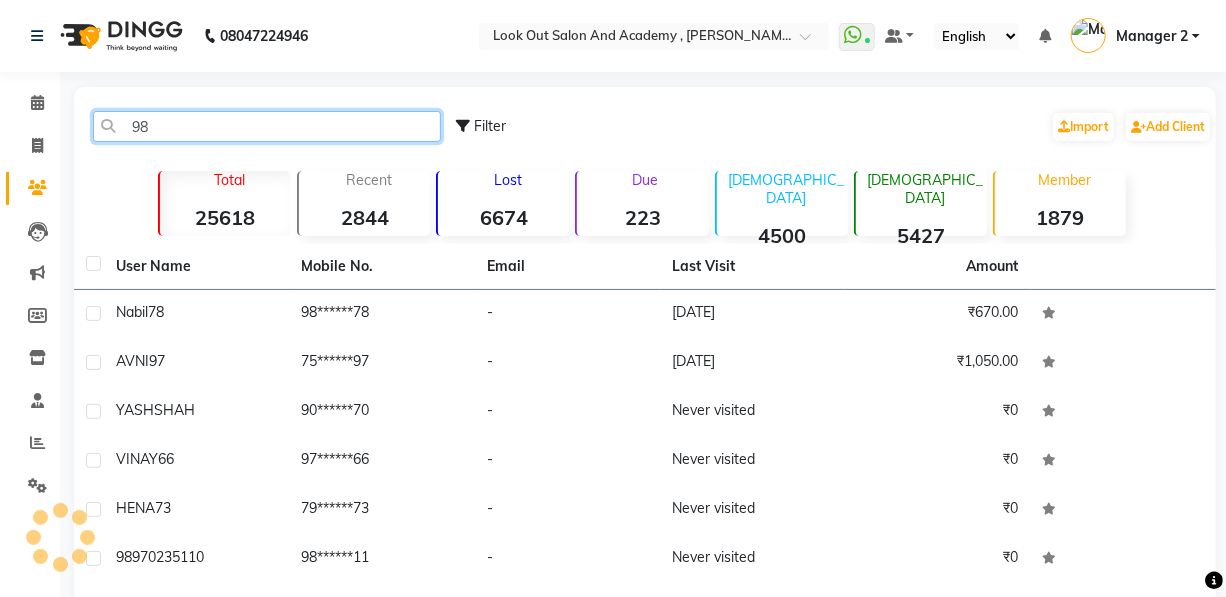 type on "9" 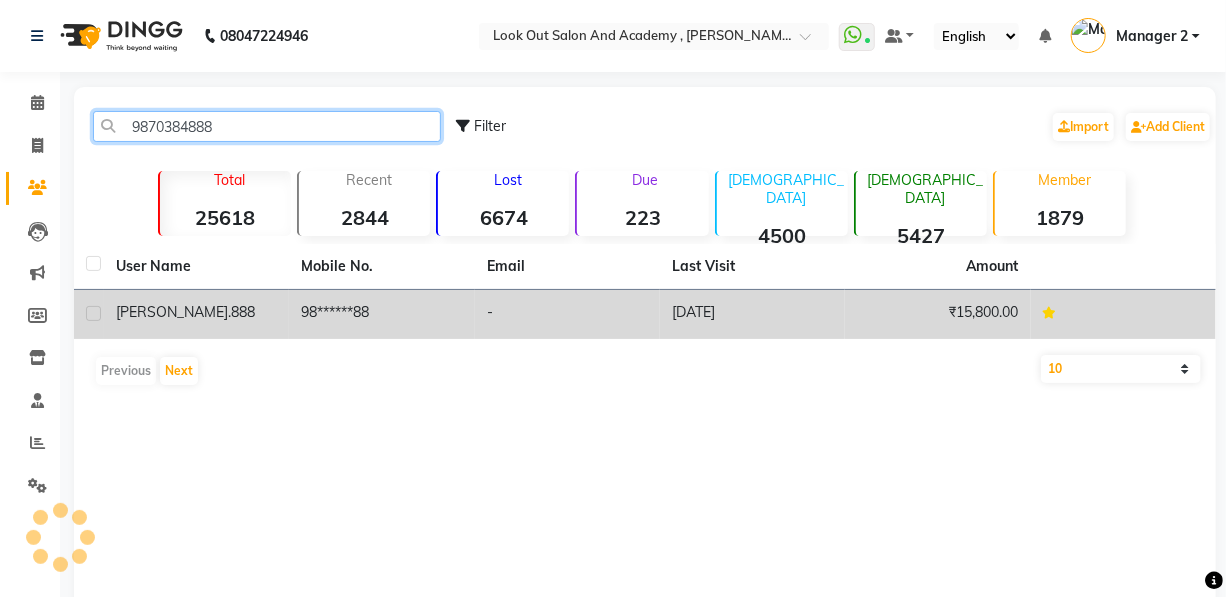 type on "9870384888" 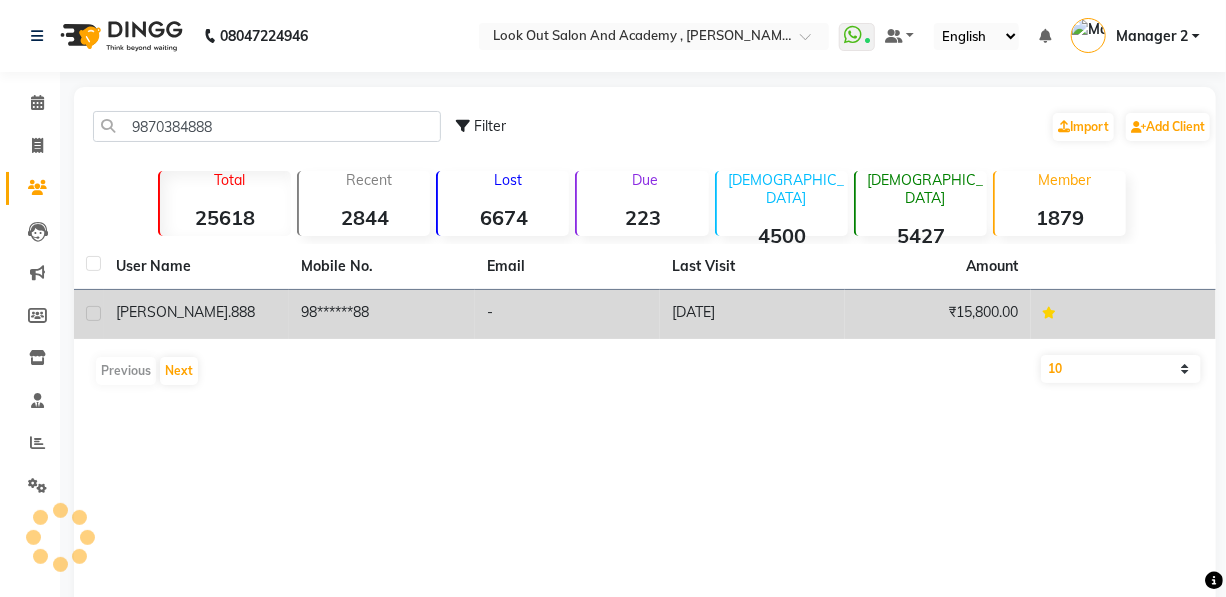 click on "[PERSON_NAME].888" 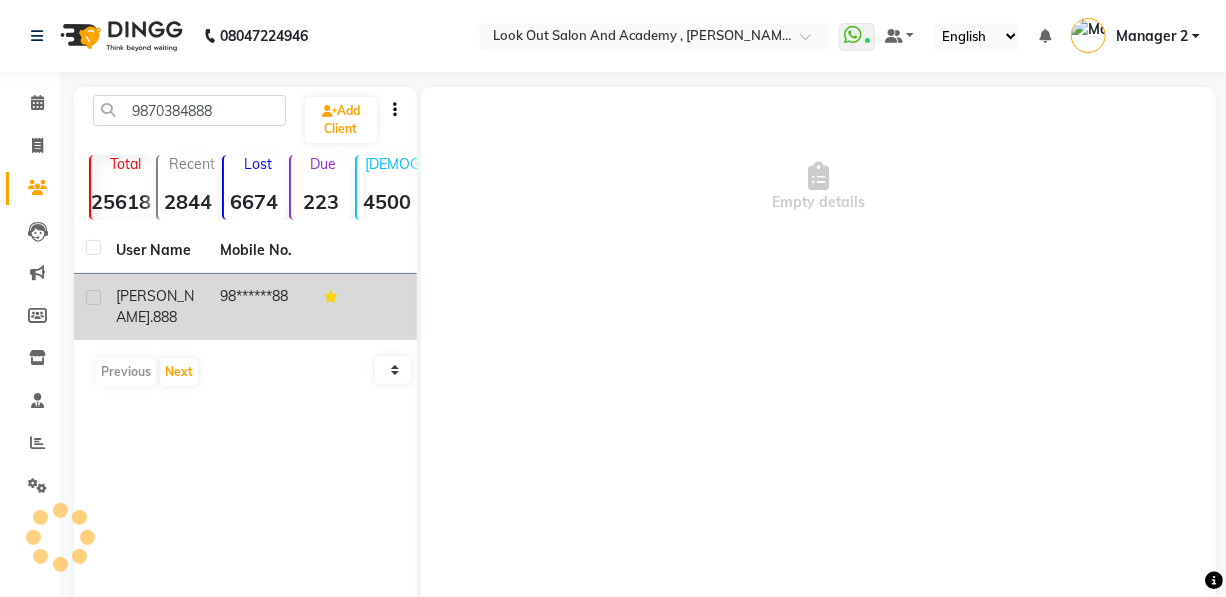 click on "[PERSON_NAME].888" 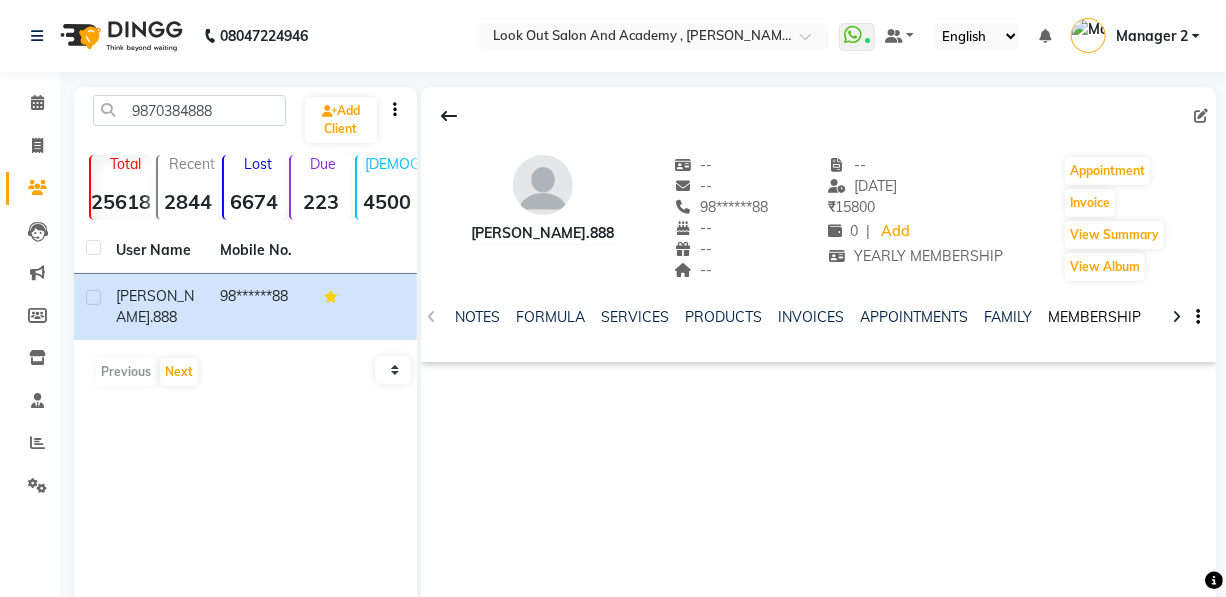 click on "MEMBERSHIP" 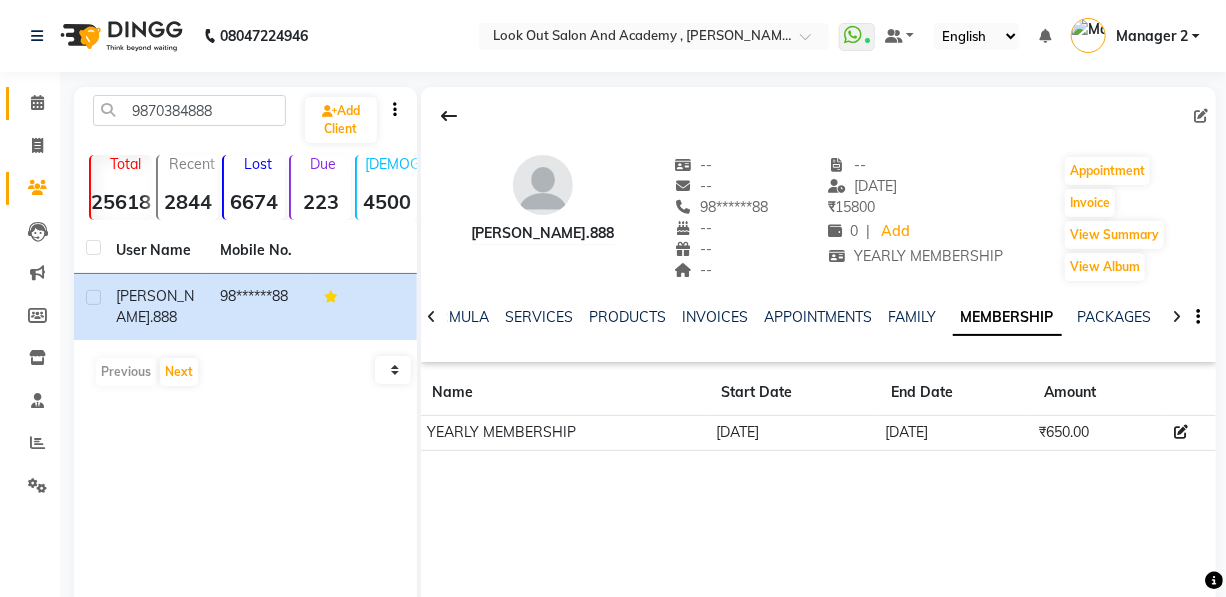 click 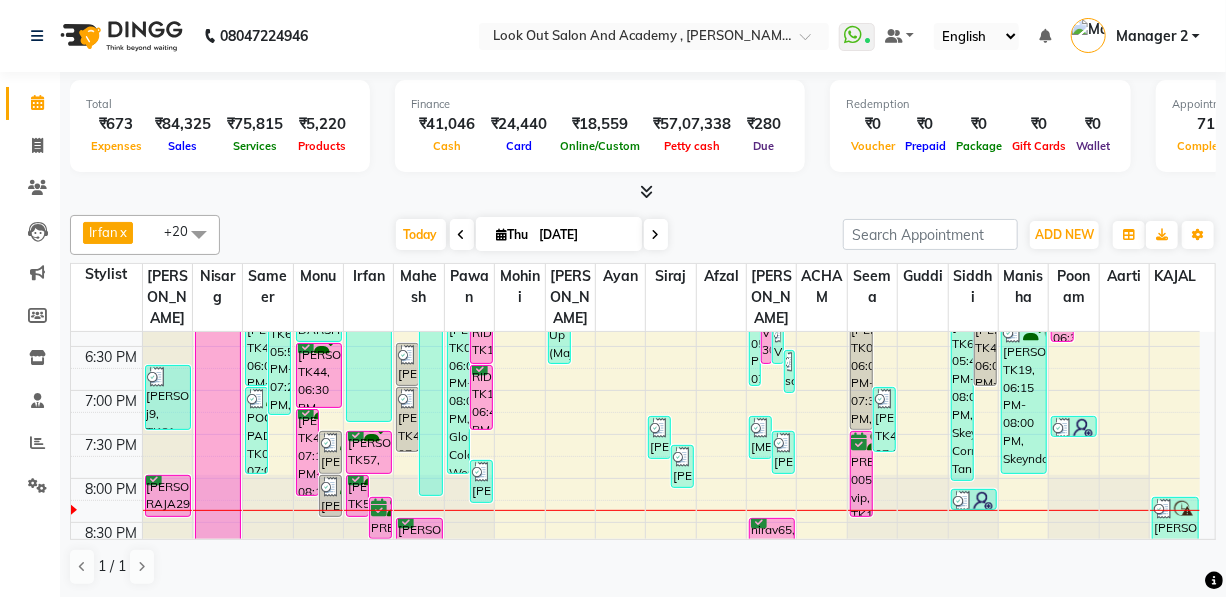 scroll, scrollTop: 1000, scrollLeft: 0, axis: vertical 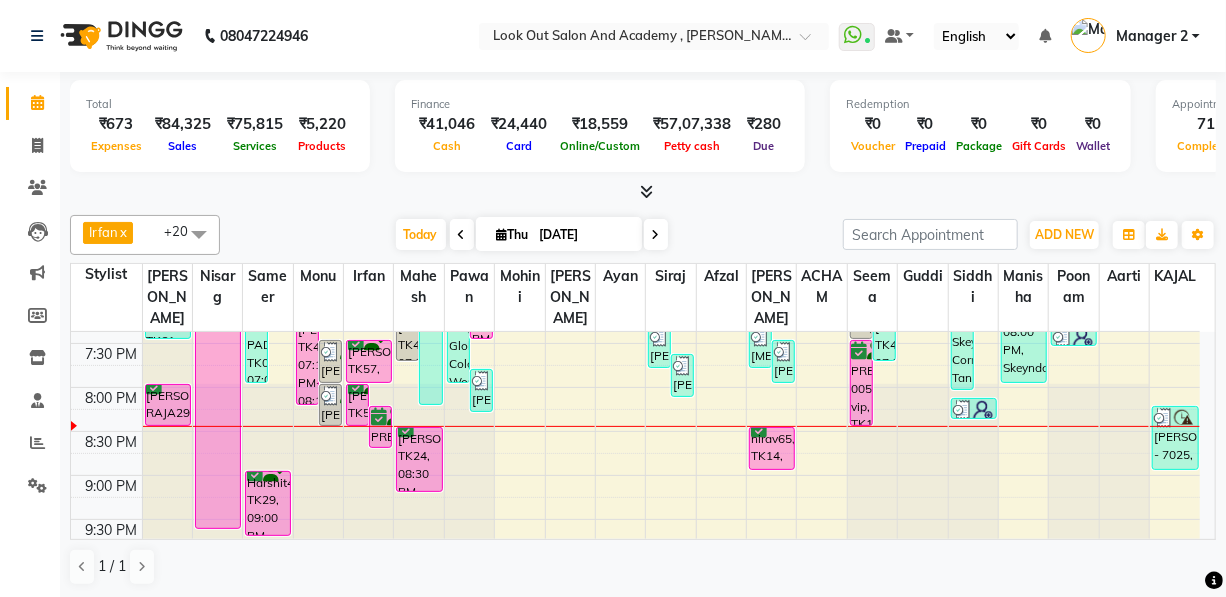 click at bounding box center [502, 234] 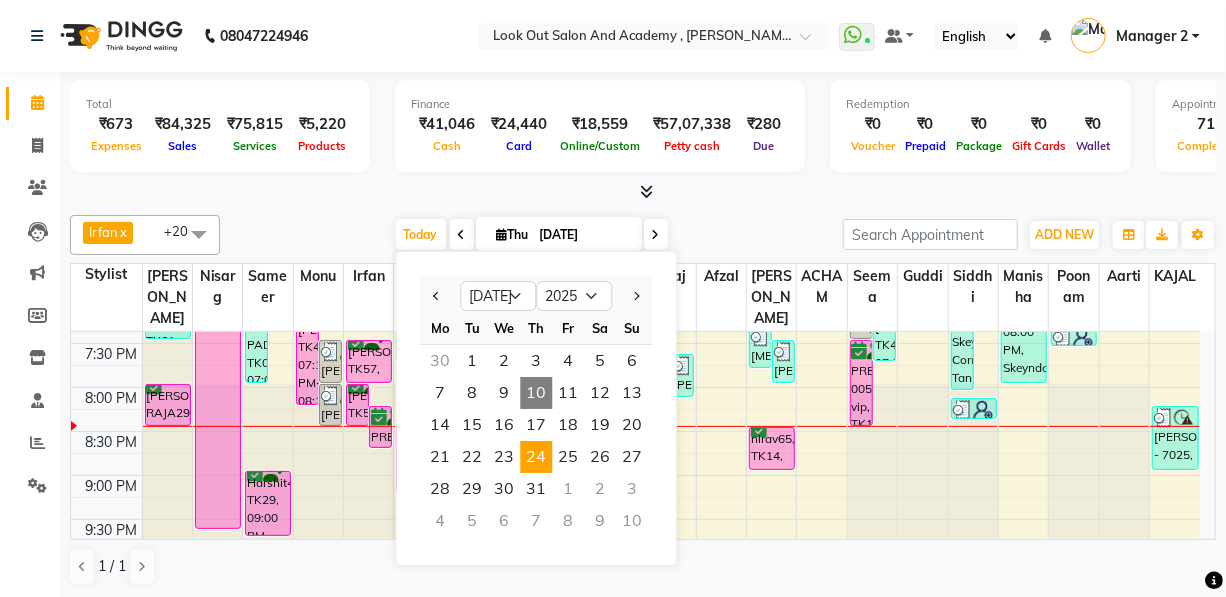 click on "24" at bounding box center (536, 457) 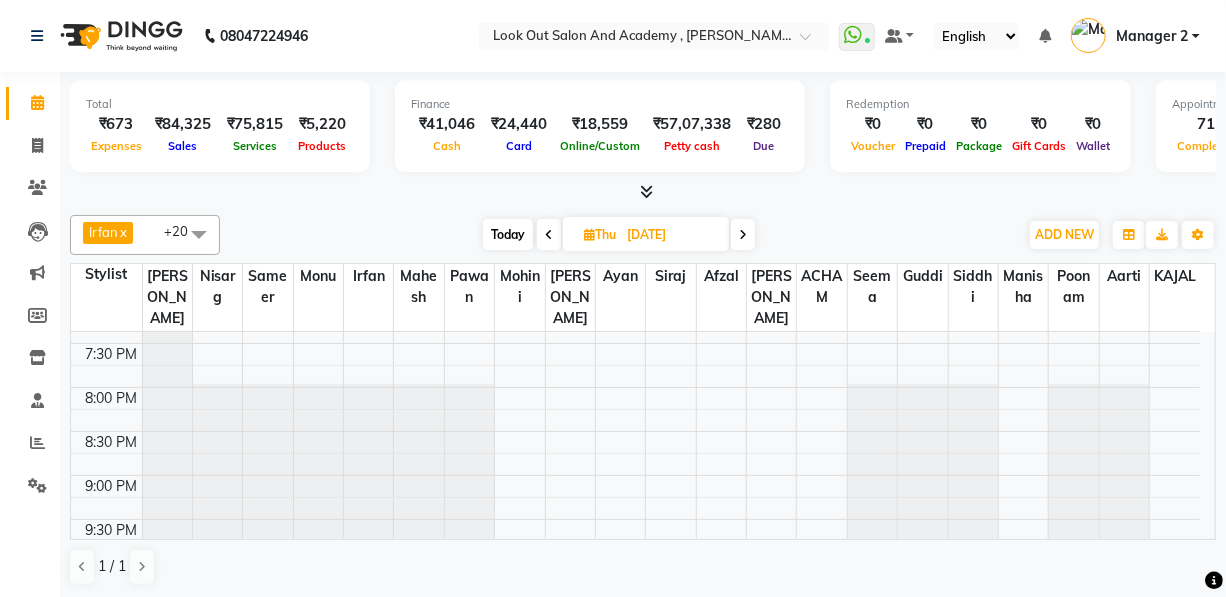 scroll, scrollTop: 1128, scrollLeft: 0, axis: vertical 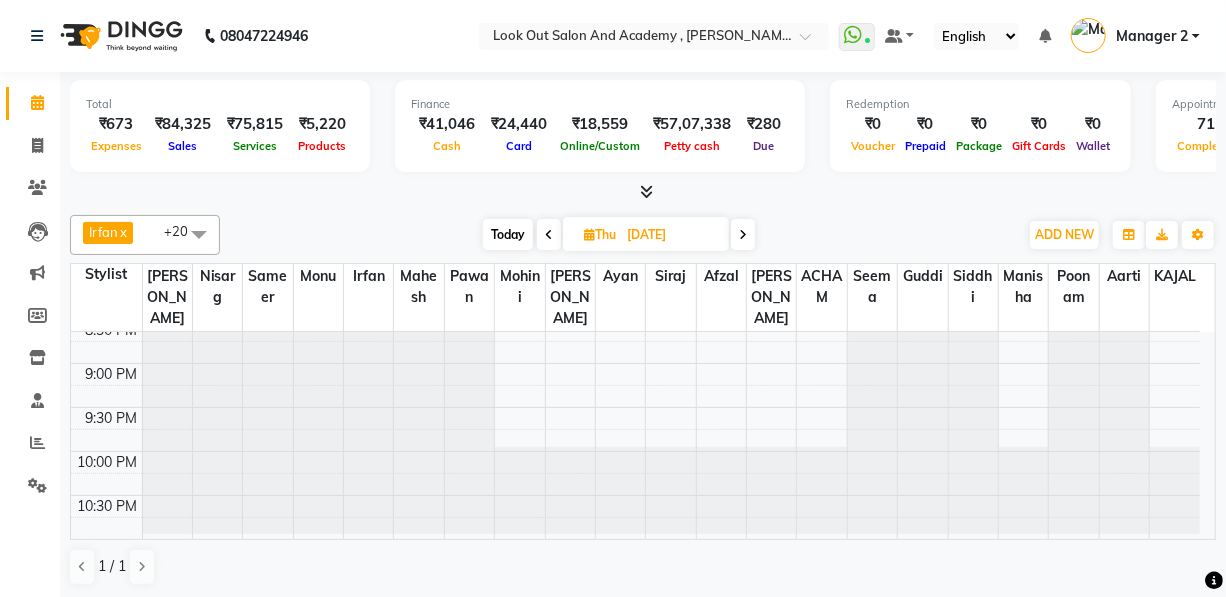 click at bounding box center [217, 403] 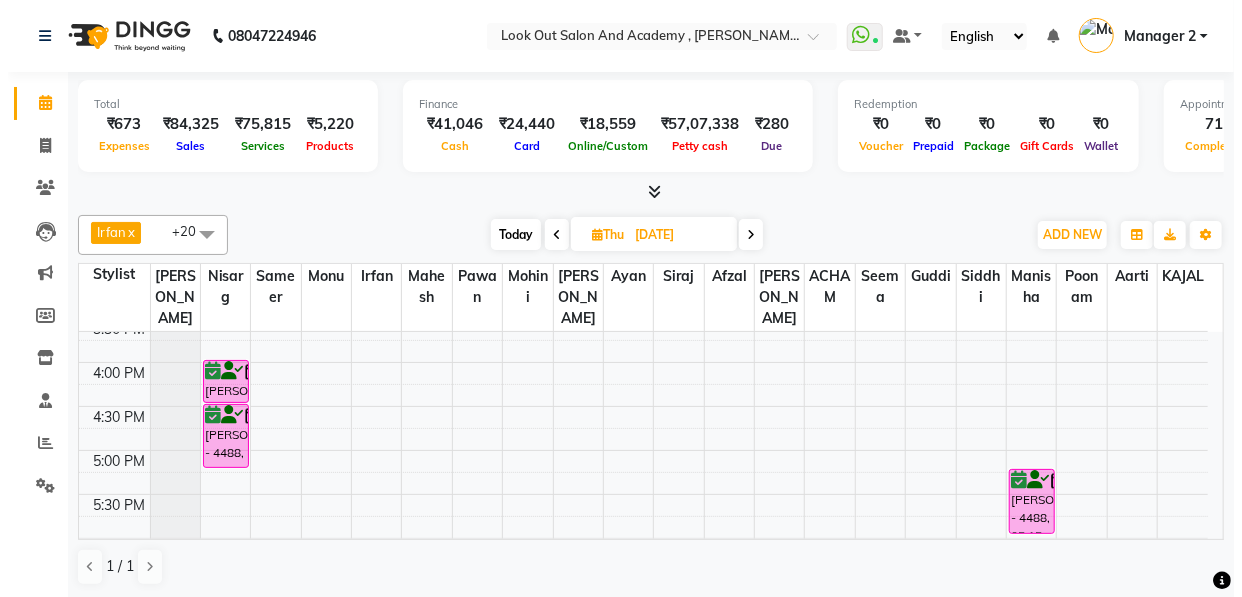 scroll, scrollTop: 582, scrollLeft: 0, axis: vertical 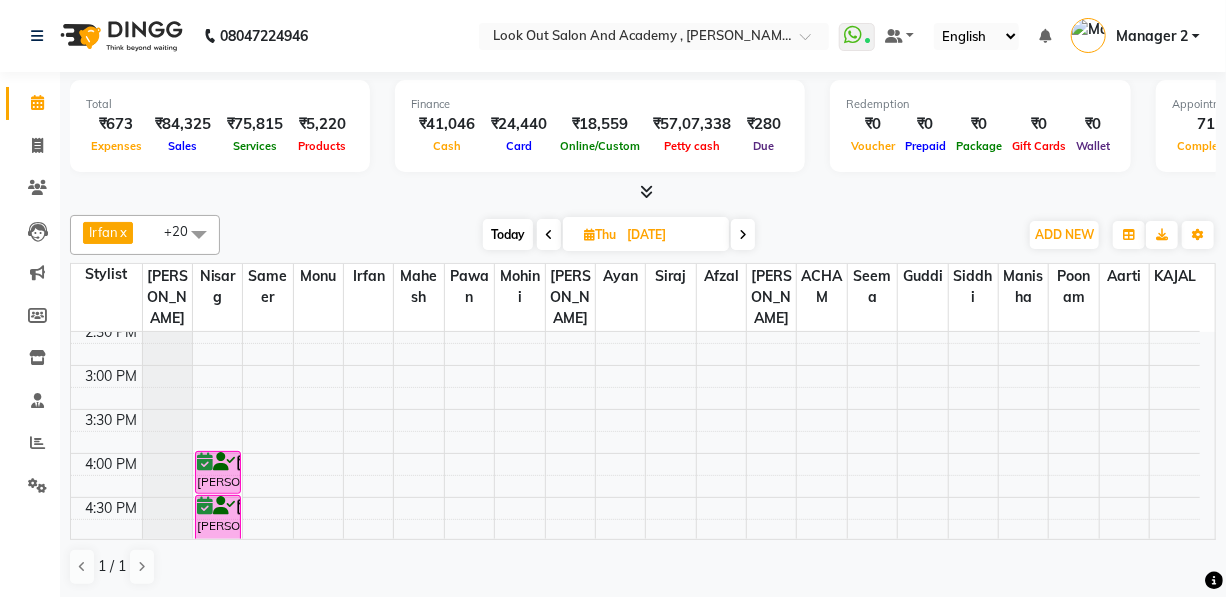 click on "8:00 AM 8:30 AM 9:00 AM 9:30 AM 10:00 AM 10:30 AM 11:00 AM 11:30 AM 12:00 PM 12:30 PM 1:00 PM 1:30 PM 2:00 PM 2:30 PM 3:00 PM 3:30 PM 4:00 PM 4:30 PM 5:00 PM 5:30 PM 6:00 PM 6:30 PM 7:00 PM 7:30 PM 8:00 PM 8:30 PM 9:00 PM 9:30 PM 10:00 PM 10:30 PM     [PERSON_NAME] vip, 11:00 AM-01:00 PM, Highlights - Upto Waist     [PERSON_NAME] - 4488, 04:00 PM-04:30 PM, Hair Cut ([DEMOGRAPHIC_DATA]) - Haircut With Senior Stylist     [PERSON_NAME] - 4488, 04:30 PM-05:15 PM, Global (Inoa) MEN     [PERSON_NAME] - 4488, 05:15 PM-06:00 PM, Pedicure - Luxury" at bounding box center (635, 409) 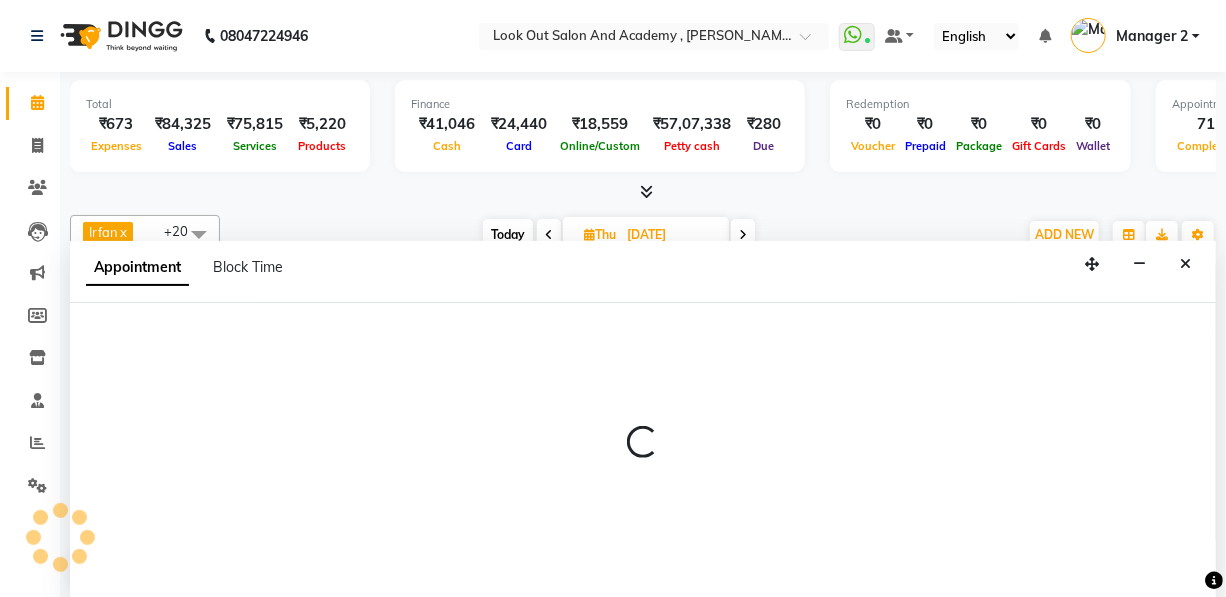 select on "28198" 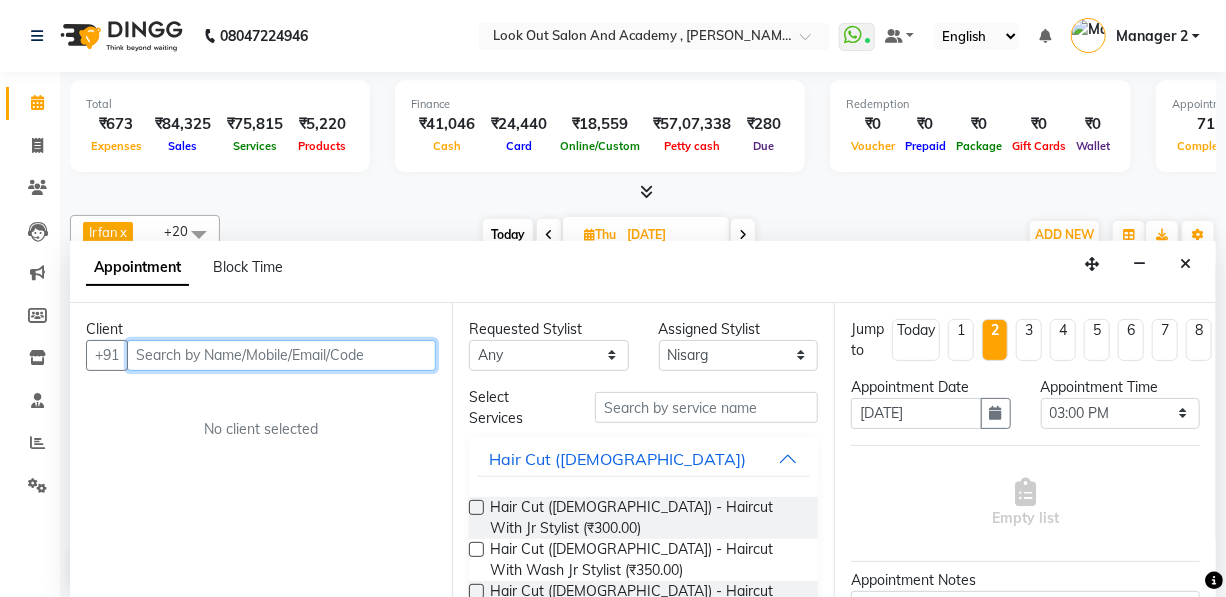 click at bounding box center (281, 355) 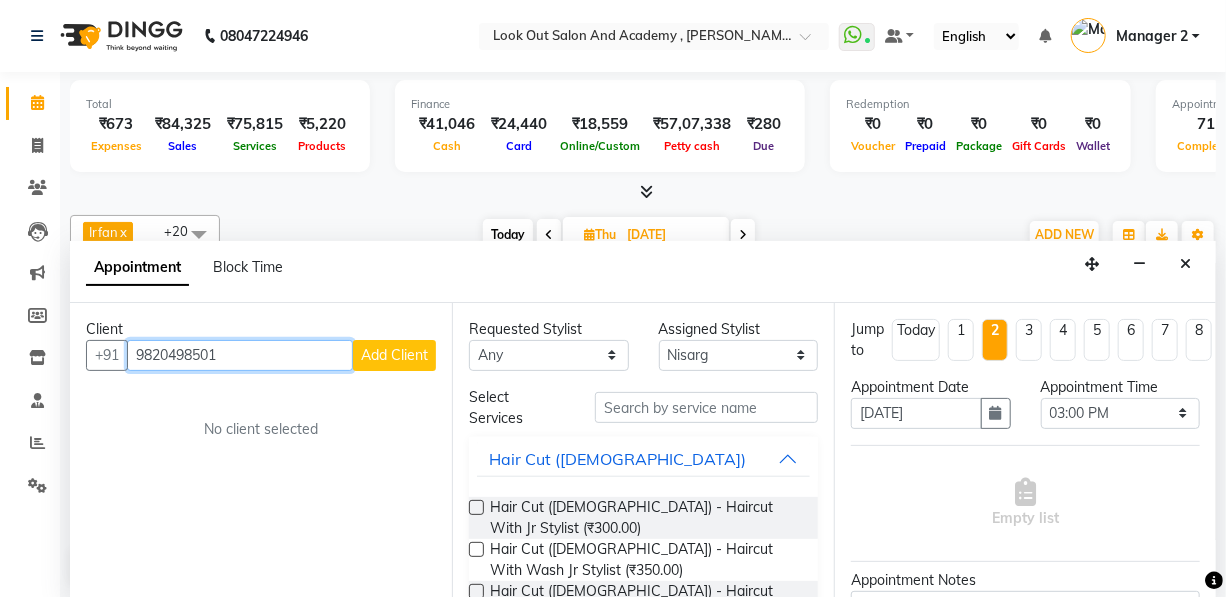 type on "9820498501" 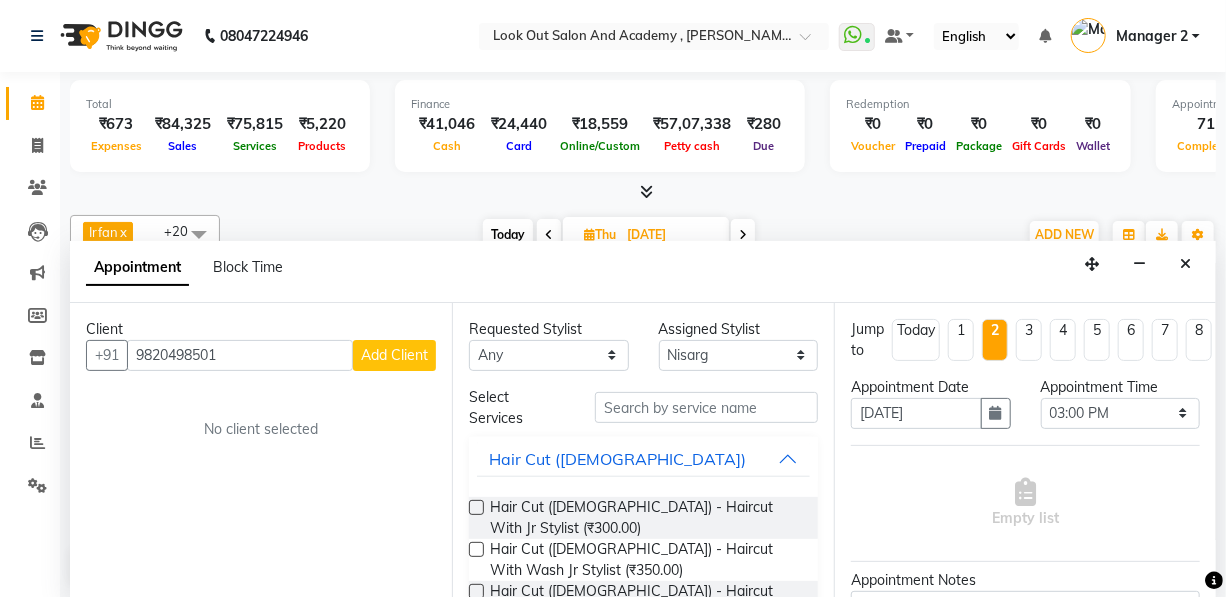 click on "Add Client" at bounding box center (394, 355) 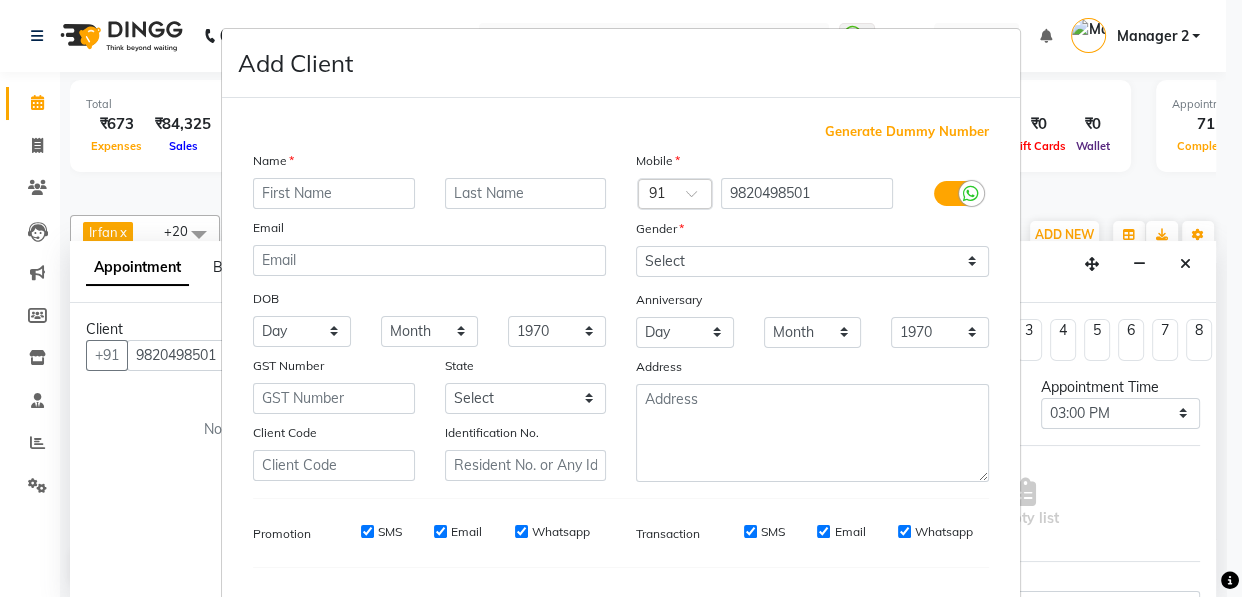 click at bounding box center [334, 193] 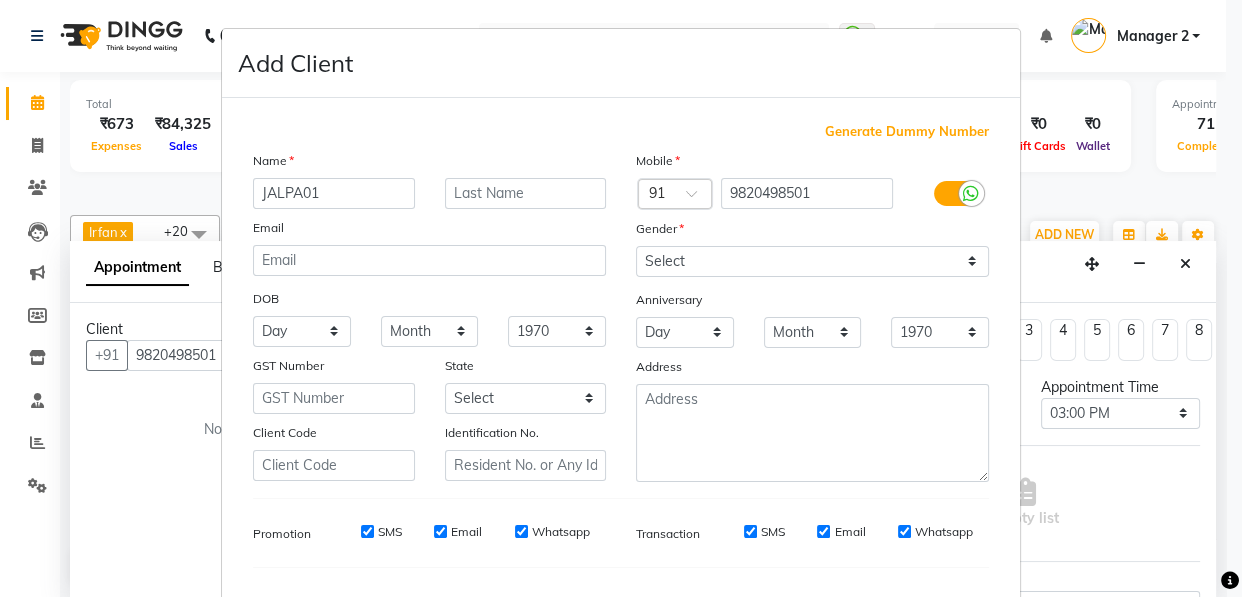 type on "JALPA01" 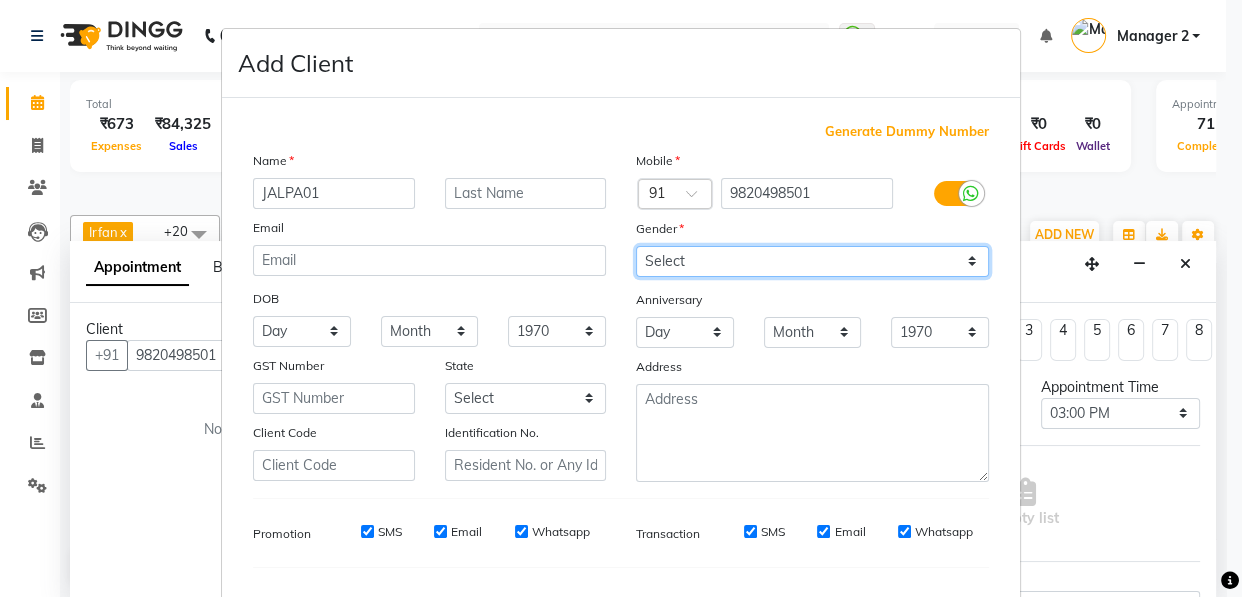 click on "Select [DEMOGRAPHIC_DATA] [DEMOGRAPHIC_DATA] Other Prefer Not To Say" at bounding box center (812, 261) 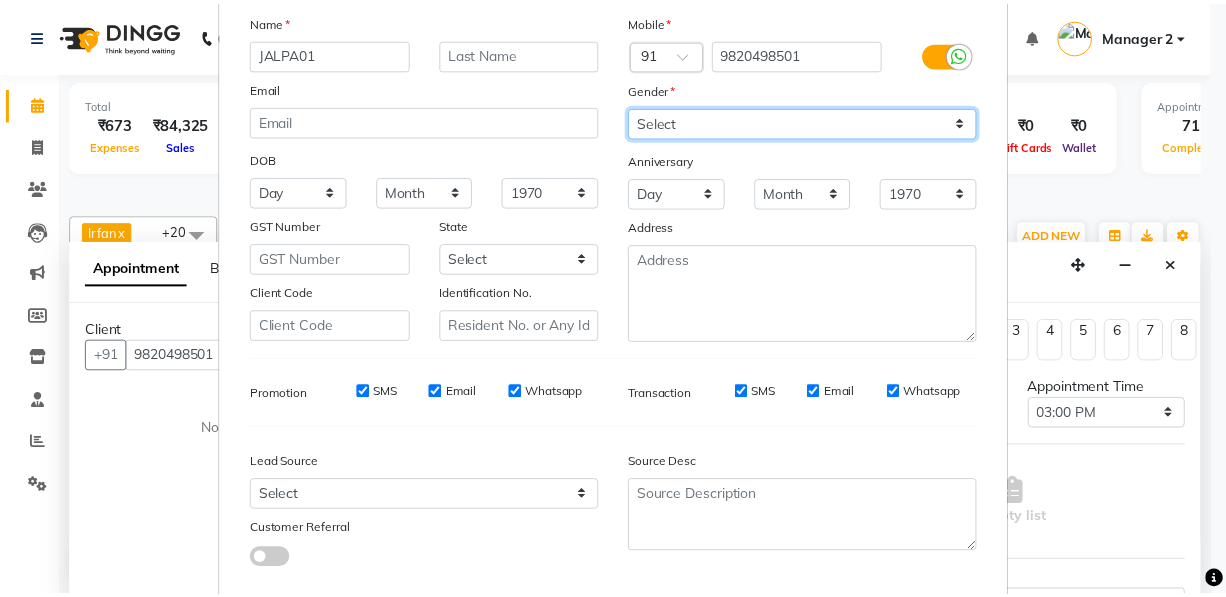 scroll, scrollTop: 256, scrollLeft: 0, axis: vertical 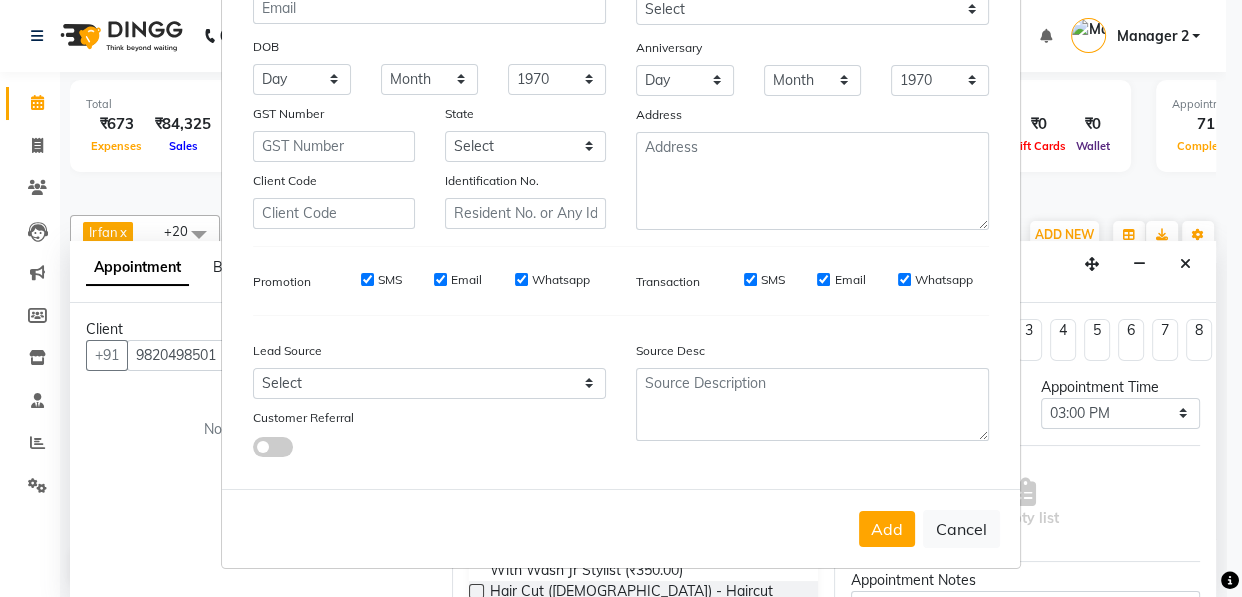 click on "Add" at bounding box center [887, 529] 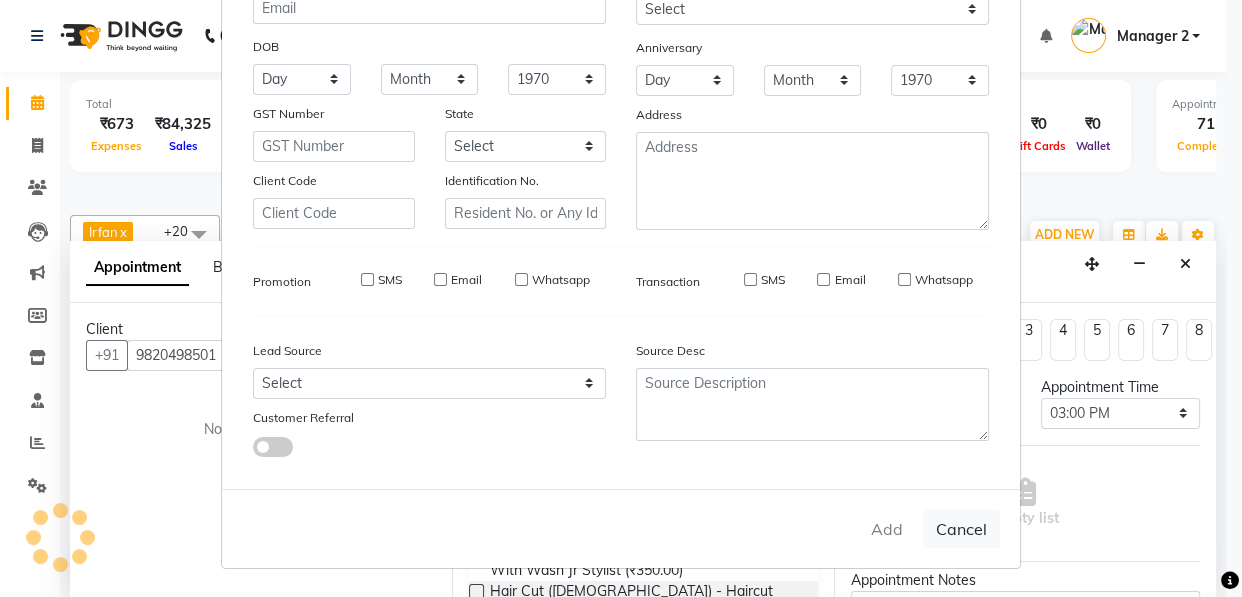 type on "98******01" 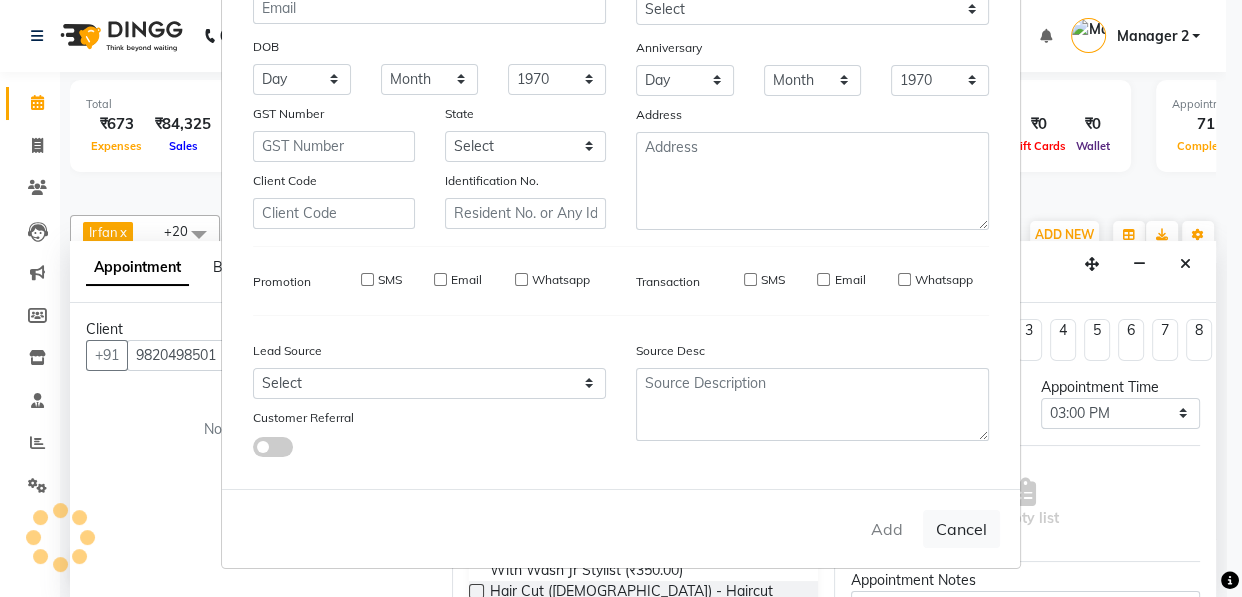 type 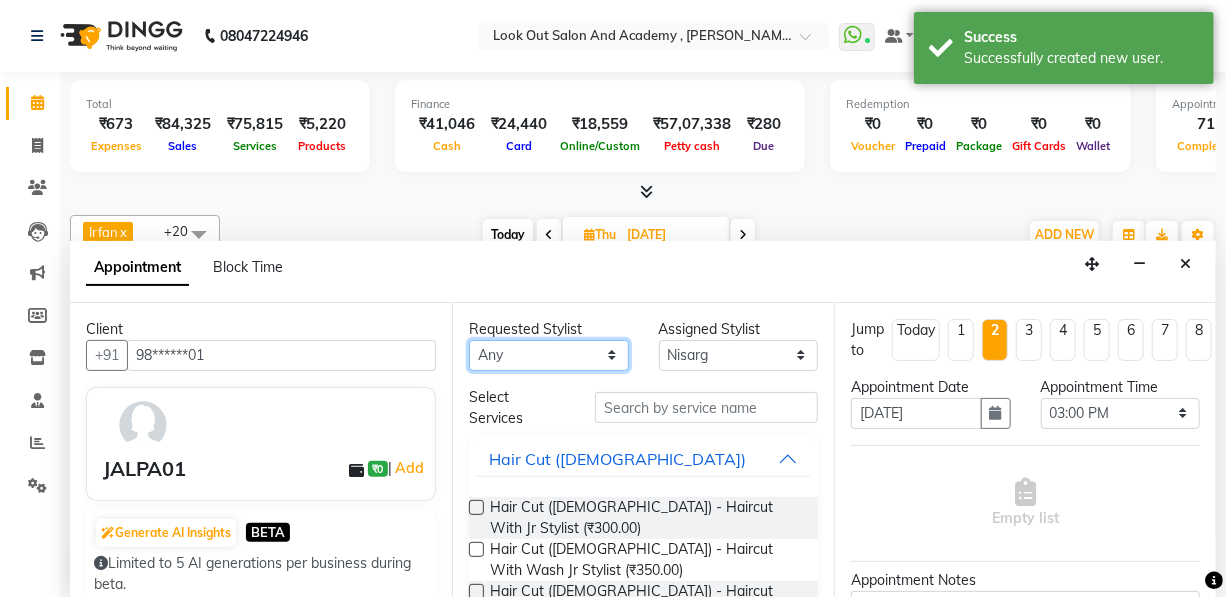 click on "Any [PERSON_NAME] [PERSON_NAME] [PERSON_NAME]  [PERSON_NAME] [PERSON_NAME] [PERSON_NAME] DISHA H [PERSON_NAME] [PERSON_NAME] KAJAL Mahesh [PERSON_NAME]  [PERSON_NAME]  [PERSON_NAME]  [PERSON_NAME] Pawan  Poonam [PERSON_NAME] [PERSON_NAME] [PERSON_NAME] [PERSON_NAME] [PERSON_NAME] Sameer [PERSON_NAME] [PERSON_NAME]  [PERSON_NAME]" at bounding box center [549, 355] 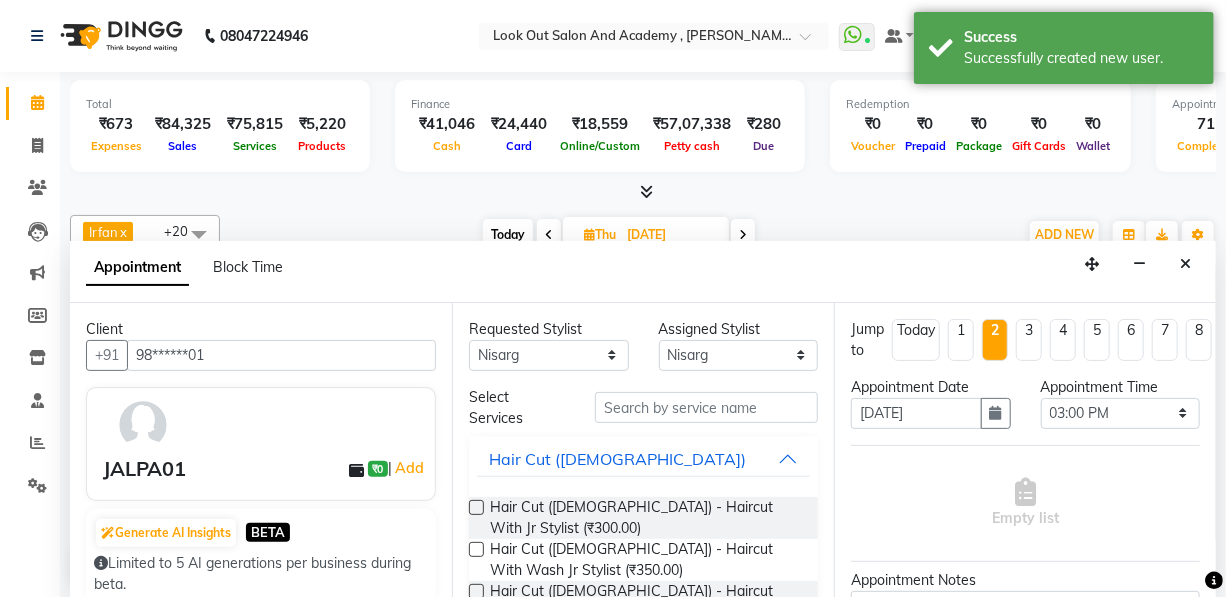 click on "Requested Stylist Any [PERSON_NAME] [PERSON_NAME] [PERSON_NAME]  [PERSON_NAME] [PERSON_NAME] [PERSON_NAME] DISHA H [PERSON_NAME] [PERSON_NAME] KAJAL Mahesh [PERSON_NAME]  [PERSON_NAME]  [PERSON_NAME]  [PERSON_NAME] [PERSON_NAME] [PERSON_NAME] [PERSON_NAME] [PERSON_NAME] [PERSON_NAME] [PERSON_NAME] [PERSON_NAME]  [PERSON_NAME] Assigned Stylist Select [PERSON_NAME] [PERSON_NAME] [PERSON_NAME]  [PERSON_NAME] [PERSON_NAME] [PERSON_NAME] DISHA H [PERSON_NAME] [PERSON_NAME] KAJAL Mahesh [PERSON_NAME]  [PERSON_NAME]  [PERSON_NAME]  [PERSON_NAME] Pawan  Poonam [PERSON_NAME] [PERSON_NAME] [PERSON_NAME] [PERSON_NAME] [PERSON_NAME] Sameer Seema [PERSON_NAME]  [PERSON_NAME] Select Services    Hair Cut ([DEMOGRAPHIC_DATA]) Hair Cut ([DEMOGRAPHIC_DATA]) - Haircut With Jr Stylist (₹300.00) Hair Cut ([DEMOGRAPHIC_DATA]) - Haircut With Wash Jr Stylist (₹350.00) Hair Cut ([DEMOGRAPHIC_DATA]) - Haircut With Senior Stylist (₹500.00) Hair Cut ([DEMOGRAPHIC_DATA]) - Haircut With Master Stylist (₹900.00) Hair Wash ([DEMOGRAPHIC_DATA]) - Hairwash & Styling (₹200.00) [PERSON_NAME]  - Style Shave (₹200.00) Clean Shave - Shave (₹150.00)          Power Mix" at bounding box center (643, 451) 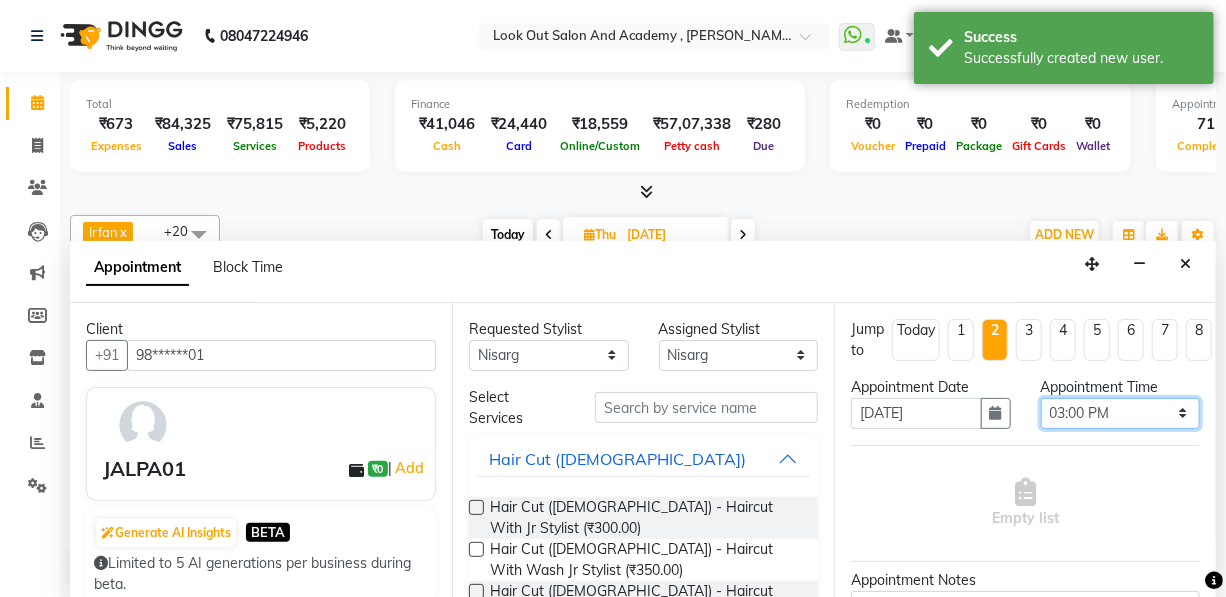 click on "Select 09:00 AM 09:15 AM 09:30 AM 09:45 AM 10:00 AM 10:15 AM 10:30 AM 10:45 AM 11:00 AM 11:15 AM 11:30 AM 11:45 AM 12:00 PM 12:15 PM 12:30 PM 12:45 PM 01:00 PM 01:15 PM 01:30 PM 01:45 PM 02:00 PM 02:15 PM 02:30 PM 02:45 PM 03:00 PM 03:15 PM 03:30 PM 03:45 PM 04:00 PM 04:15 PM 04:30 PM 04:45 PM 05:00 PM 05:15 PM 05:30 PM 05:45 PM 06:00 PM 06:15 PM 06:30 PM 06:45 PM 07:00 PM 07:15 PM 07:30 PM 07:45 PM 08:00 PM 08:15 PM 08:30 PM 08:45 PM 09:00 PM 09:15 PM 09:30 PM 09:45 PM 10:00 PM" at bounding box center [1121, 413] 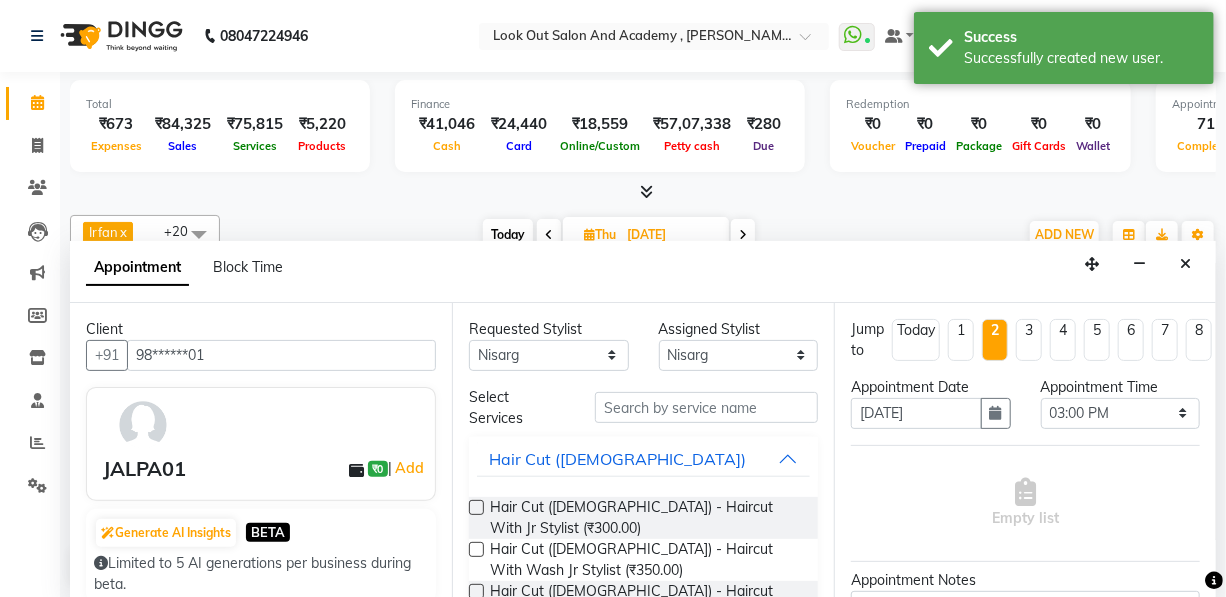 click on "Empty list" at bounding box center [1025, 503] 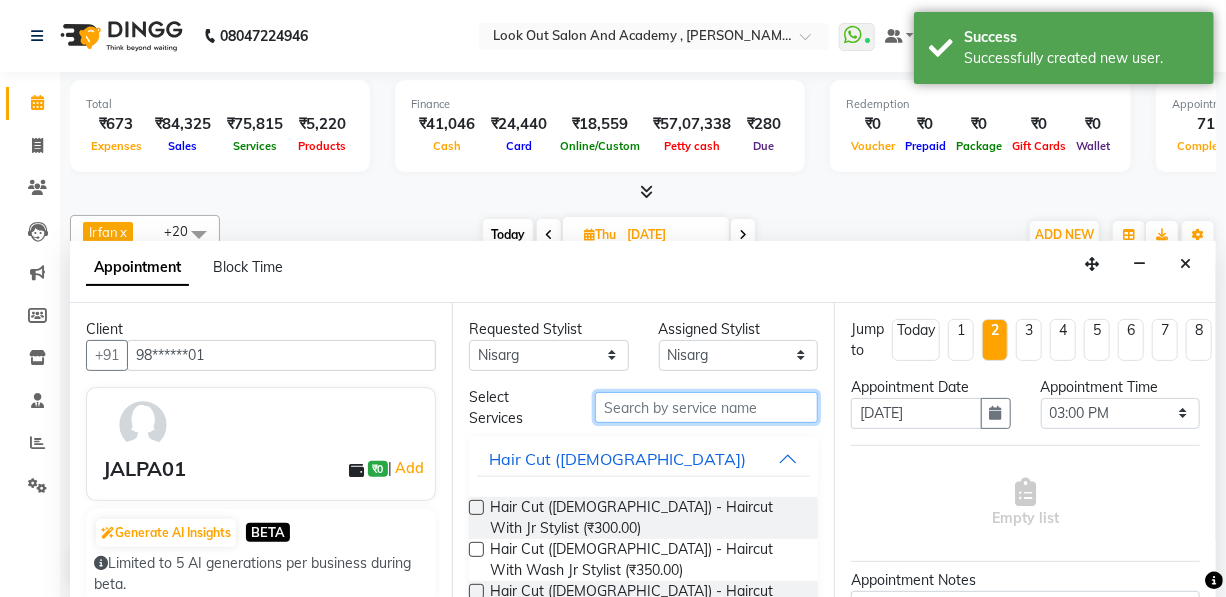 click at bounding box center [706, 407] 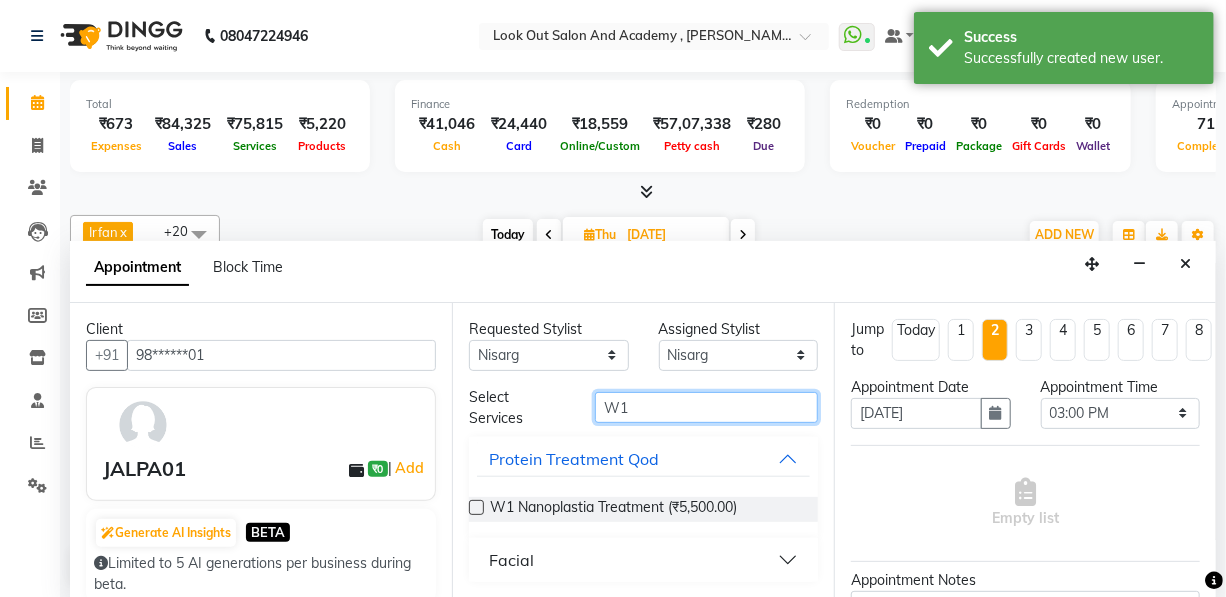 scroll, scrollTop: 0, scrollLeft: 0, axis: both 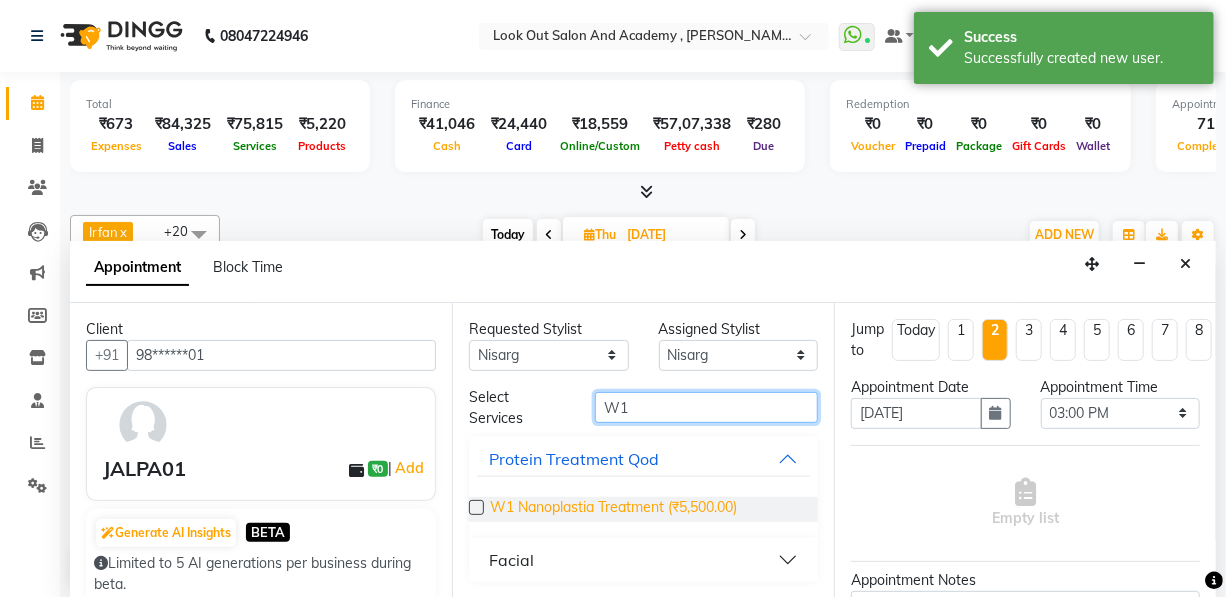 type on "W1" 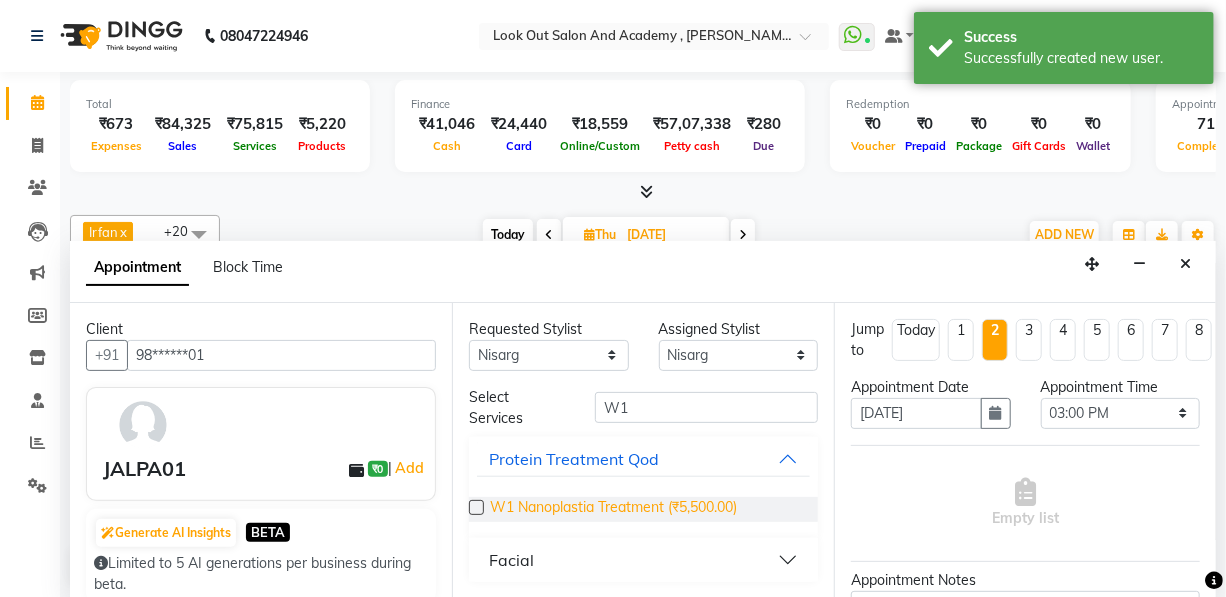 click on "W1 Nanoplastia Treatment (₹5,500.00)" at bounding box center (613, 509) 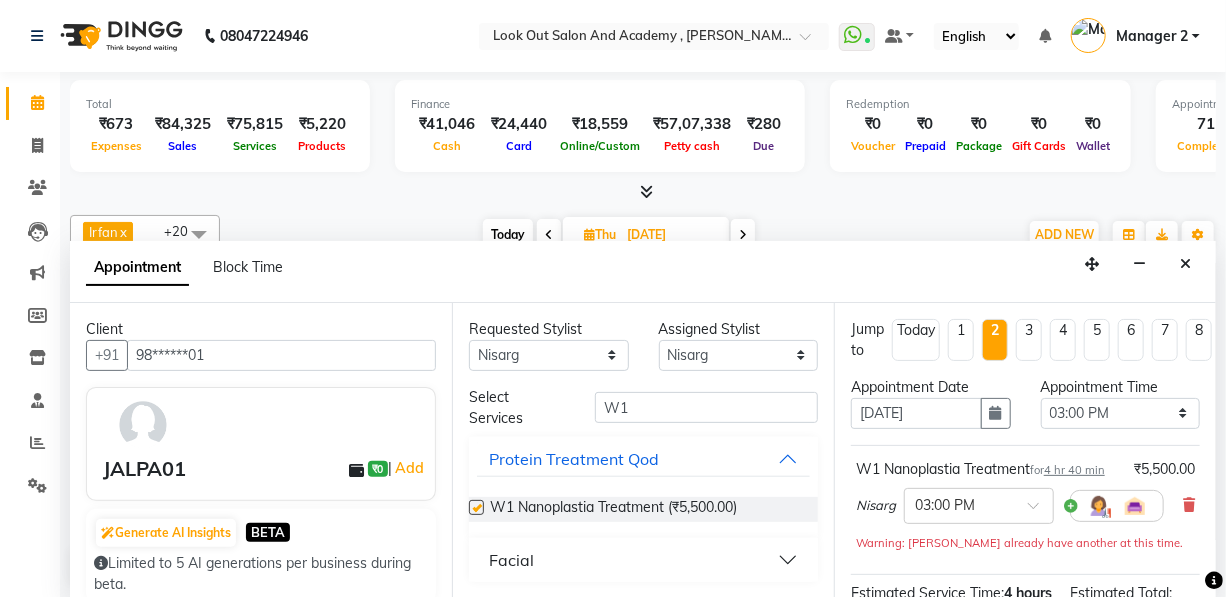 checkbox on "false" 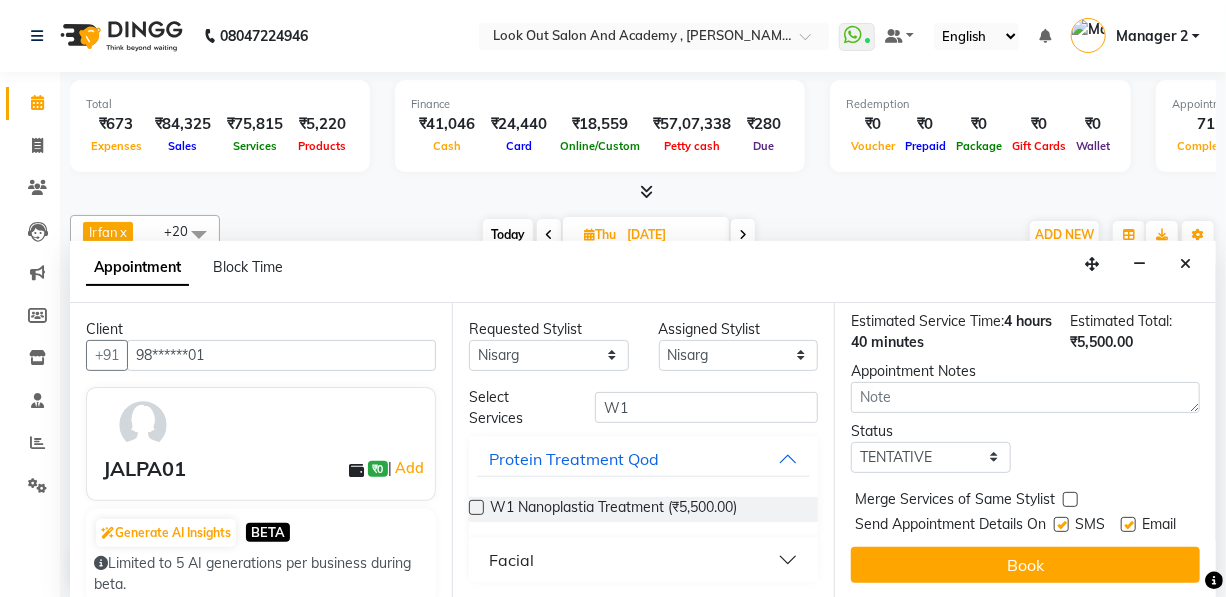 scroll, scrollTop: 303, scrollLeft: 0, axis: vertical 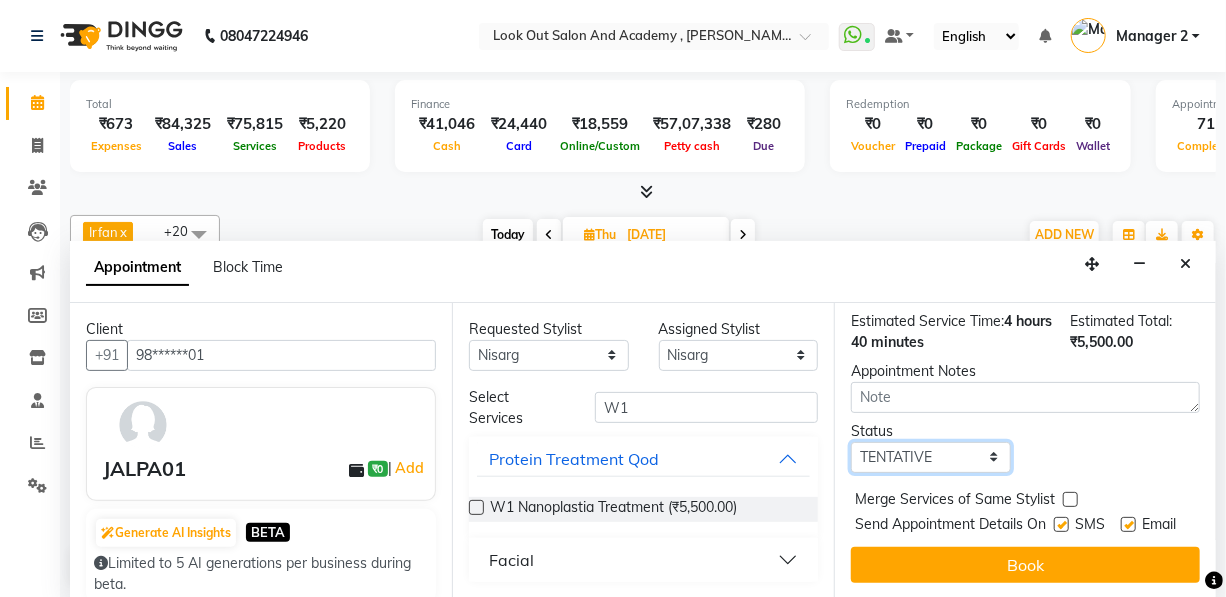 click on "Select TENTATIVE CONFIRM UPCOMING" at bounding box center [931, 457] 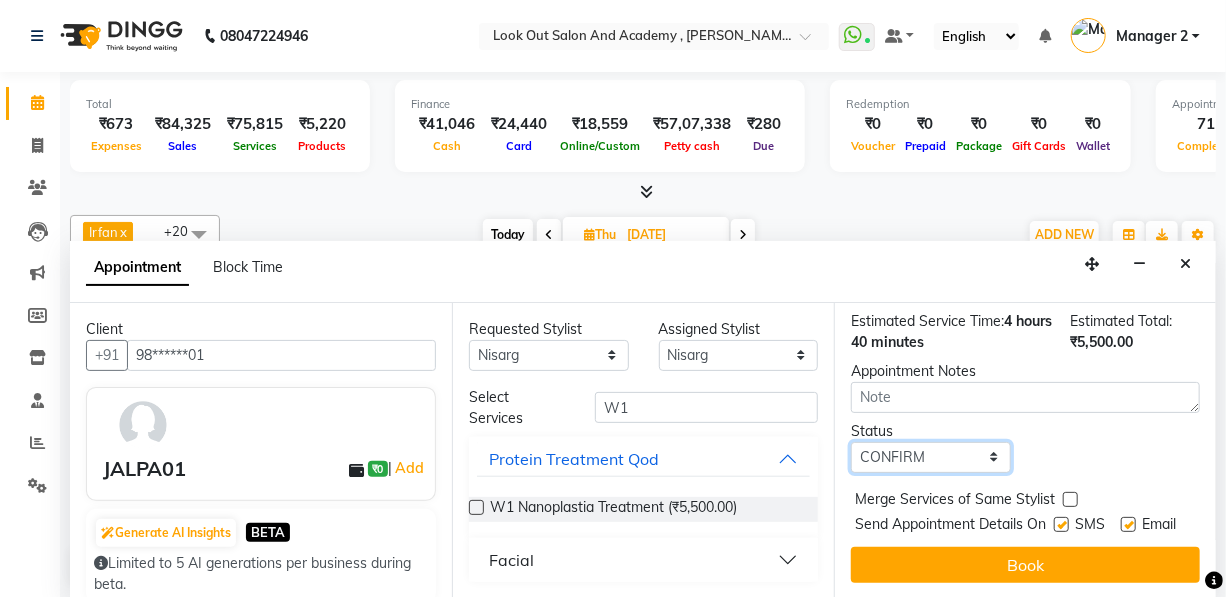 click on "Select TENTATIVE CONFIRM UPCOMING" at bounding box center [931, 457] 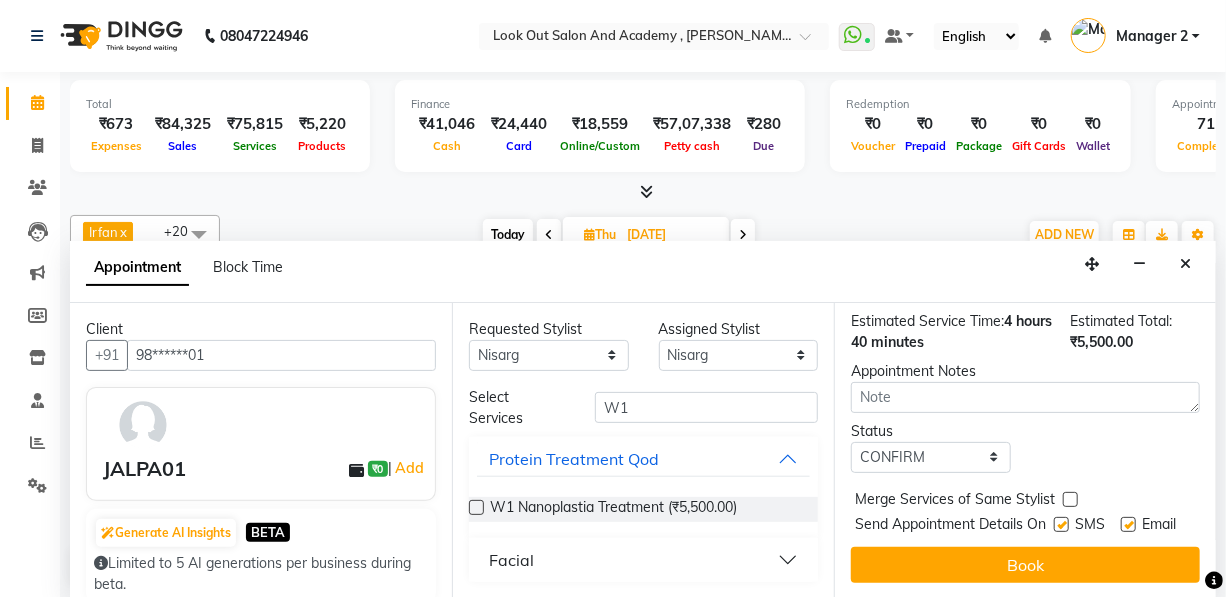 drag, startPoint x: 1056, startPoint y: 492, endPoint x: 1113, endPoint y: 496, distance: 57.14018 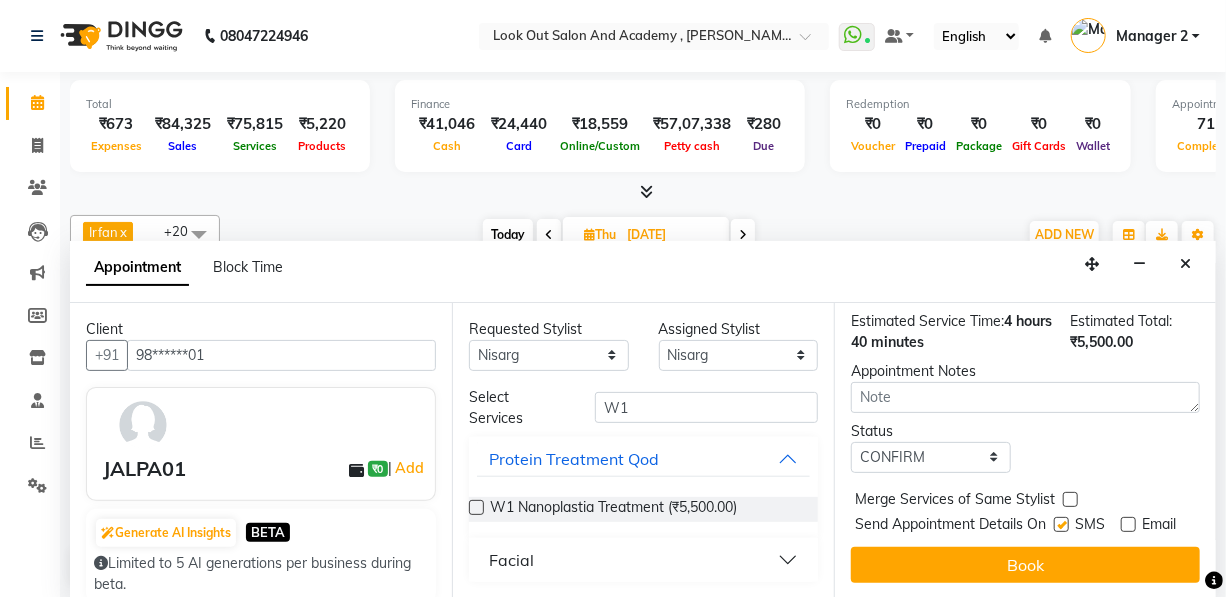 click at bounding box center (1061, 524) 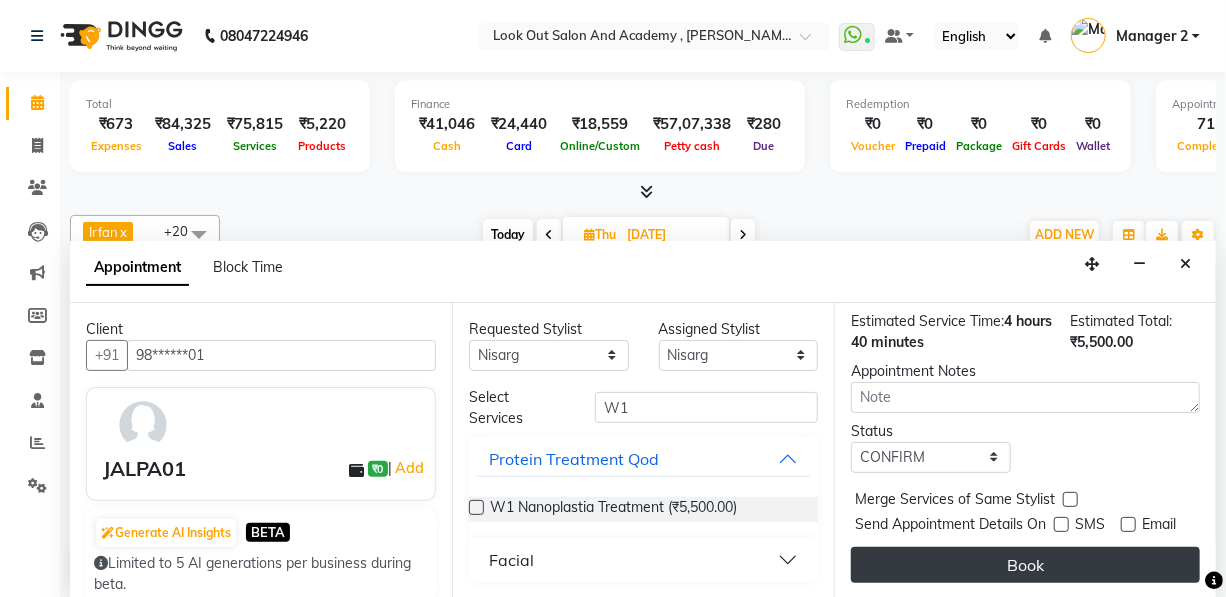 click on "Book" at bounding box center (1025, 565) 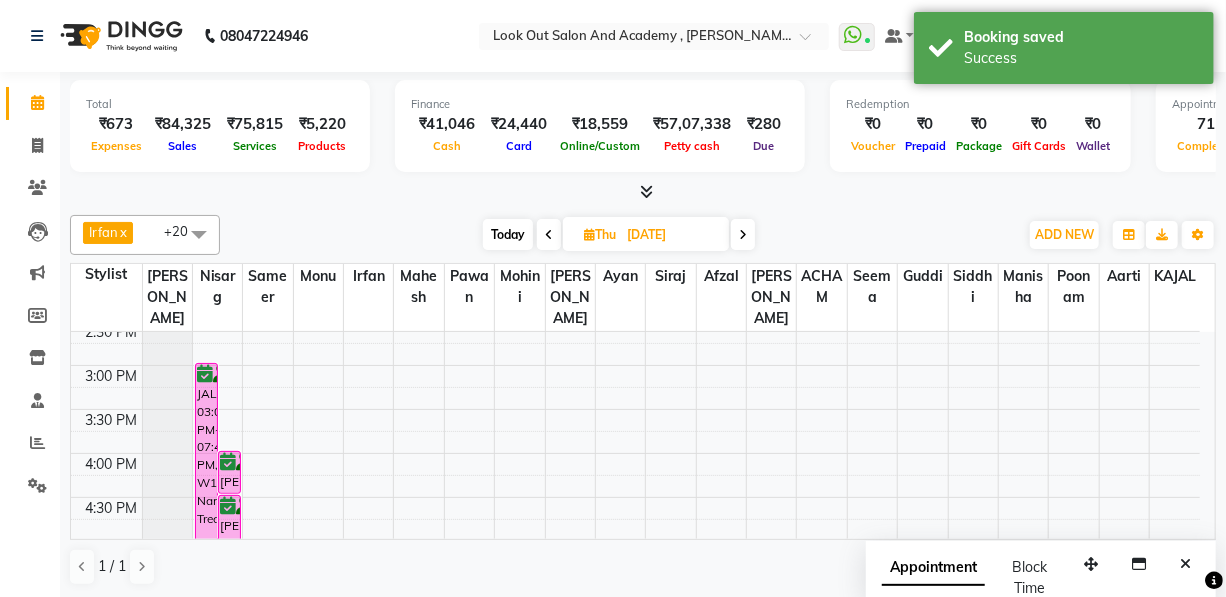 click on "Thu" at bounding box center [600, 234] 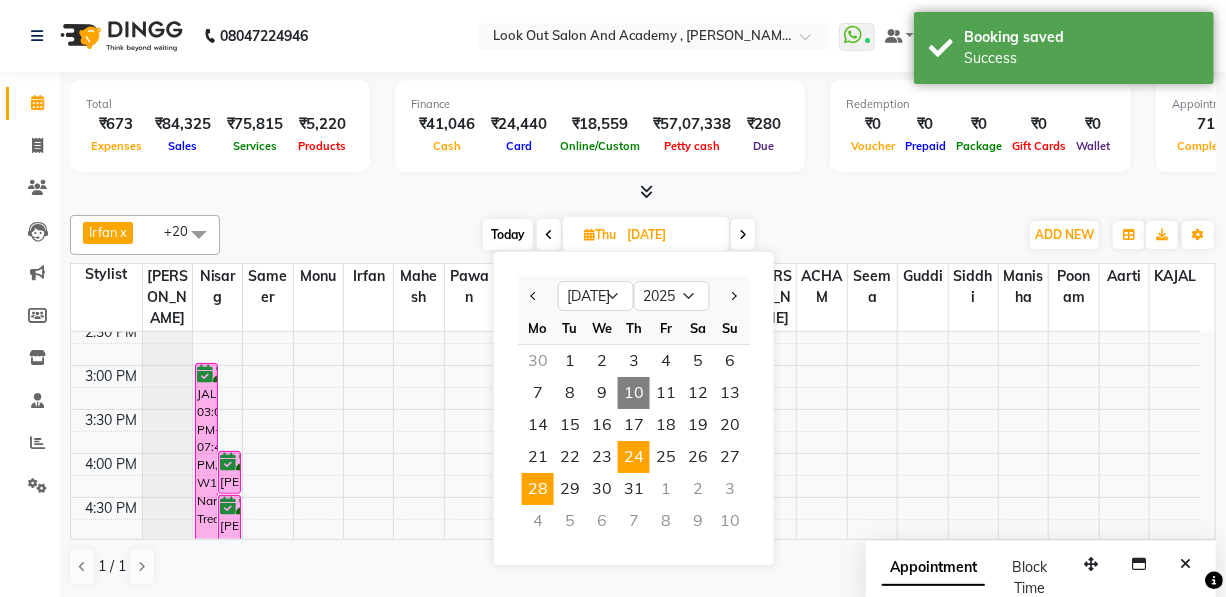 click on "28" at bounding box center (538, 489) 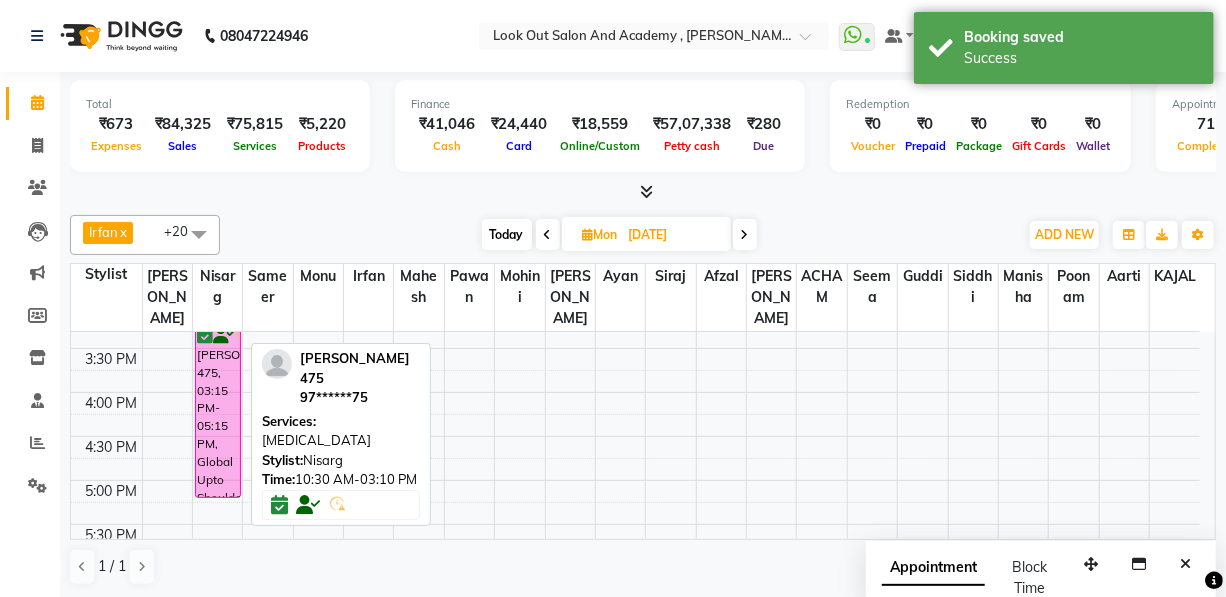 scroll, scrollTop: 689, scrollLeft: 0, axis: vertical 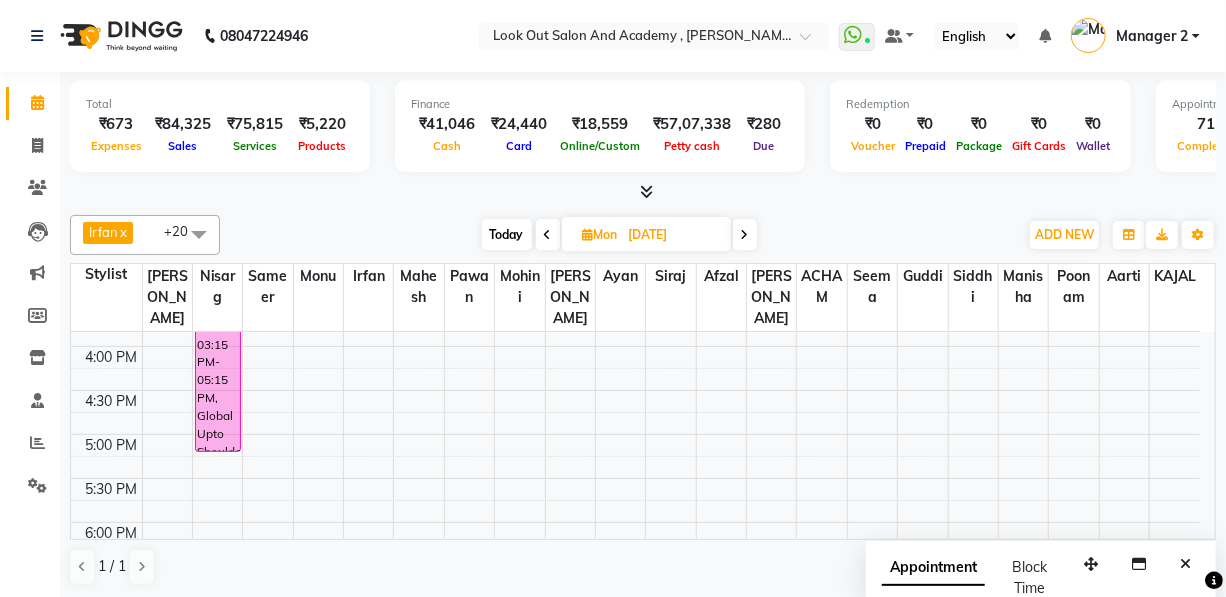 click on "8:00 AM 8:30 AM 9:00 AM 9:30 AM 10:00 AM 10:30 AM 11:00 AM 11:30 AM 12:00 PM 12:30 PM 1:00 PM 1:30 PM 2:00 PM 2:30 PM 3:00 PM 3:30 PM 4:00 PM 4:30 PM 5:00 PM 5:30 PM 6:00 PM 6:30 PM 7:00 PM 7:30 PM 8:00 PM 8:30 PM 9:00 PM 9:30 PM 10:00 PM 10:30 PM     [PERSON_NAME] 475, 10:30 AM-03:10 PM, [MEDICAL_DATA]      [PERSON_NAME] 475, 03:15 PM-05:15 PM, Global Upto Shoulder Women" at bounding box center [635, 302] 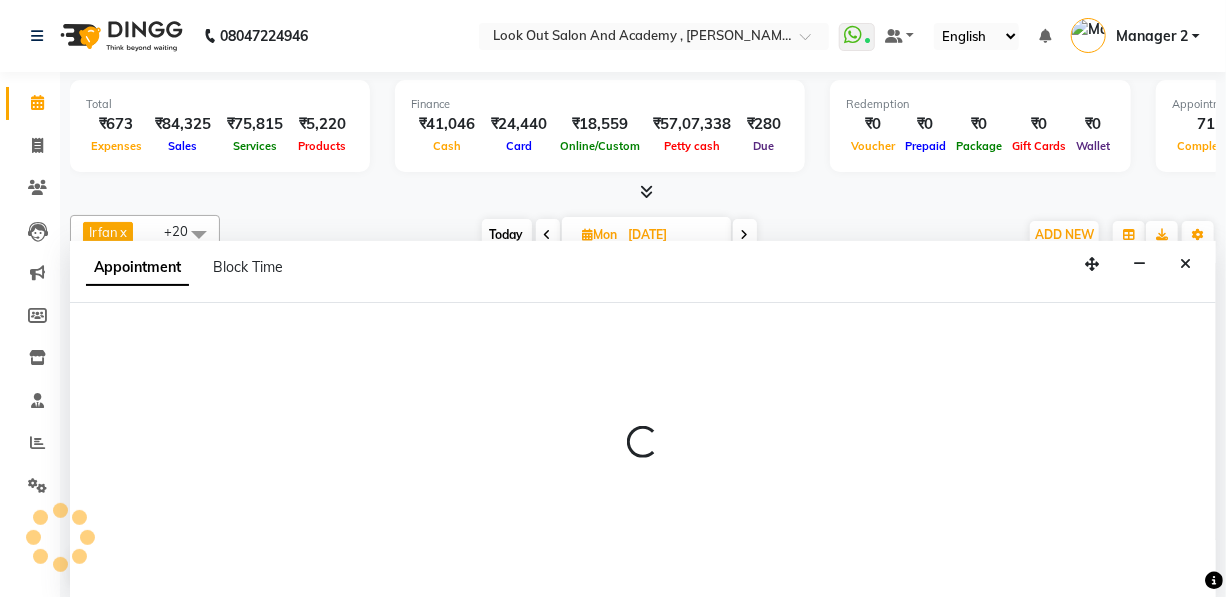 scroll, scrollTop: 0, scrollLeft: 0, axis: both 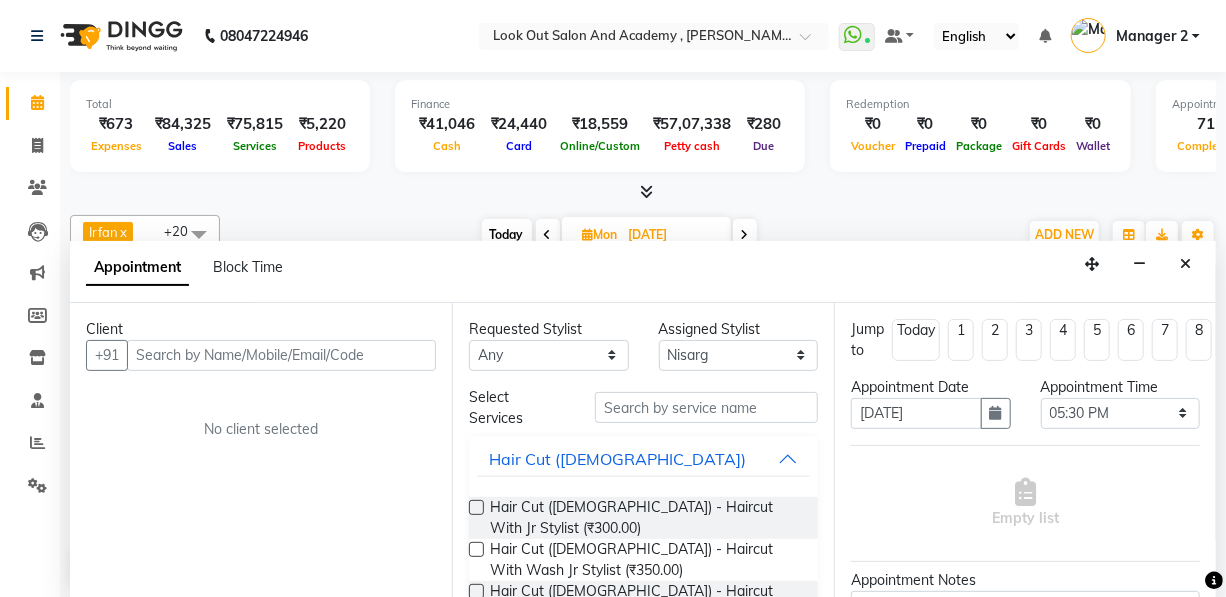 click at bounding box center [281, 355] 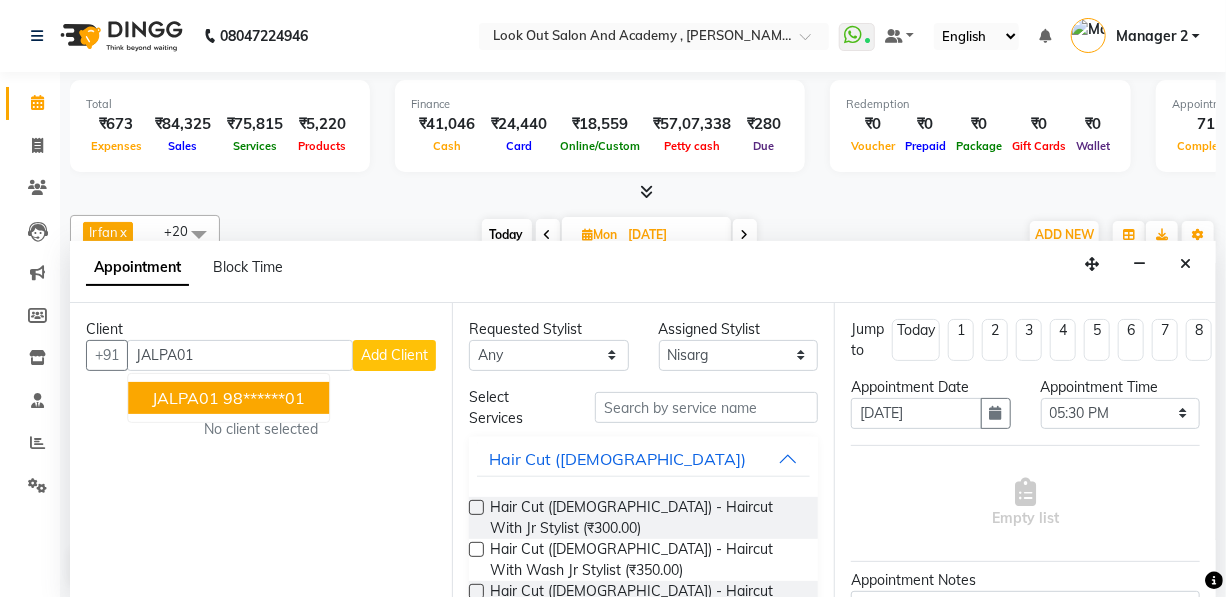 click on "JALPA01" at bounding box center [185, 398] 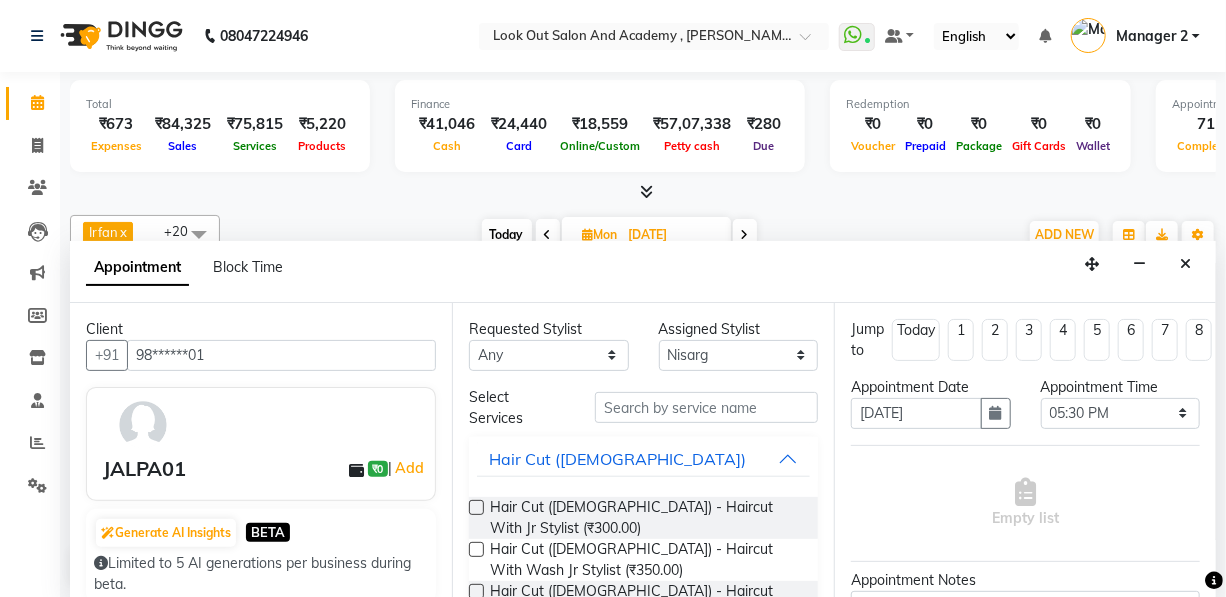type on "98******01" 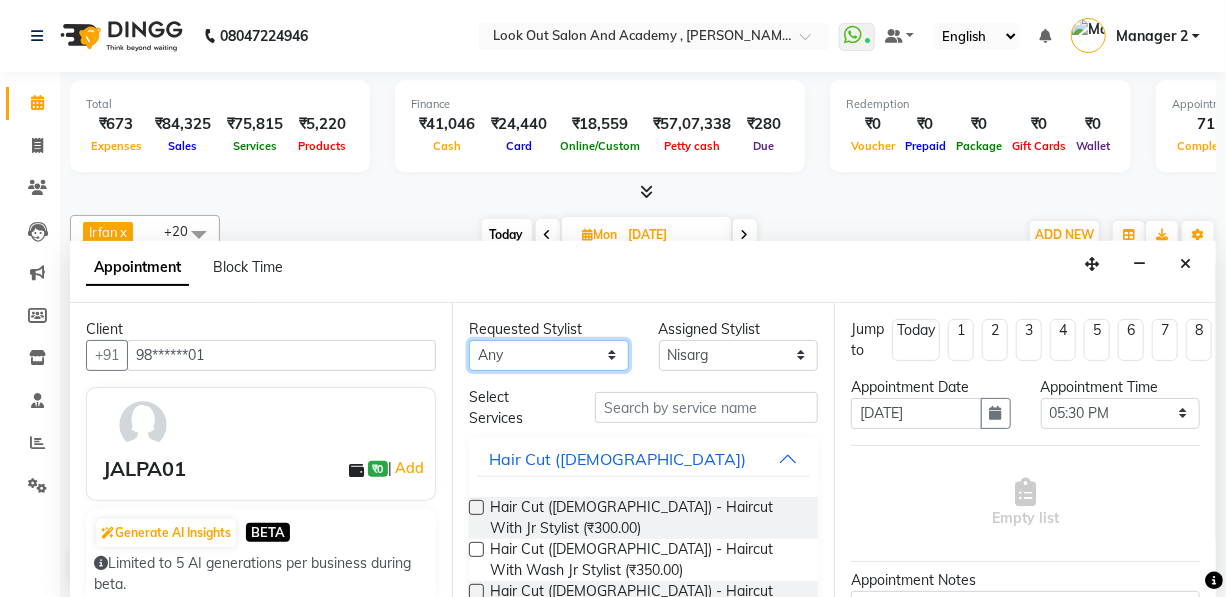 click on "Any [PERSON_NAME] [PERSON_NAME] [PERSON_NAME]  [PERSON_NAME] [PERSON_NAME] [PERSON_NAME] DISHA H [PERSON_NAME] [PERSON_NAME] KAJAL Mahesh [PERSON_NAME]  [PERSON_NAME]  [PERSON_NAME]  [PERSON_NAME] Pawan  Poonam [PERSON_NAME] [PERSON_NAME] [PERSON_NAME] [PERSON_NAME] [PERSON_NAME] Sameer [PERSON_NAME] [PERSON_NAME]  [PERSON_NAME]" at bounding box center (549, 355) 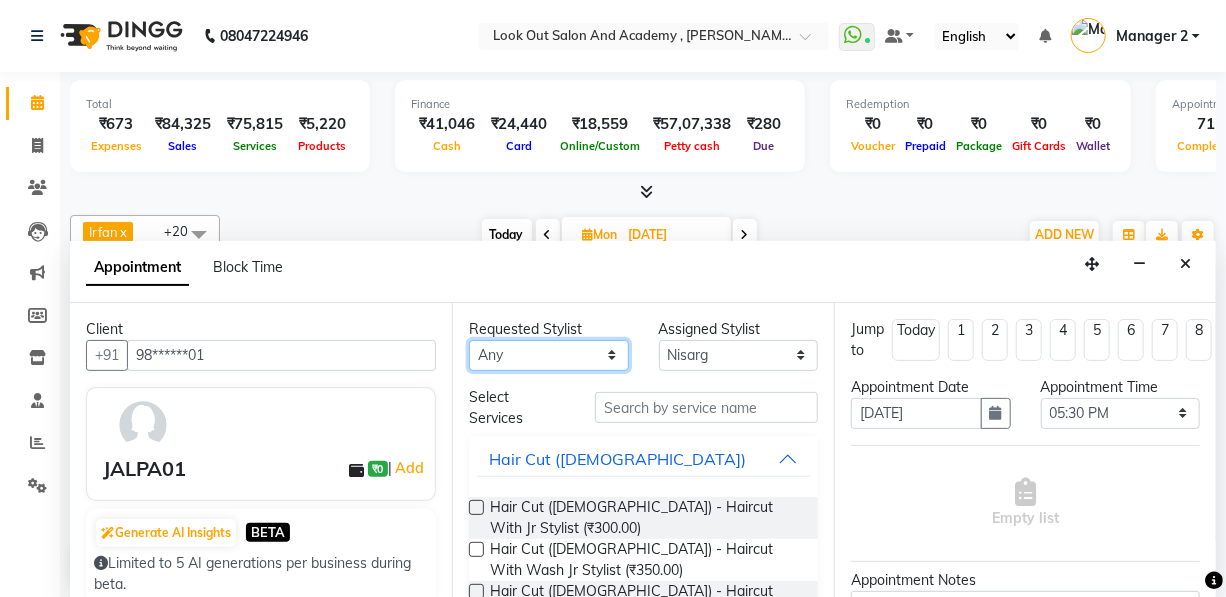select on "28198" 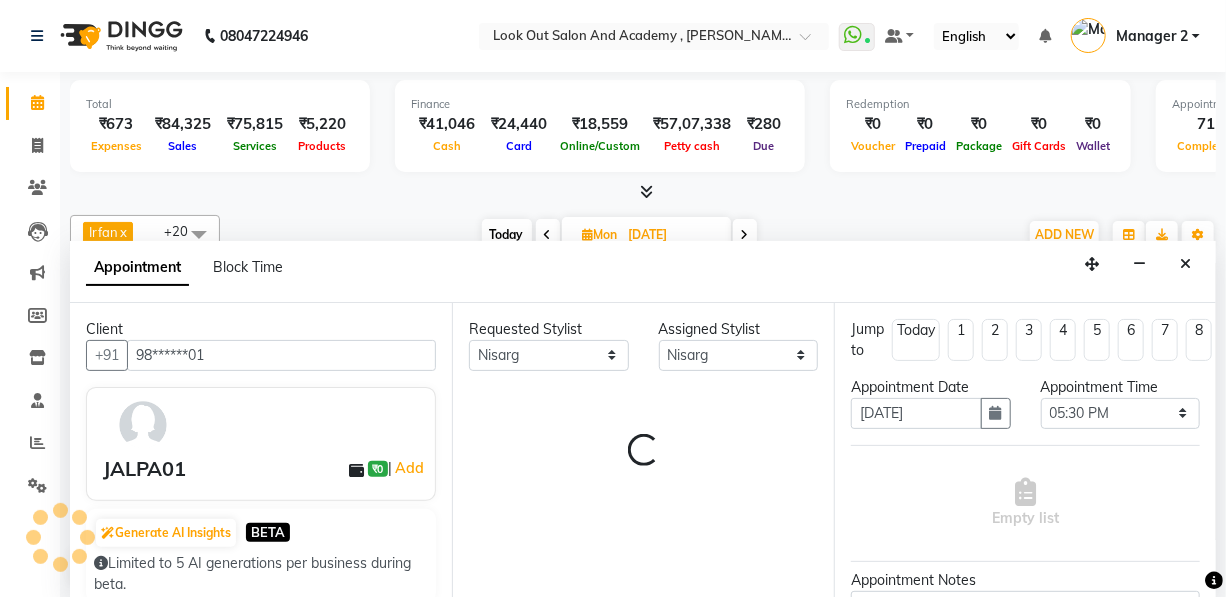 click on "Requested Stylist Any [PERSON_NAME] [PERSON_NAME] [PERSON_NAME]  [PERSON_NAME] [PERSON_NAME] [PERSON_NAME] DISHA H [PERSON_NAME] [PERSON_NAME] KAJAL Mahesh [PERSON_NAME]  [PERSON_NAME]  [PERSON_NAME]  [PERSON_NAME] [PERSON_NAME] [PERSON_NAME] [PERSON_NAME] [PERSON_NAME] [PERSON_NAME] [PERSON_NAME] [PERSON_NAME]  [PERSON_NAME] Assigned Stylist Select [PERSON_NAME] [PERSON_NAME] [PERSON_NAME]  [PERSON_NAME] [PERSON_NAME] [PERSON_NAME] DISHA H [PERSON_NAME] [PERSON_NAME] KAJAL Mahesh [PERSON_NAME]  [PERSON_NAME]  [PERSON_NAME]  [PERSON_NAME] Pawan  Poonam [PERSON_NAME] [PERSON_NAME] [PERSON_NAME] [PERSON_NAME] [PERSON_NAME] Sameer [PERSON_NAME] [PERSON_NAME]  [PERSON_NAME] Loading..." at bounding box center (643, 451) 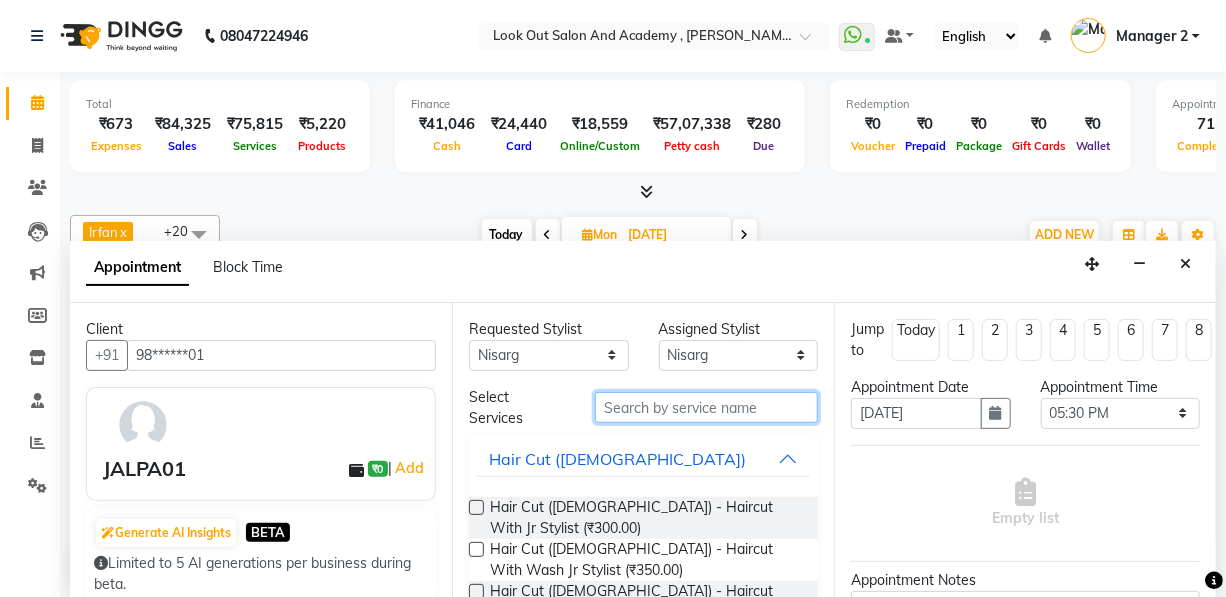 click at bounding box center [706, 407] 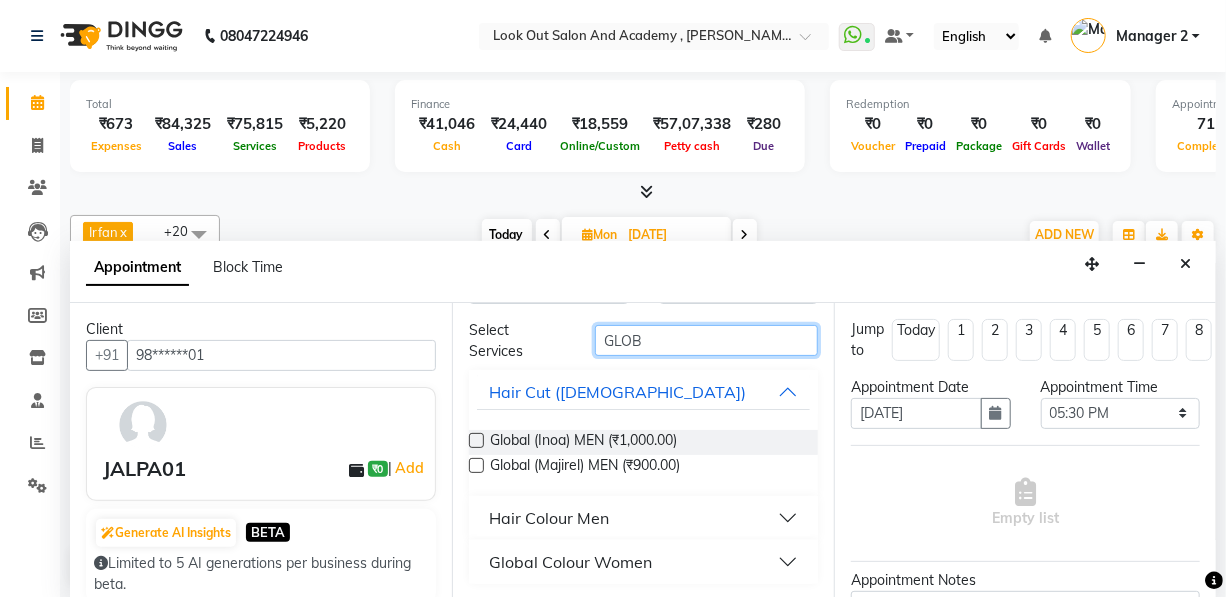type on "GLOB" 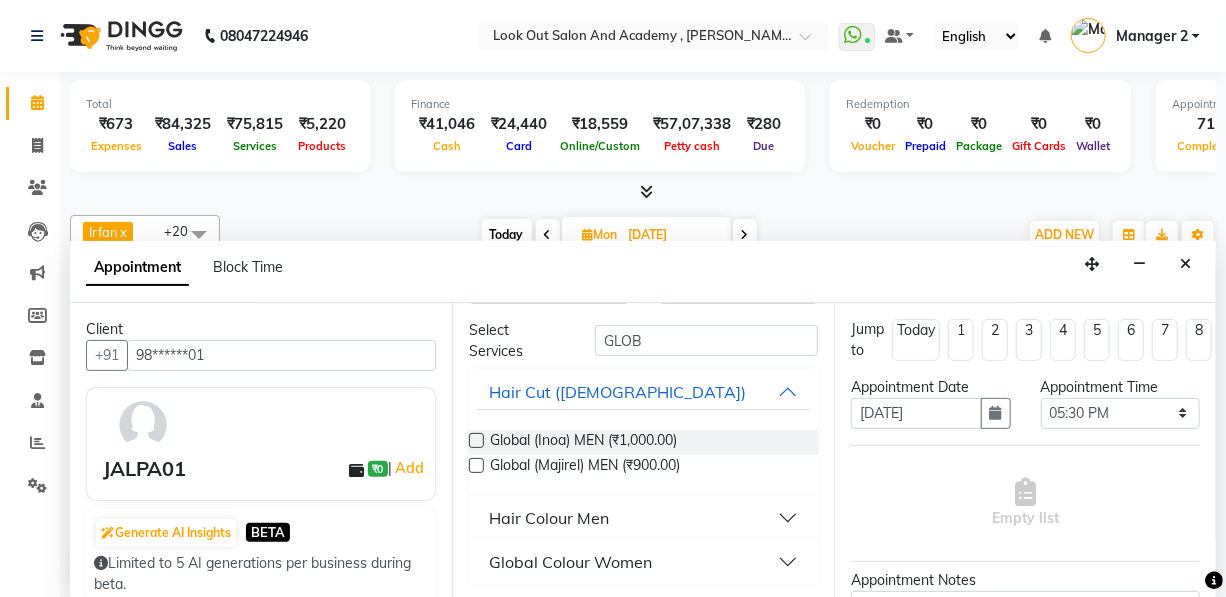 click on "Hair Colour Men" at bounding box center [643, 518] 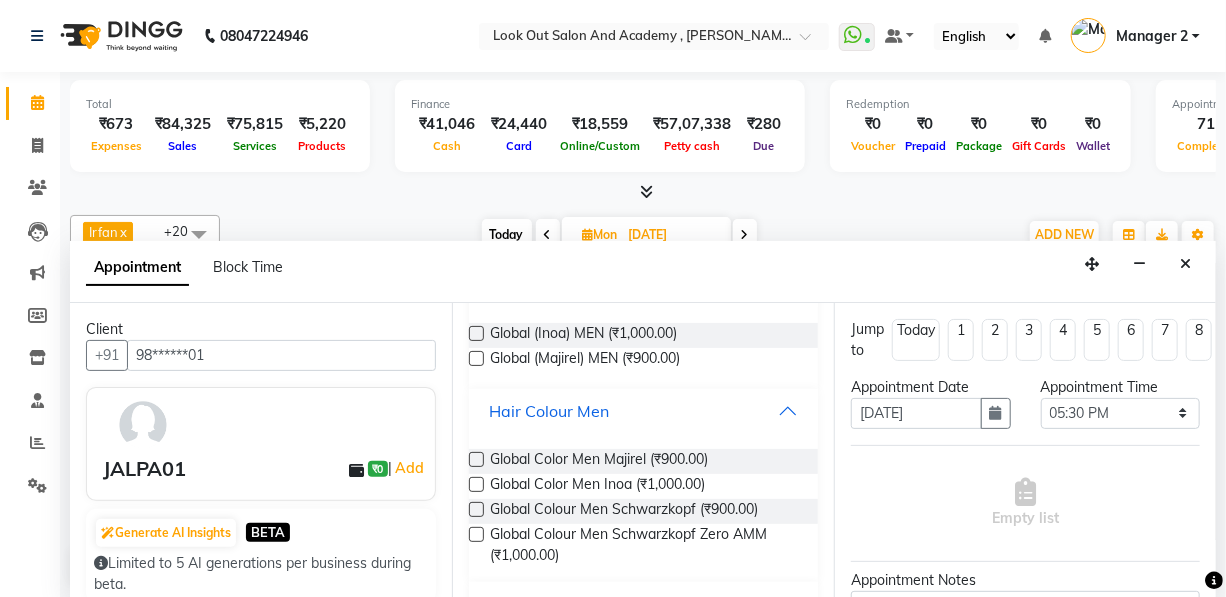 click on "Hair Colour Men" at bounding box center (549, 411) 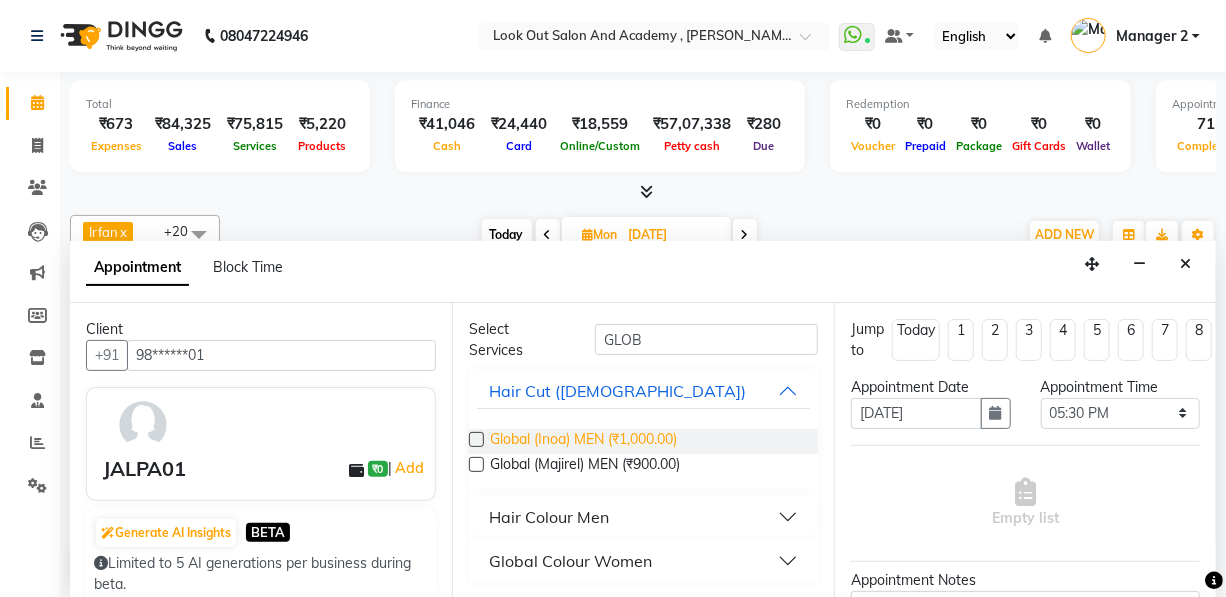 scroll, scrollTop: 67, scrollLeft: 0, axis: vertical 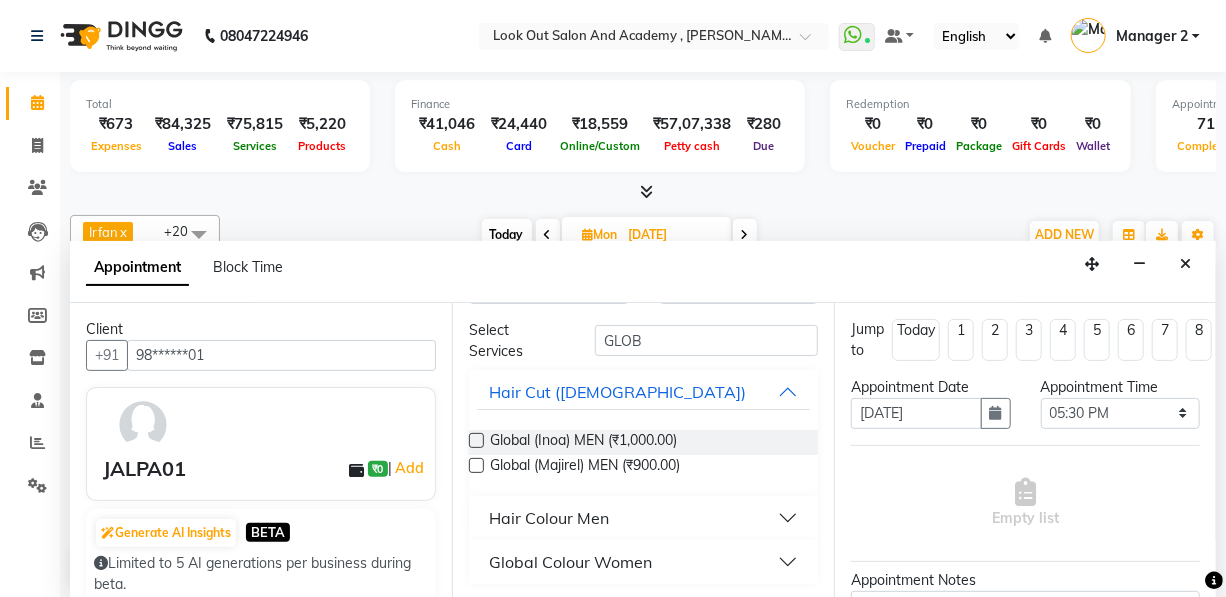 click on "Global Colour Women" at bounding box center (570, 562) 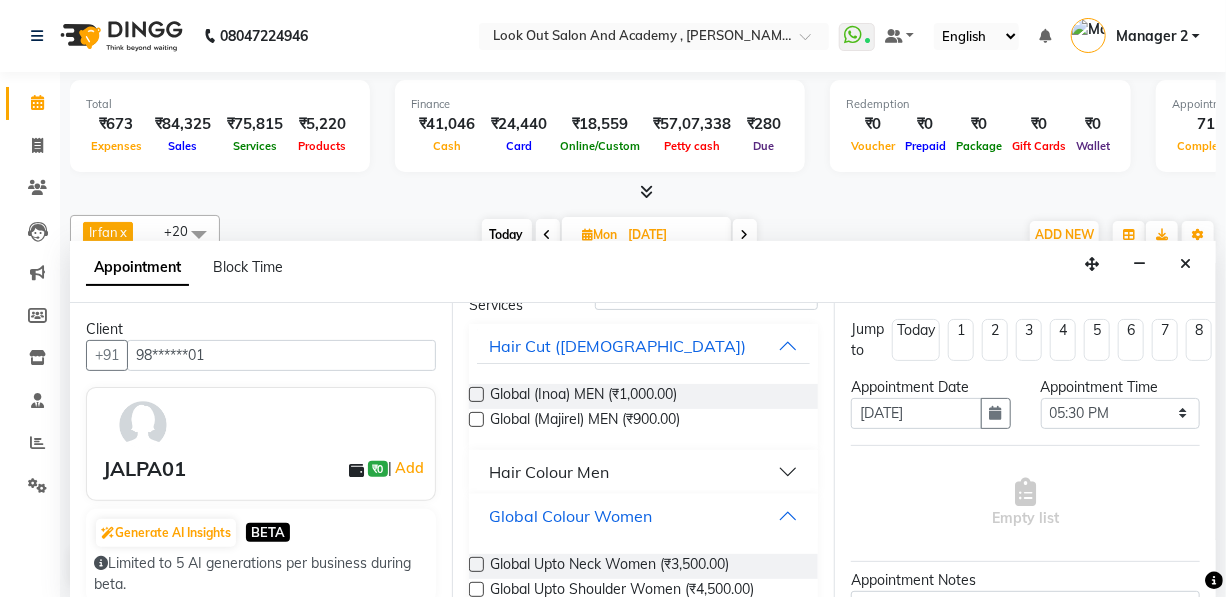 scroll, scrollTop: 187, scrollLeft: 0, axis: vertical 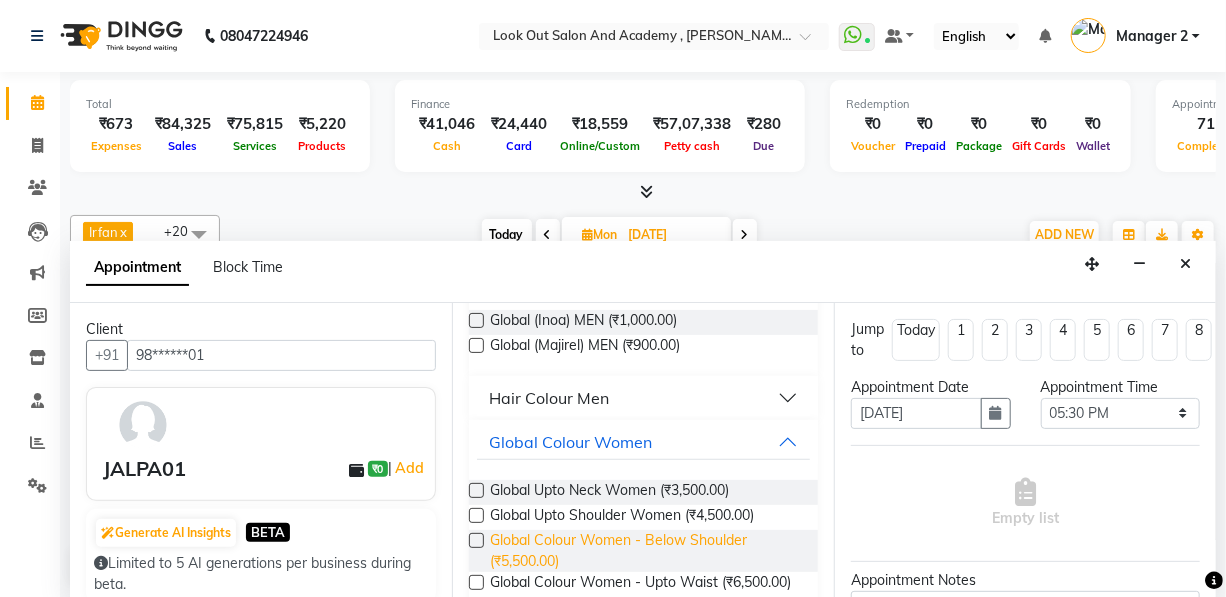 click on "Global Colour Women - Below Shoulder (₹5,500.00)" at bounding box center (646, 551) 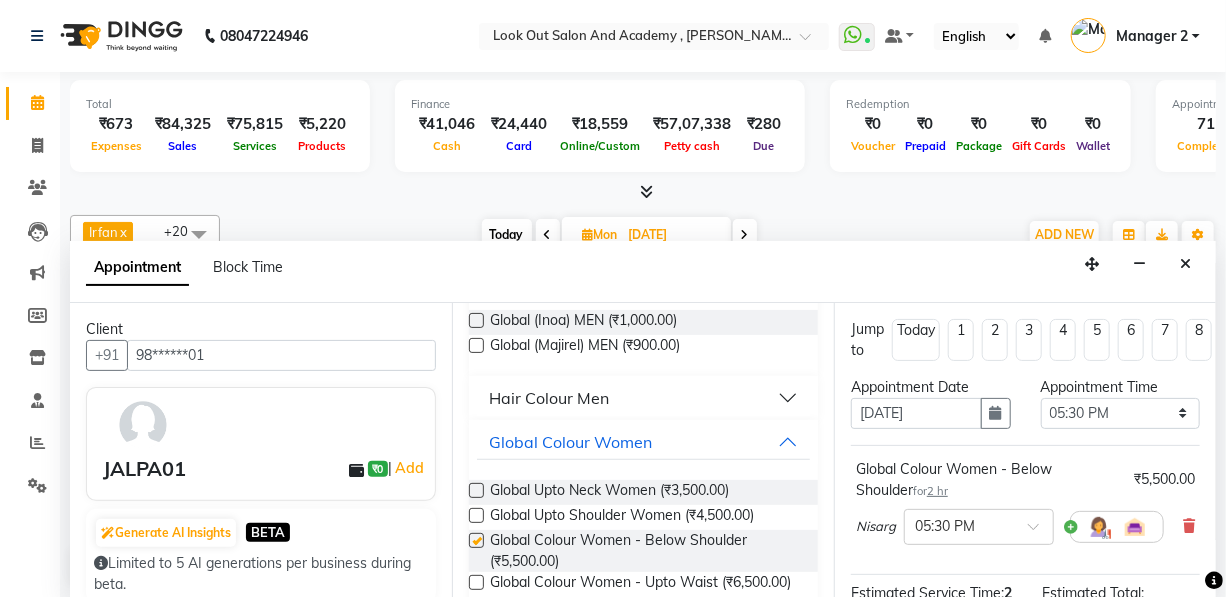 checkbox on "false" 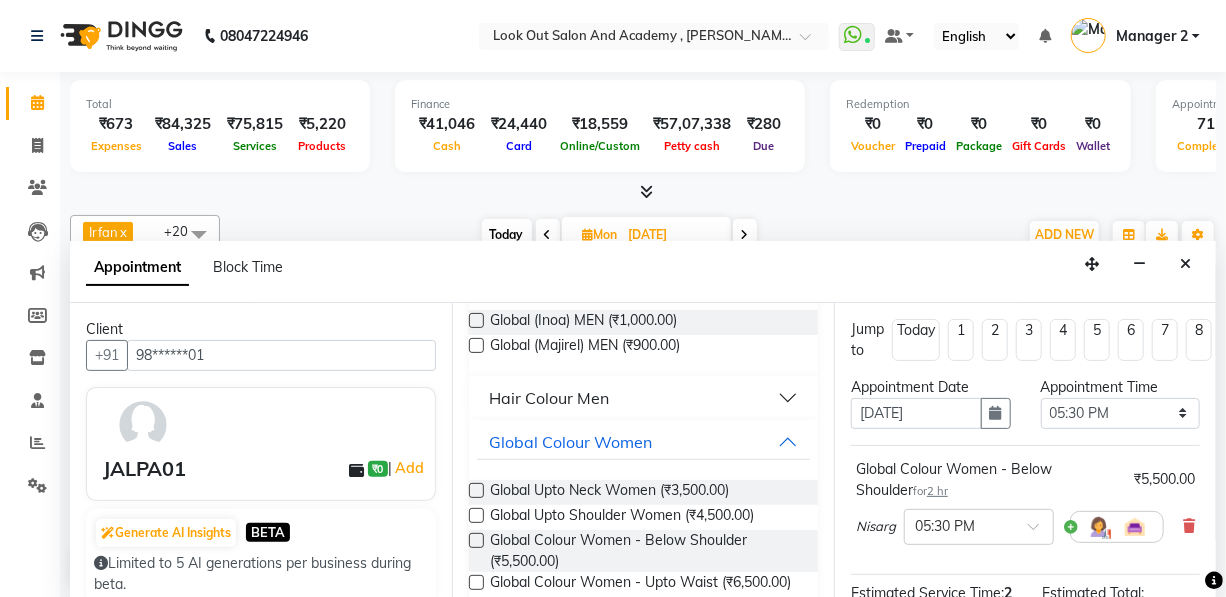 scroll, scrollTop: 272, scrollLeft: 0, axis: vertical 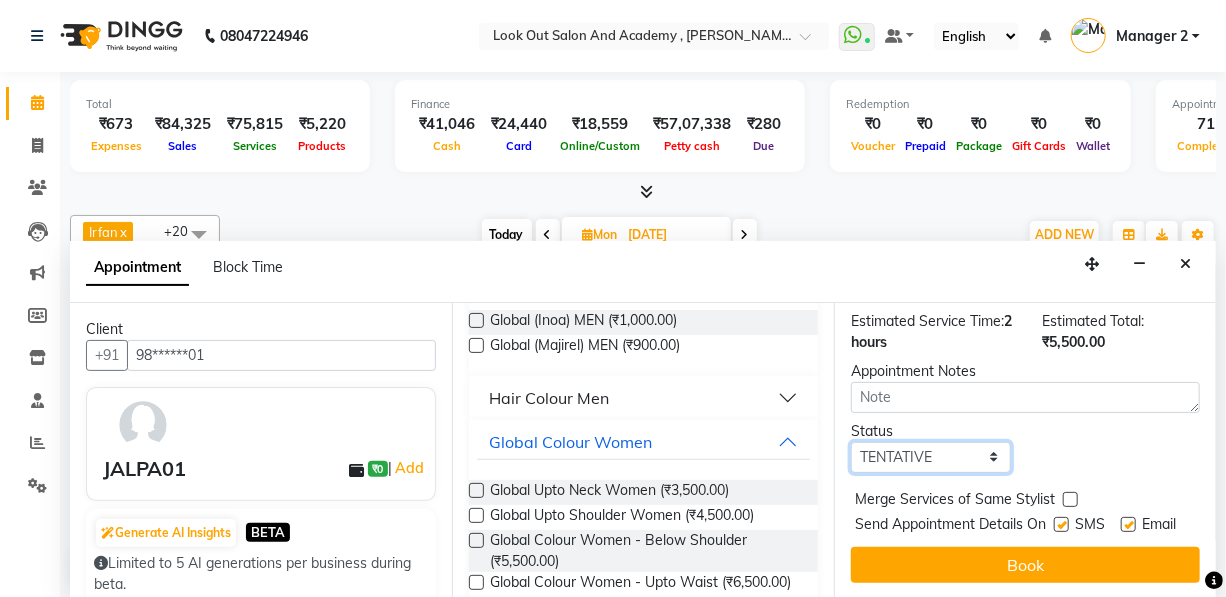 click on "Select TENTATIVE CONFIRM UPCOMING" at bounding box center (931, 457) 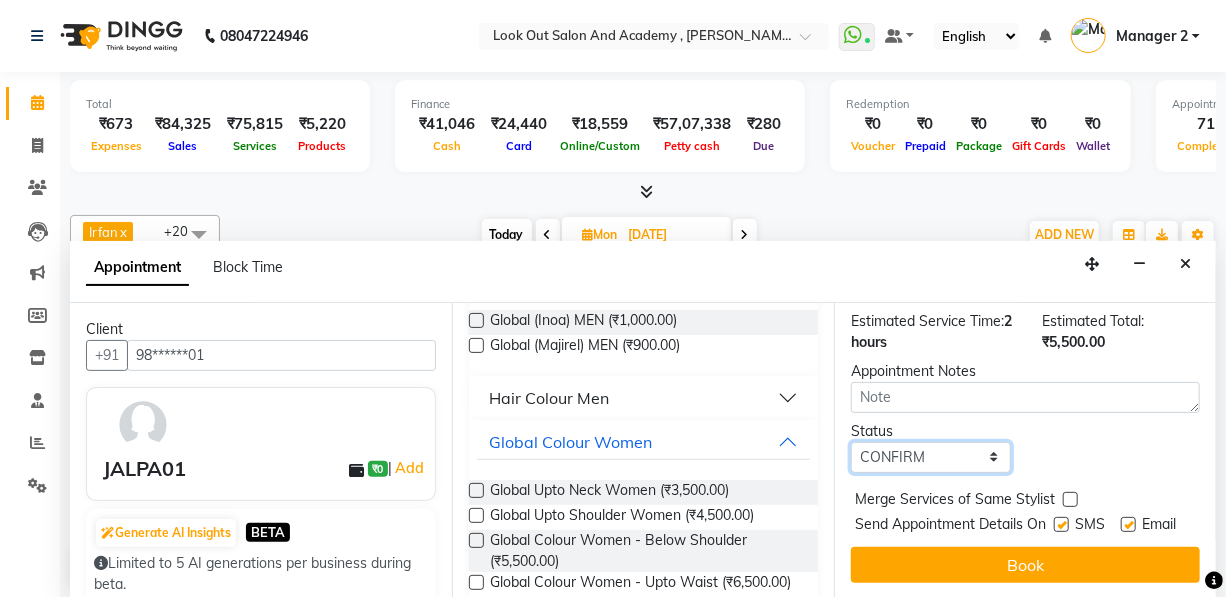 click on "Select TENTATIVE CONFIRM UPCOMING" at bounding box center (931, 457) 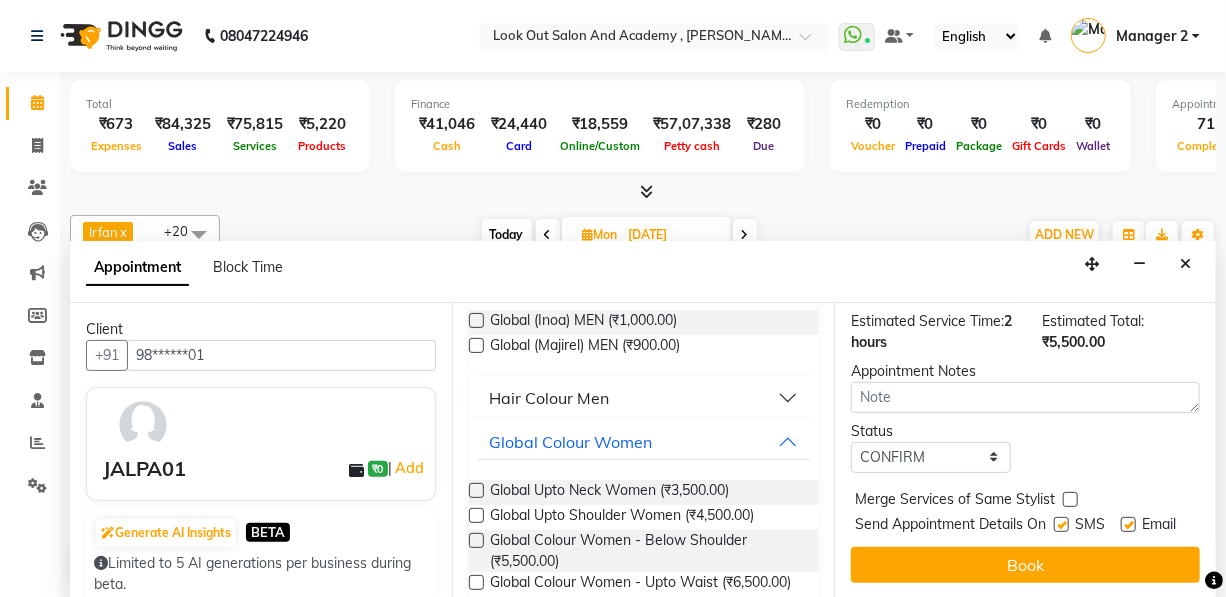 click on "Send Appointment Details On SMS Email" at bounding box center (1027, 526) 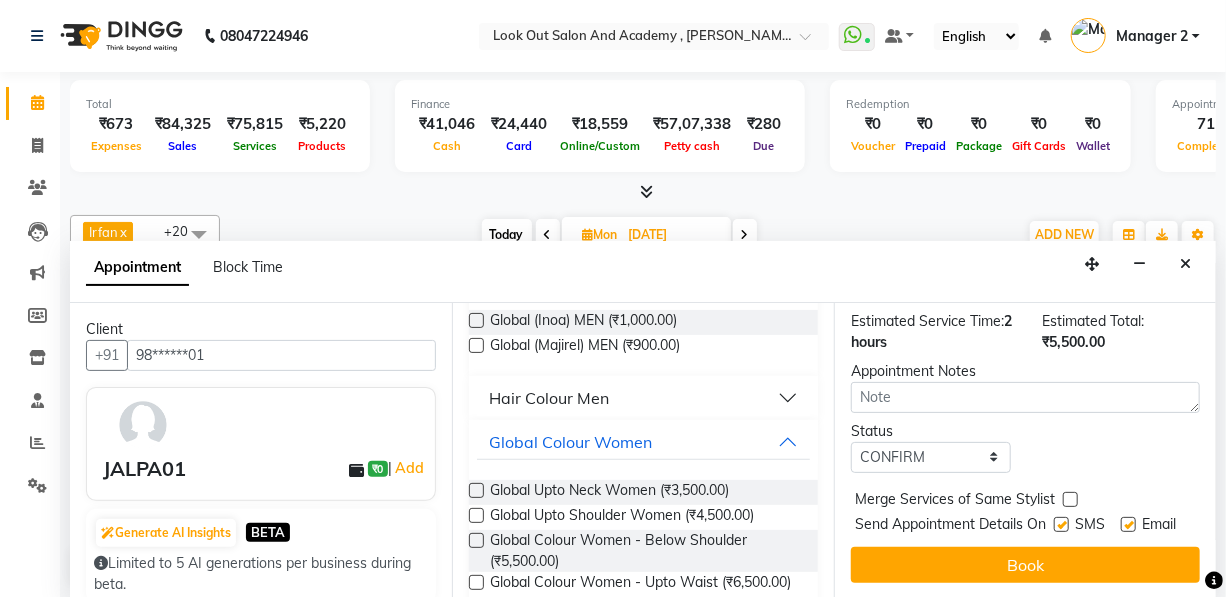 click at bounding box center [1061, 524] 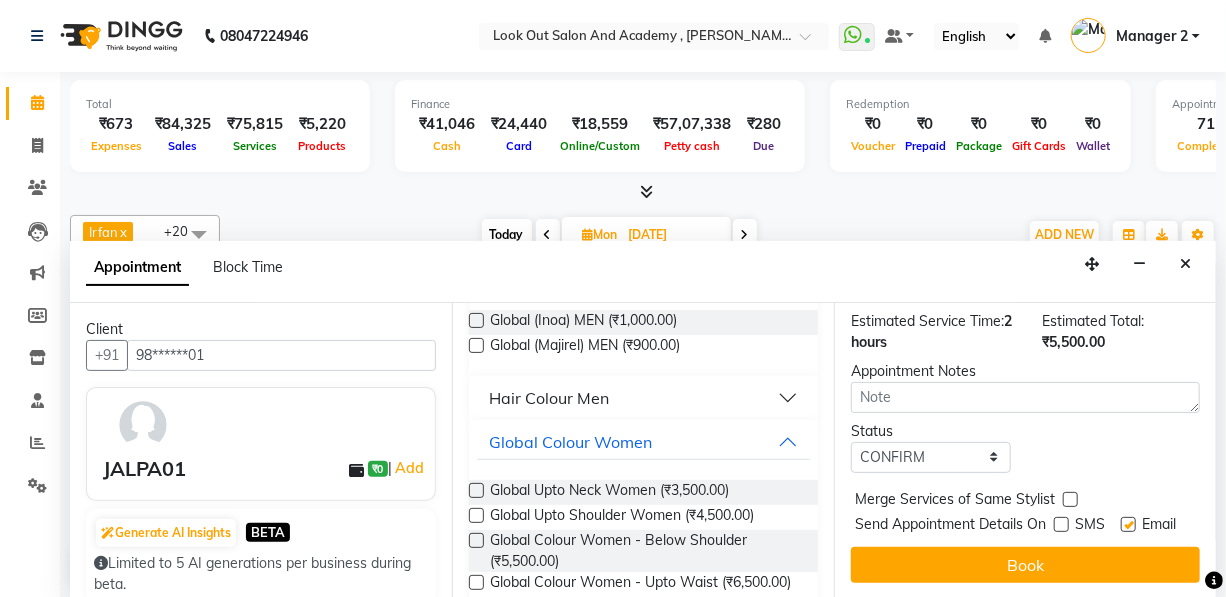 scroll, scrollTop: 303, scrollLeft: 0, axis: vertical 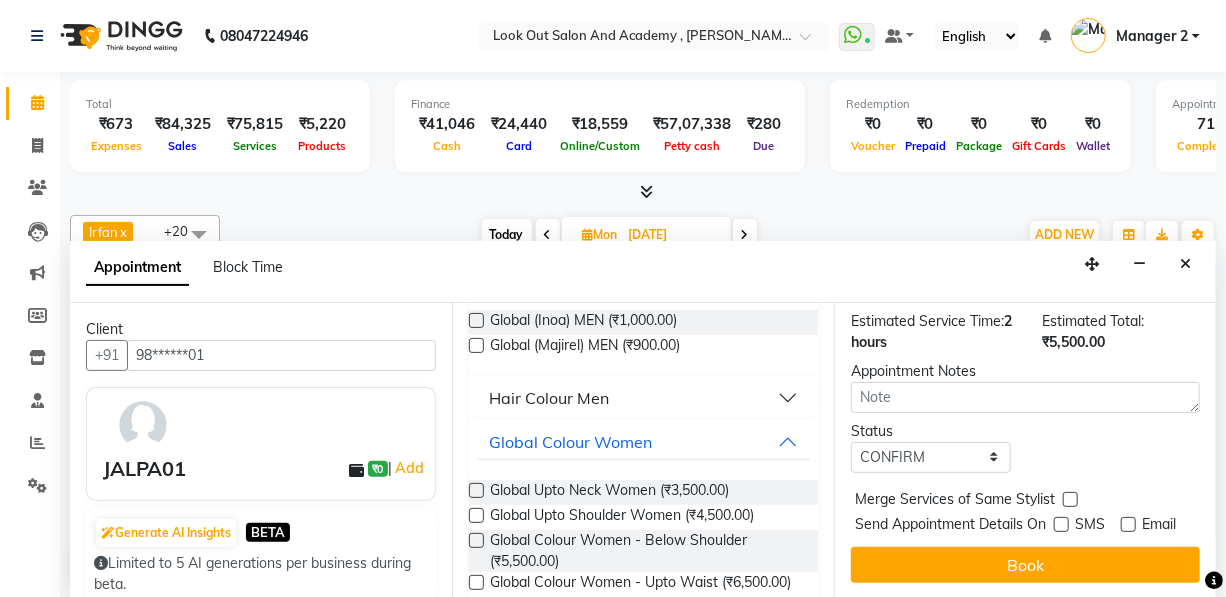 click on "Book" at bounding box center [1025, 565] 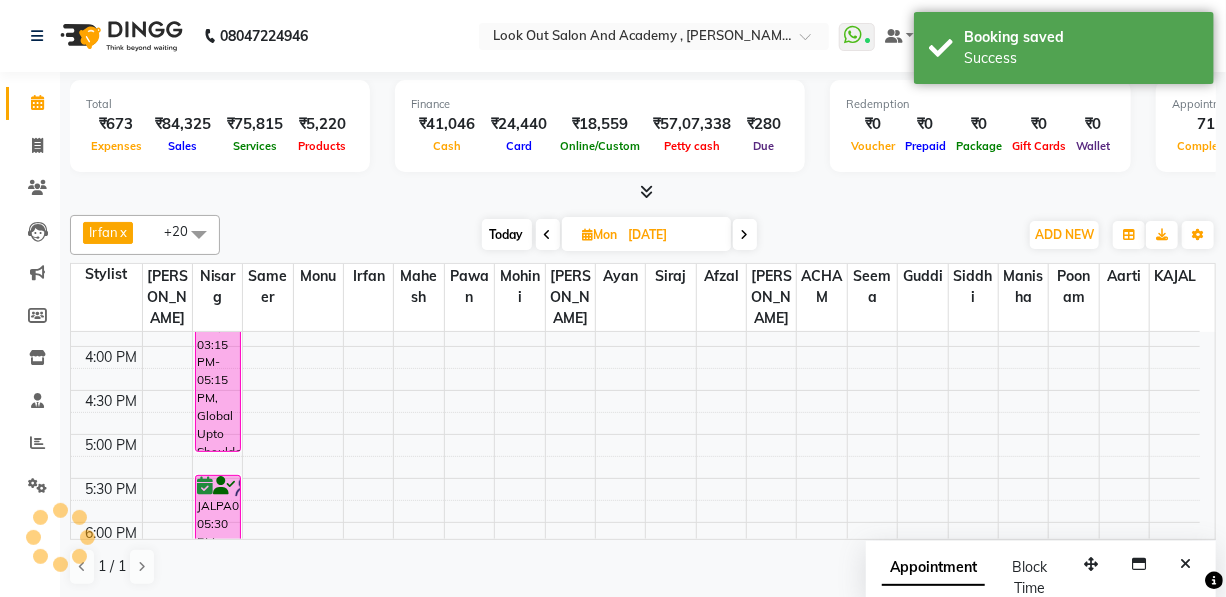 scroll, scrollTop: 0, scrollLeft: 0, axis: both 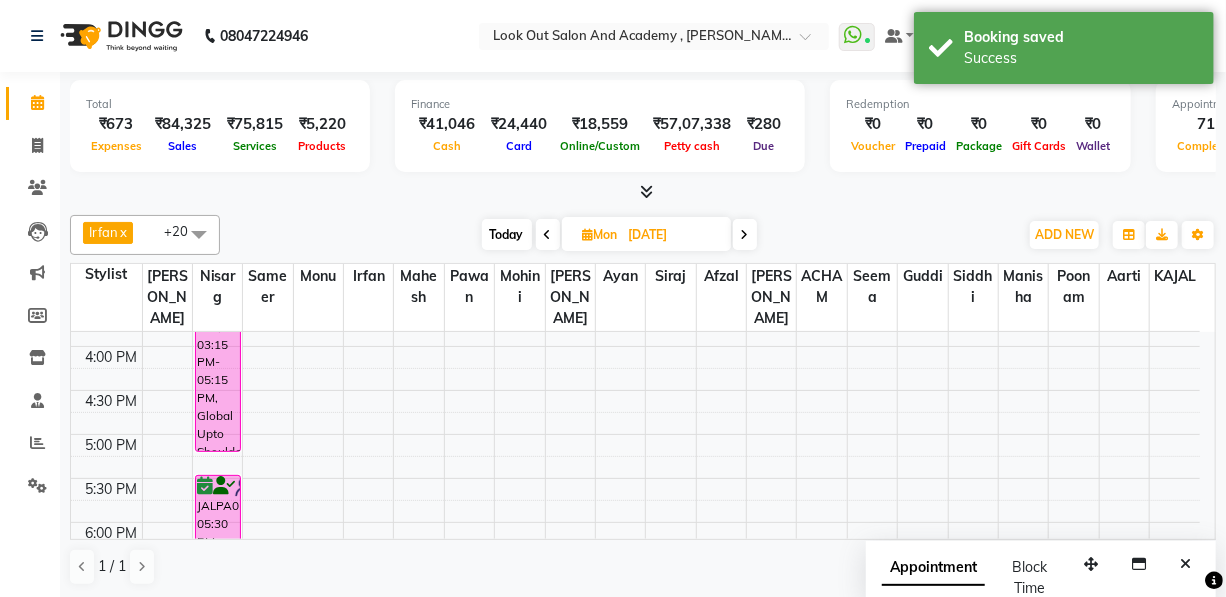 click on "8:00 AM 8:30 AM 9:00 AM 9:30 AM 10:00 AM 10:30 AM 11:00 AM 11:30 AM 12:00 PM 12:30 PM 1:00 PM 1:30 PM 2:00 PM 2:30 PM 3:00 PM 3:30 PM 4:00 PM 4:30 PM 5:00 PM 5:30 PM 6:00 PM 6:30 PM 7:00 PM 7:30 PM 8:00 PM 8:30 PM 9:00 PM 9:30 PM 10:00 PM 10:30 PM     [PERSON_NAME] 475, 10:30 AM-03:10 PM, [MEDICAL_DATA]      [PERSON_NAME] 475, 03:15 PM-05:15 PM, Global Upto Shoulder Women     JALPA01null, 05:30 PM-07:30 PM, Global Colour Women - Below Shoulder" at bounding box center [635, 302] 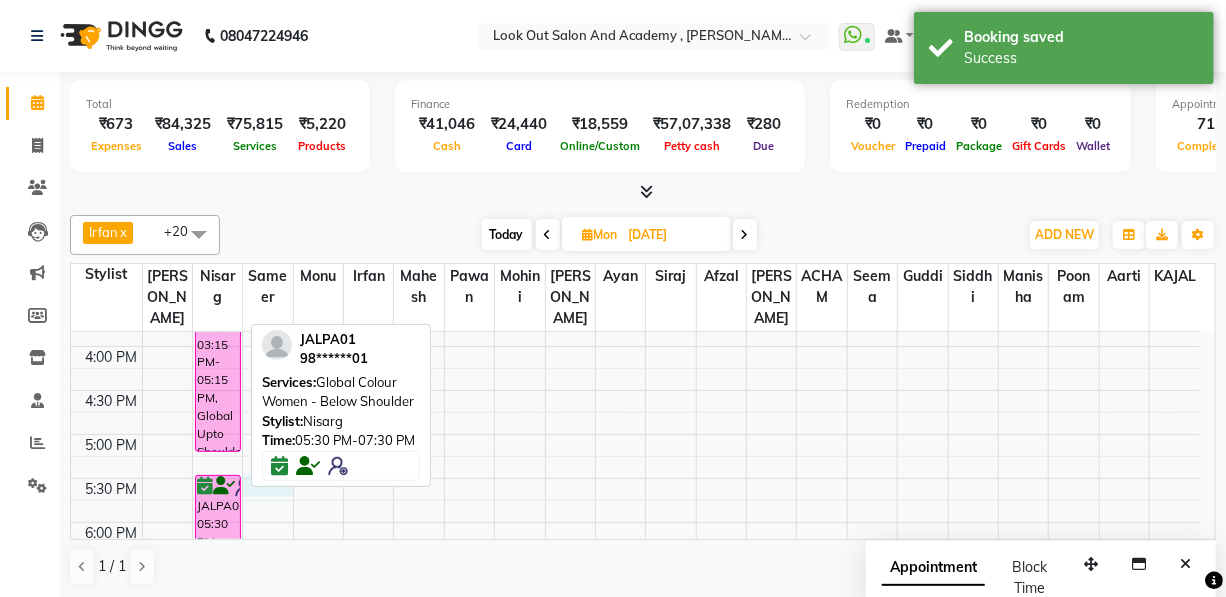 select on "28199" 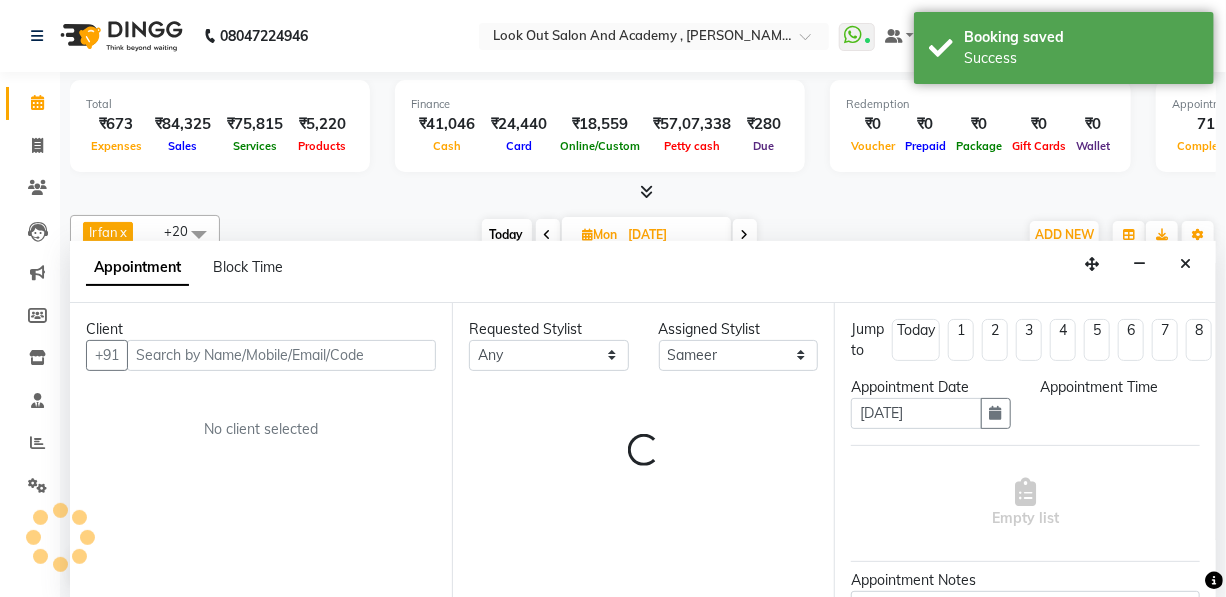 click on "Client +91  No client selected" at bounding box center [261, 451] 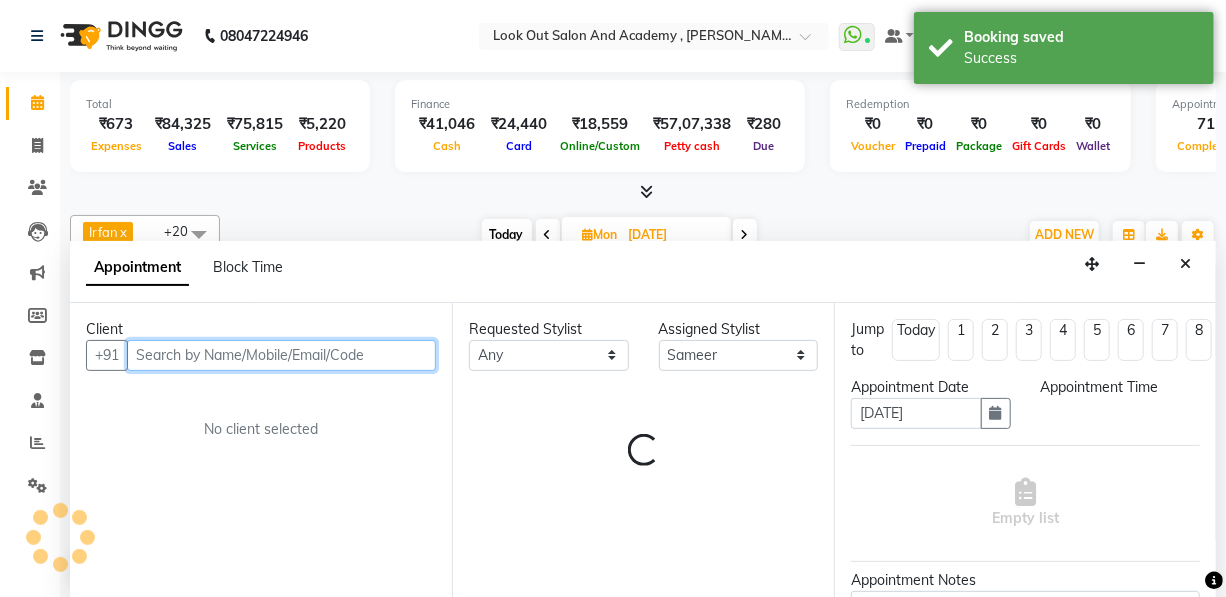 scroll, scrollTop: 0, scrollLeft: 0, axis: both 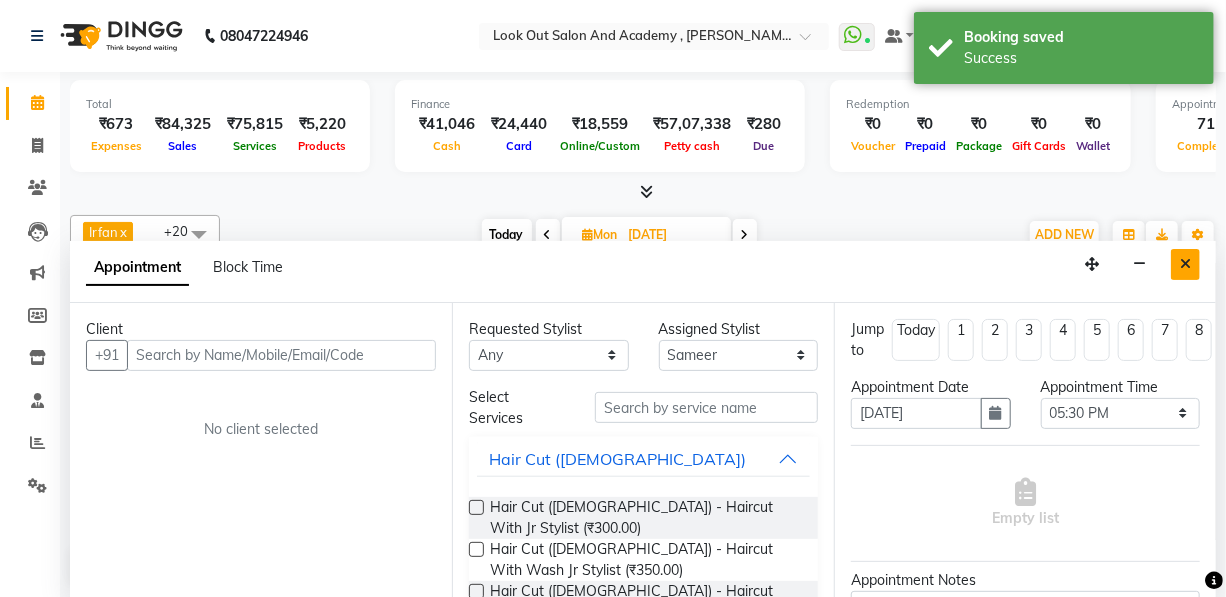 click at bounding box center [1185, 264] 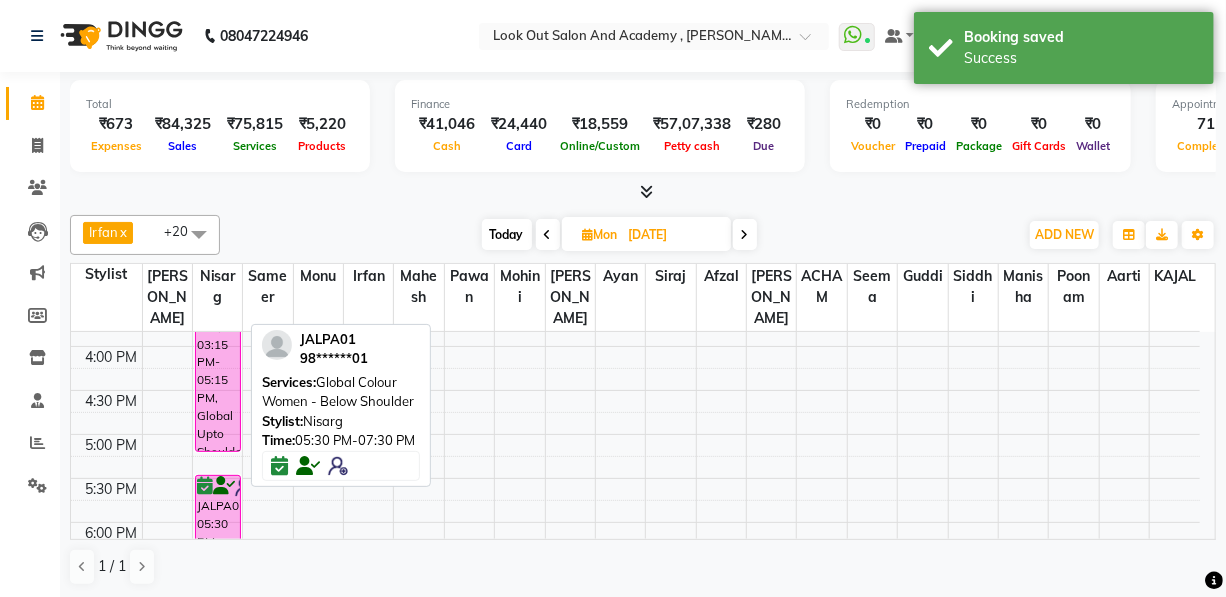 click at bounding box center (224, 486) 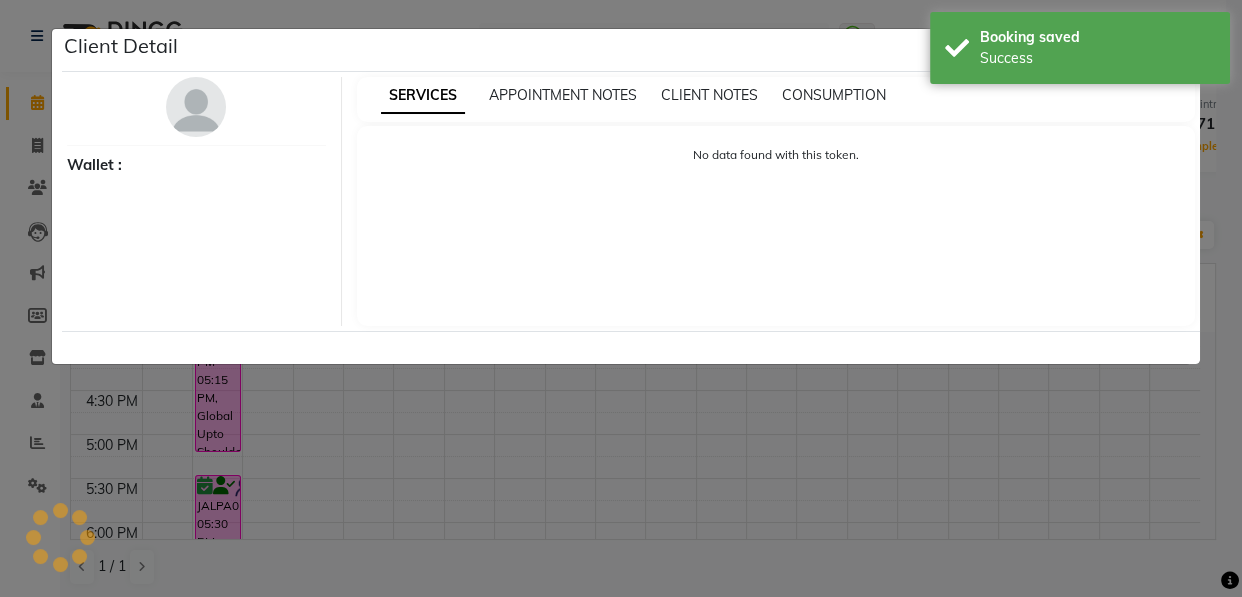 select on "6" 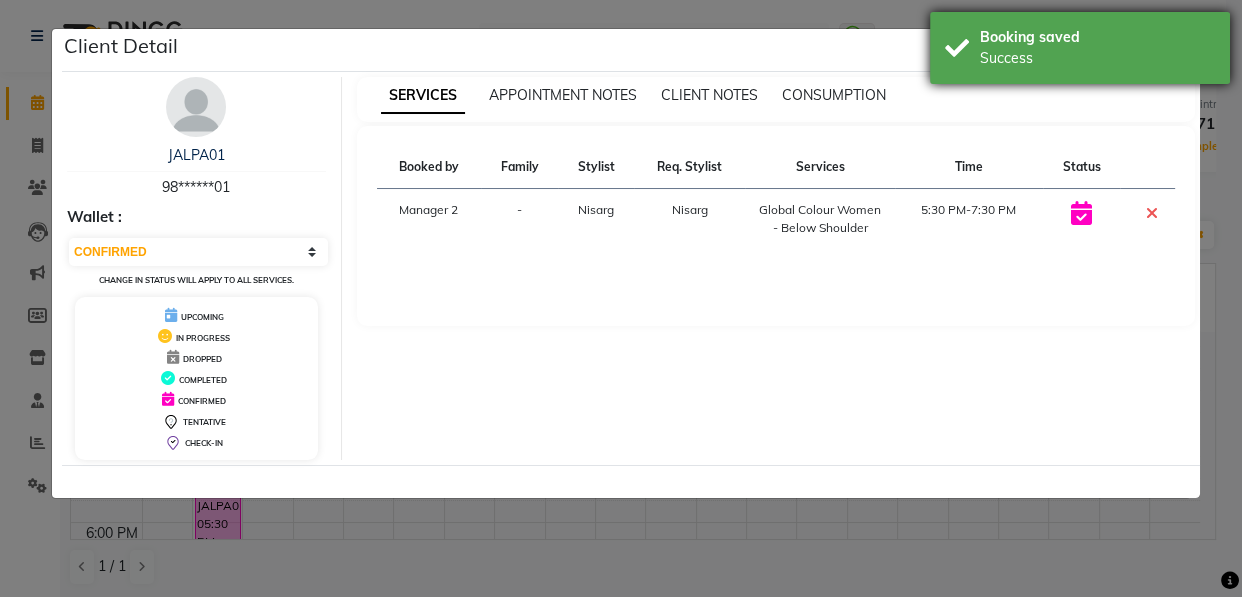 click on "Booking saved" at bounding box center [1097, 37] 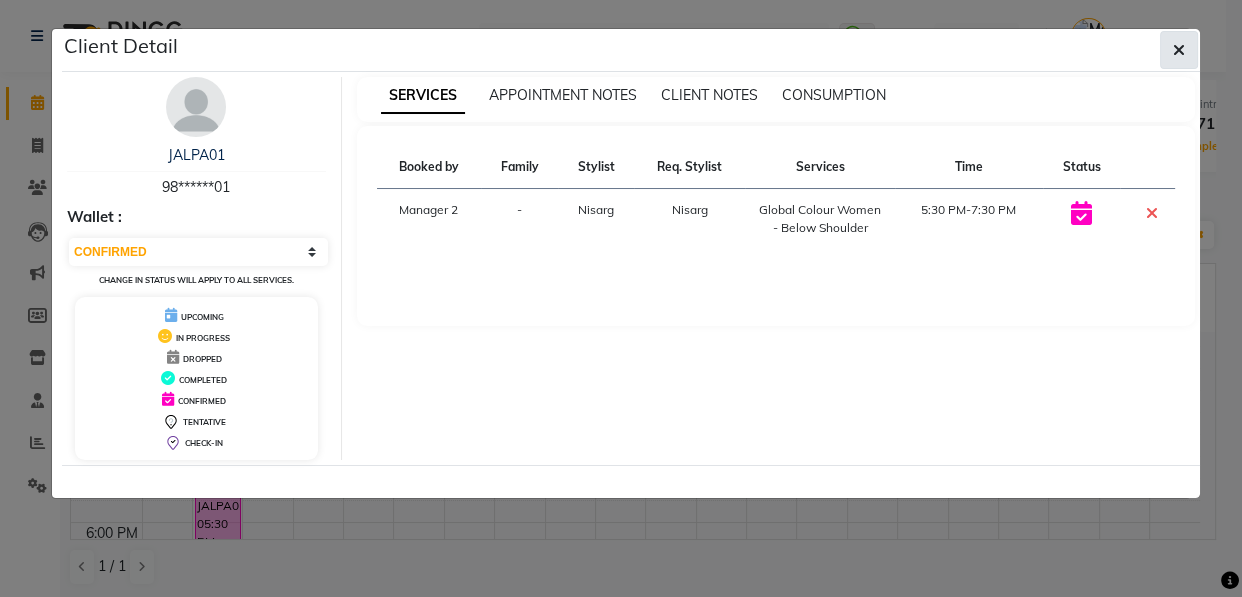 click 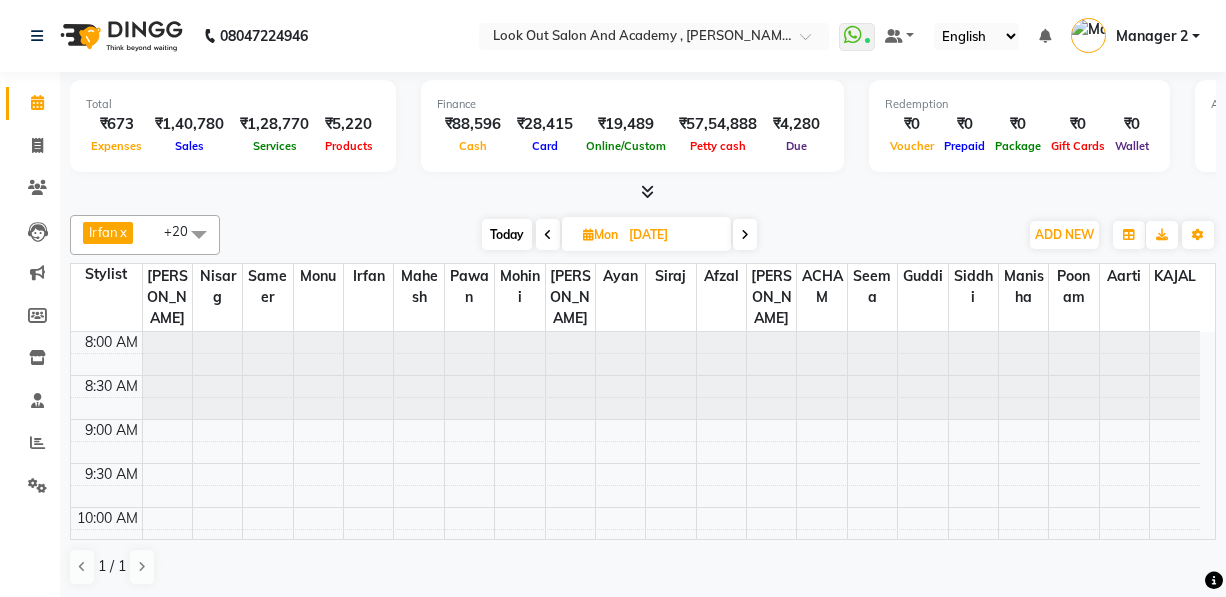 scroll, scrollTop: 0, scrollLeft: 0, axis: both 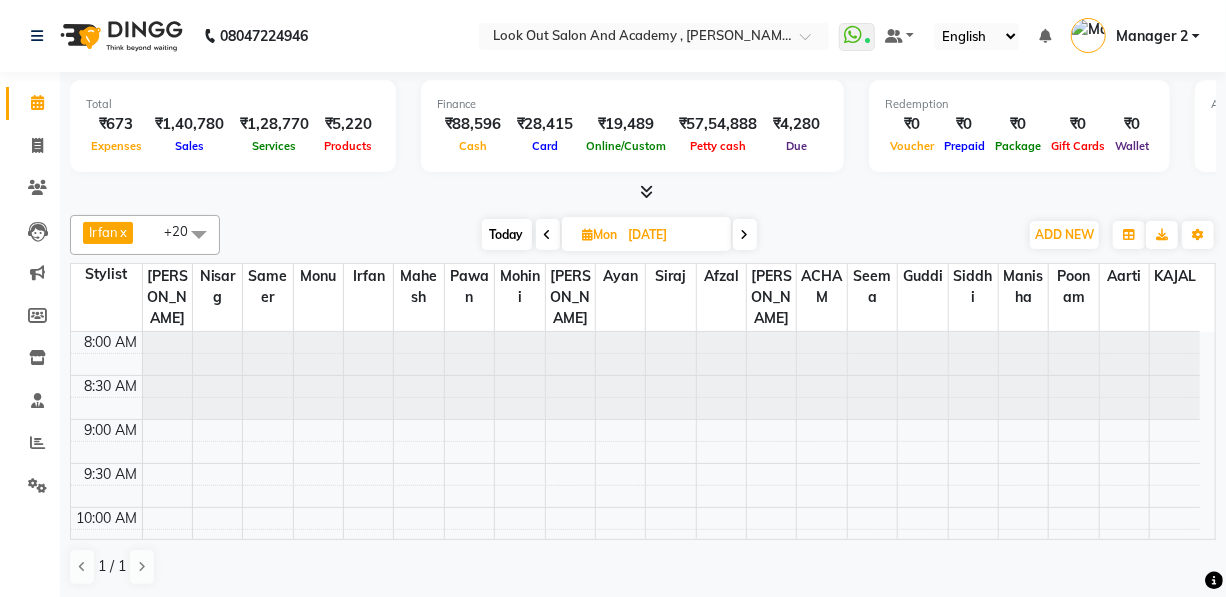 click on "Manager 2" at bounding box center [1152, 36] 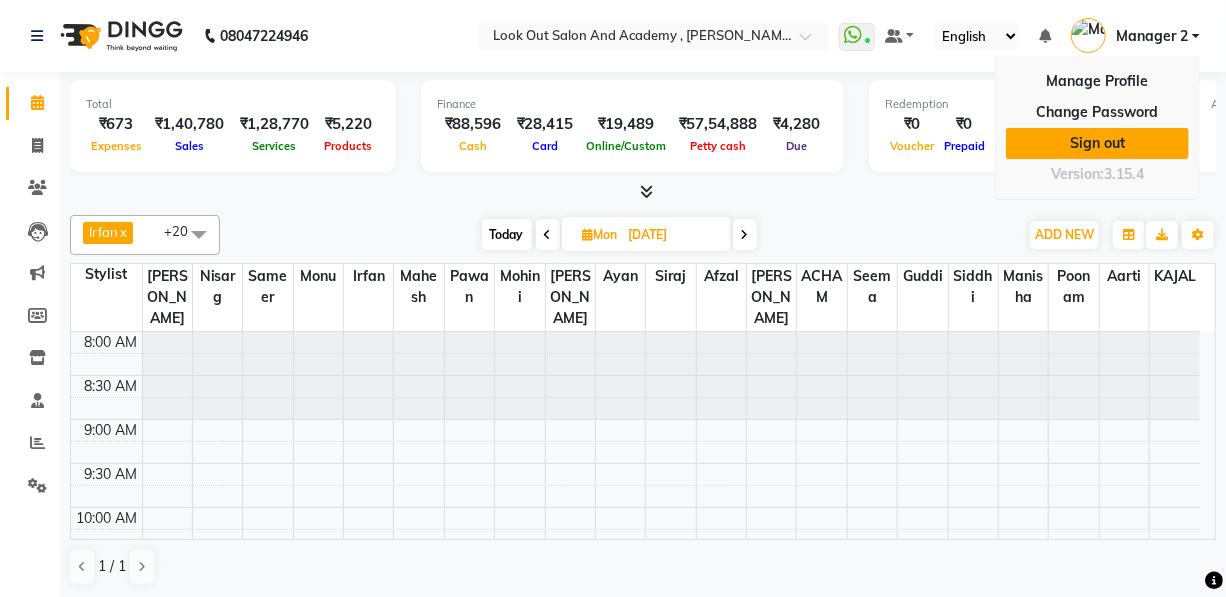 click on "Sign out" at bounding box center (1097, 143) 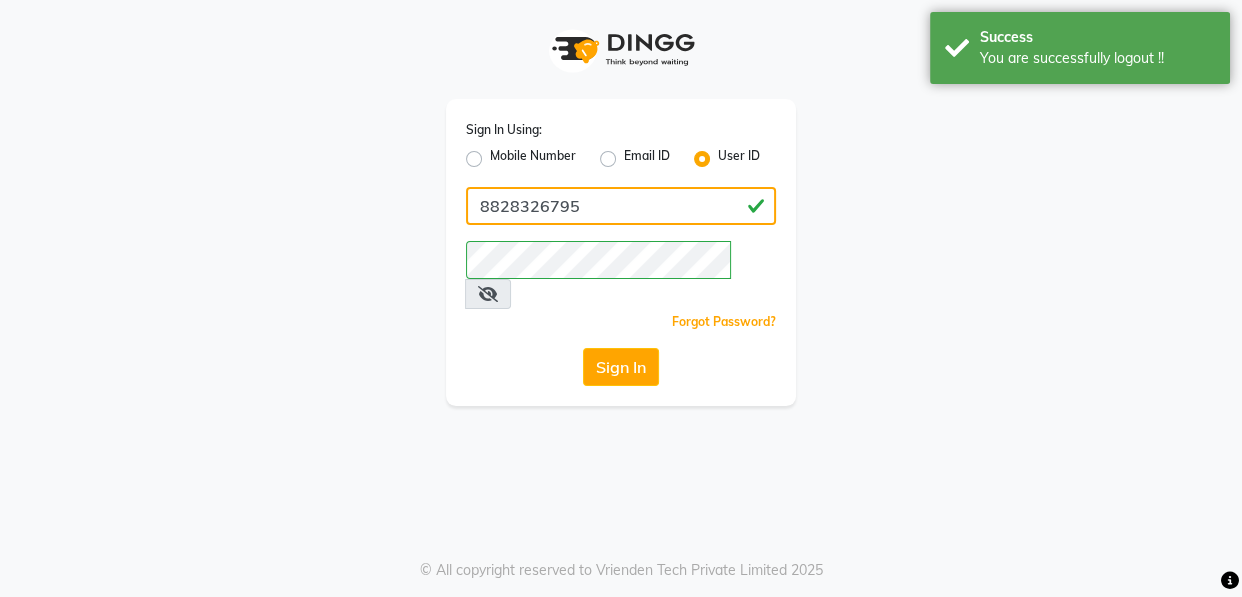 drag, startPoint x: 660, startPoint y: 210, endPoint x: 375, endPoint y: 229, distance: 285.63263 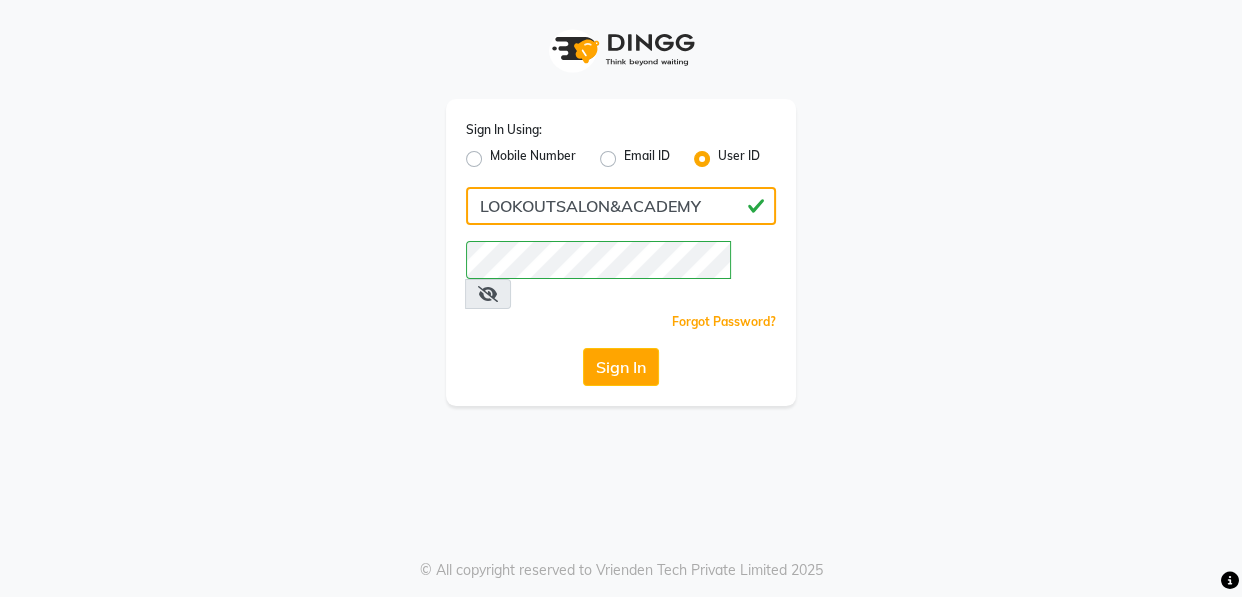 type on "LOOKOUTSALON&ACADEMY" 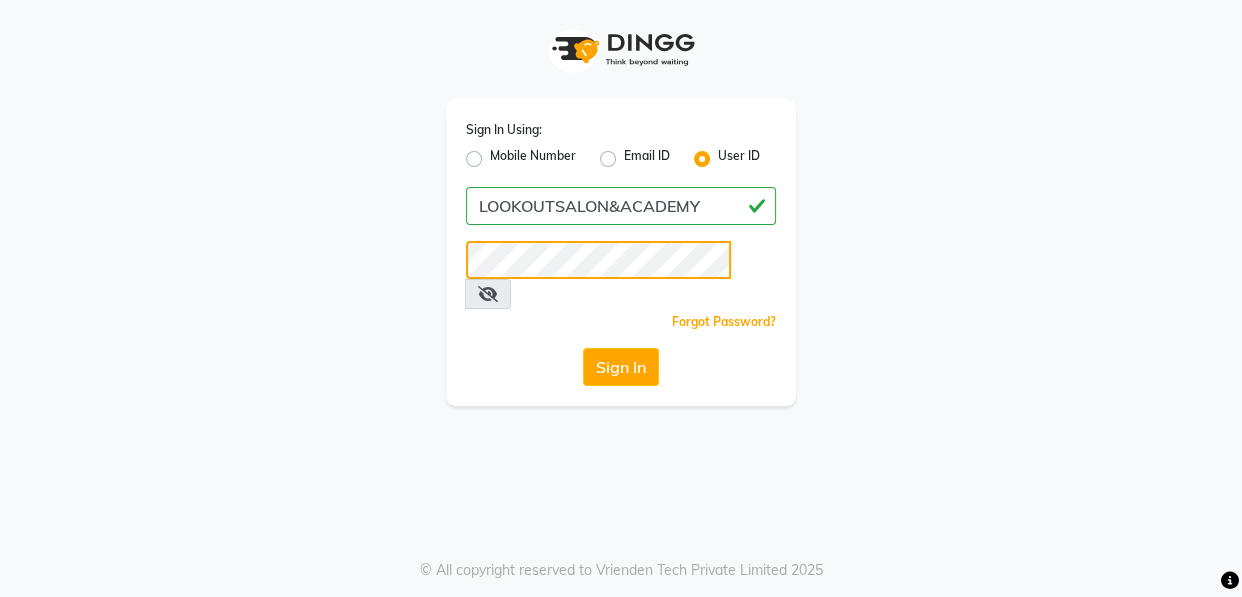 click on "Sign In Using: Mobile Number Email ID User ID LOOKOUTSALON&ACADEMY  Remember me Forgot Password?  Sign In" 